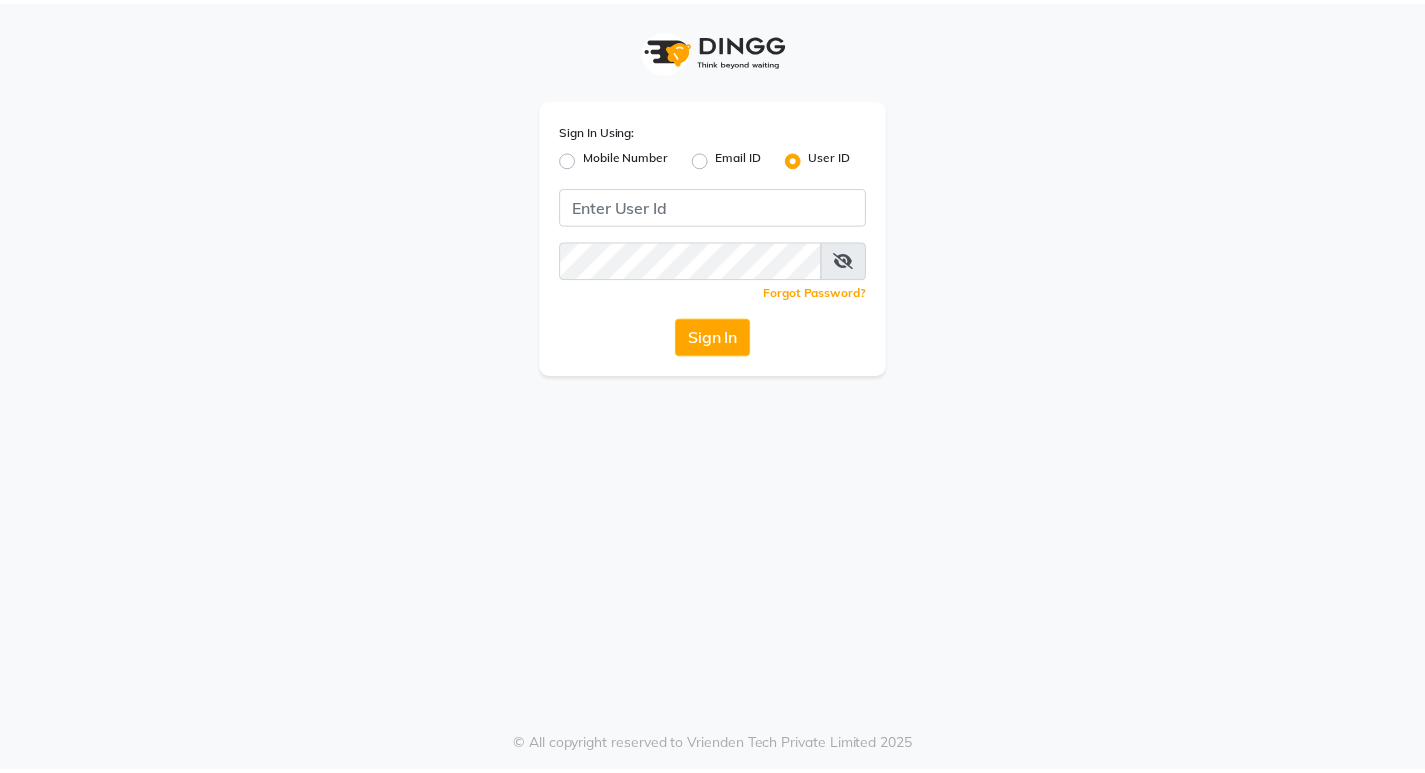 scroll, scrollTop: 0, scrollLeft: 0, axis: both 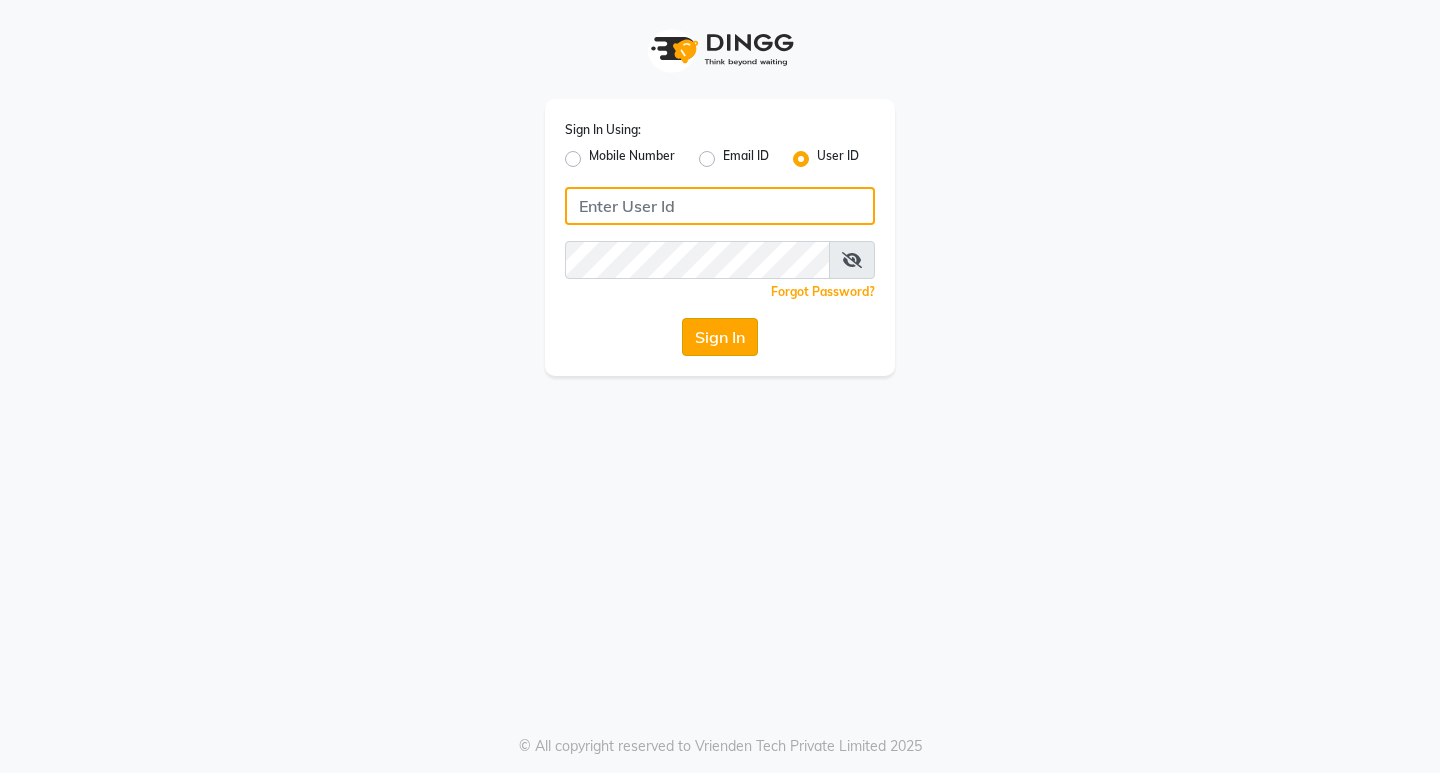 type on "aurasalon" 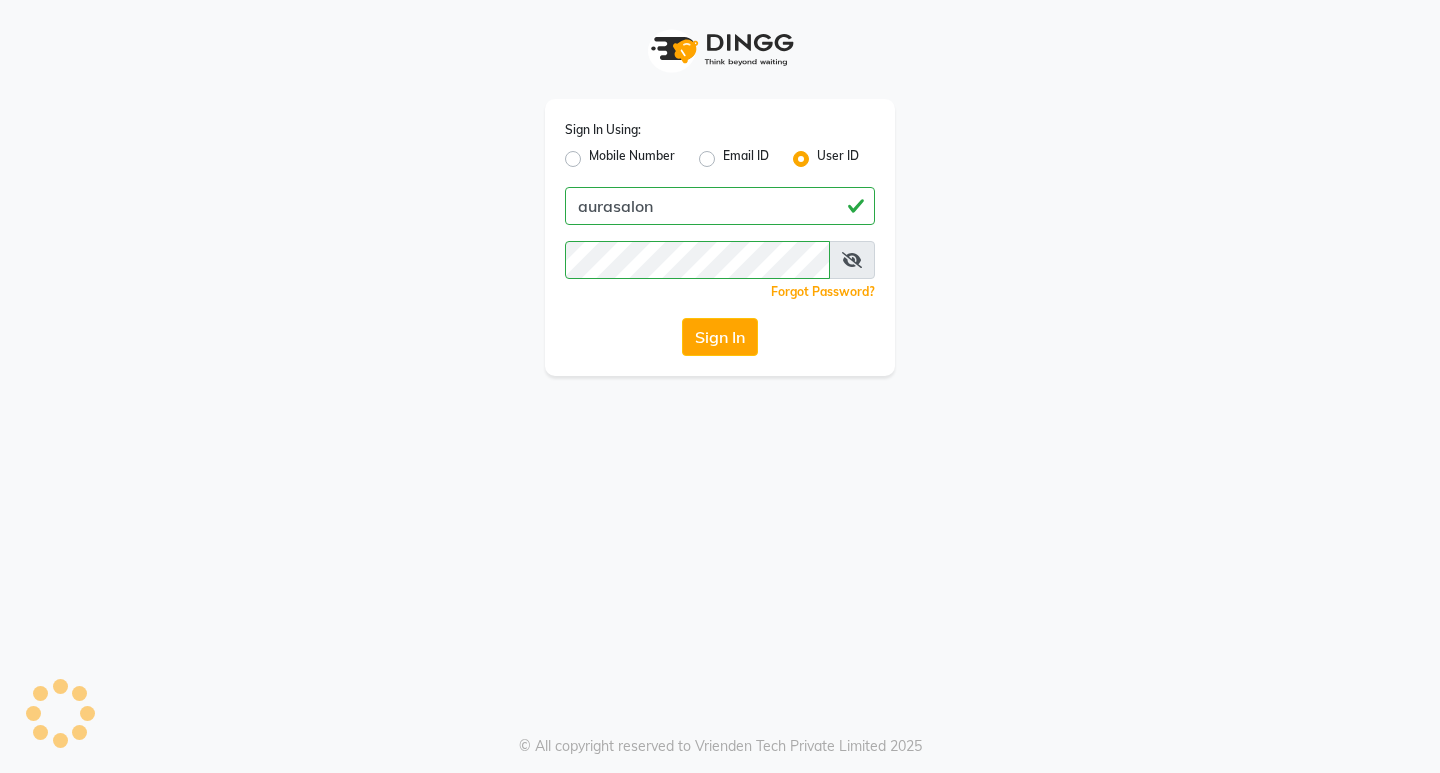 drag, startPoint x: 710, startPoint y: 332, endPoint x: 710, endPoint y: 408, distance: 76 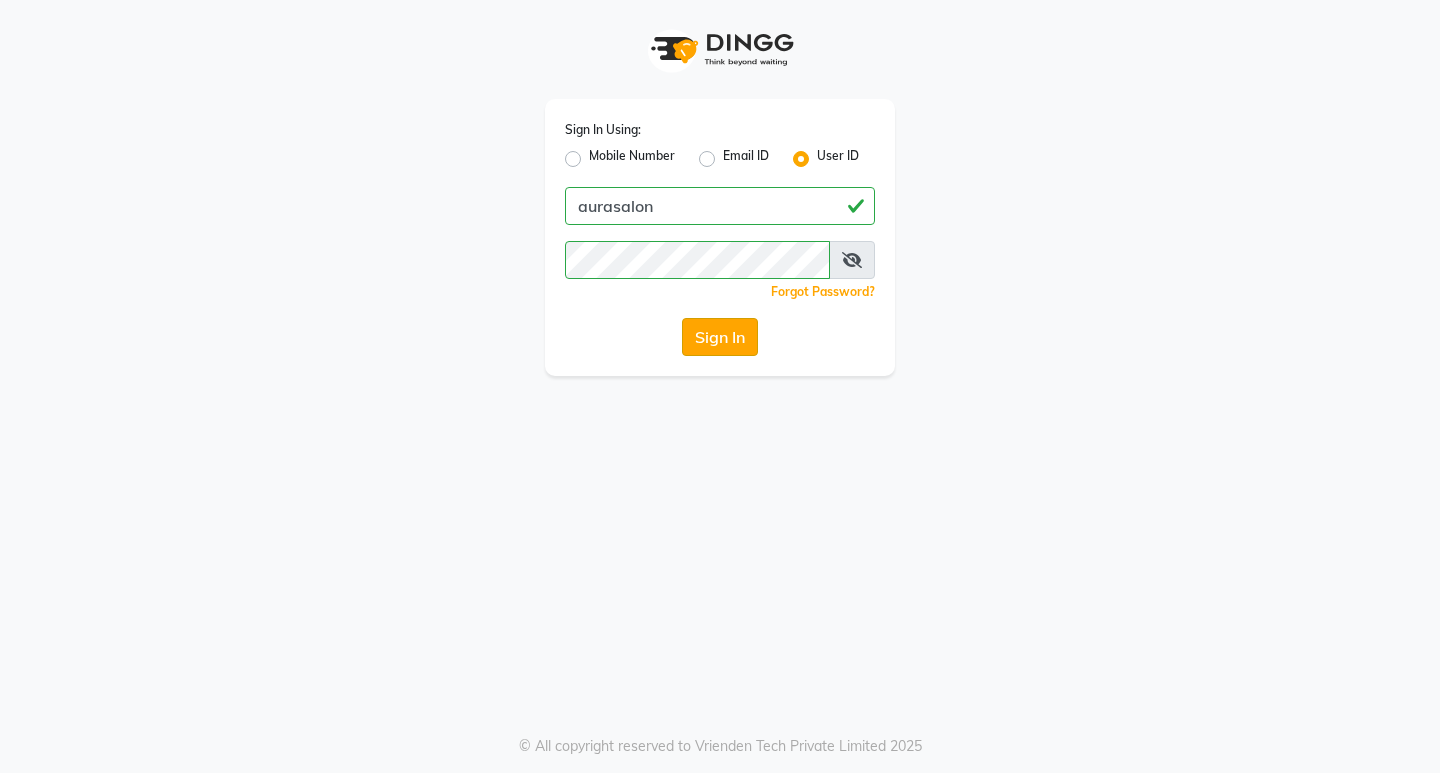 click on "Sign In" 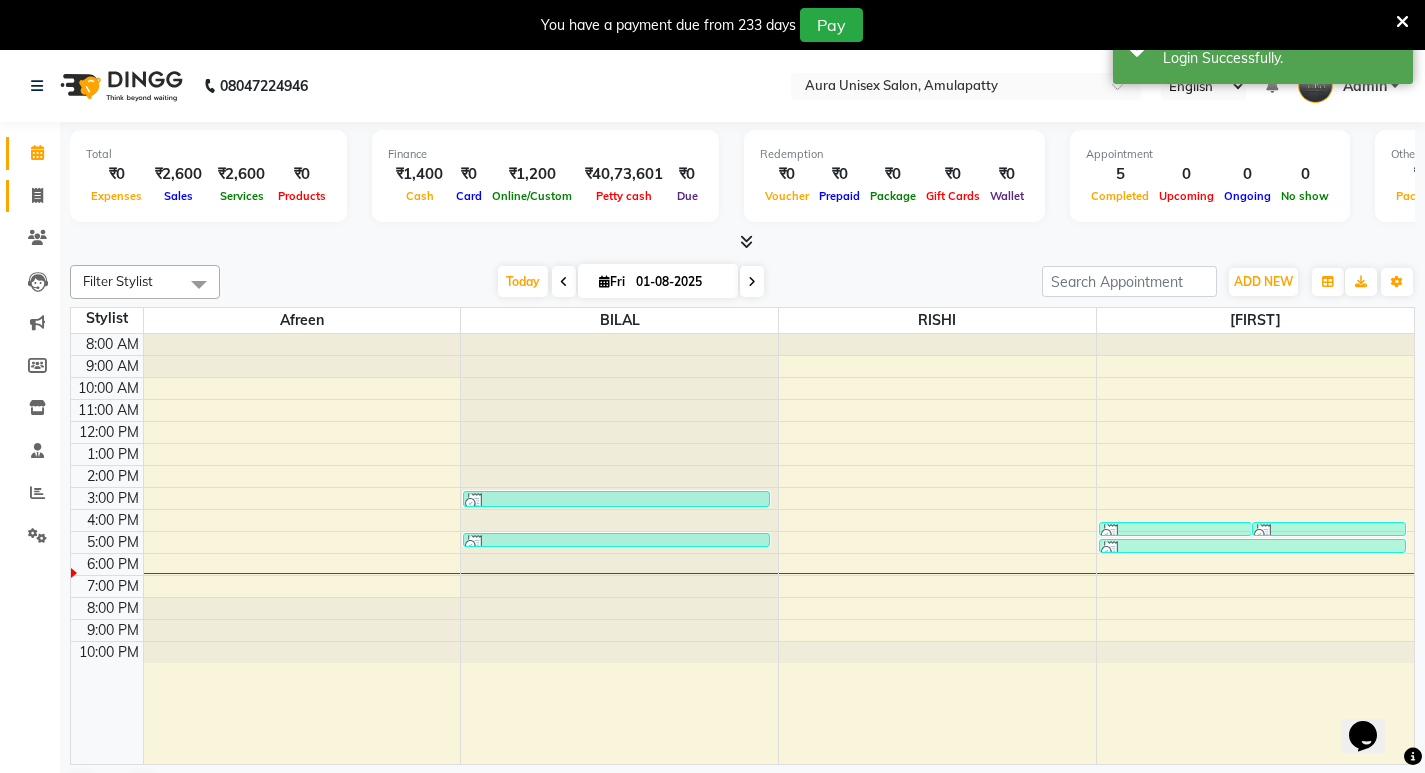 scroll, scrollTop: 0, scrollLeft: 0, axis: both 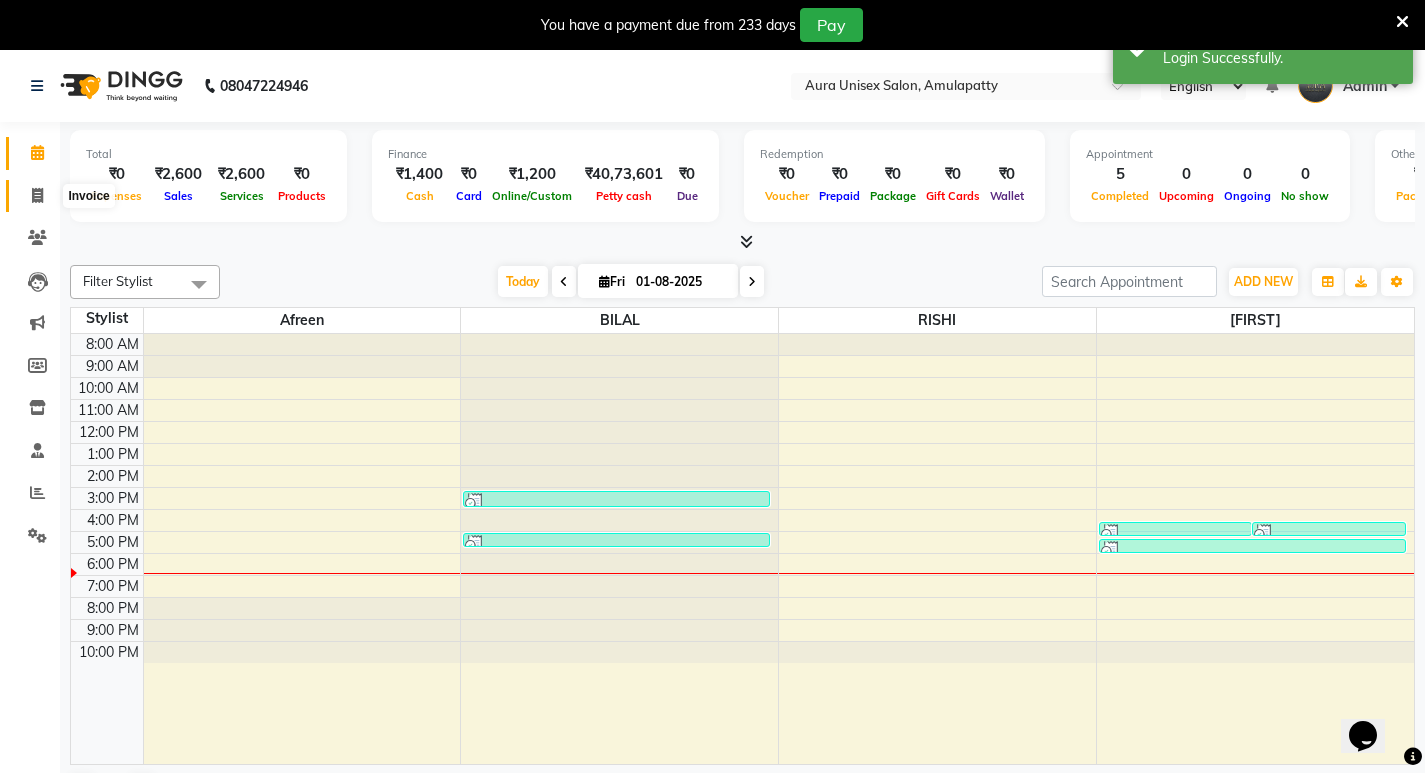 click 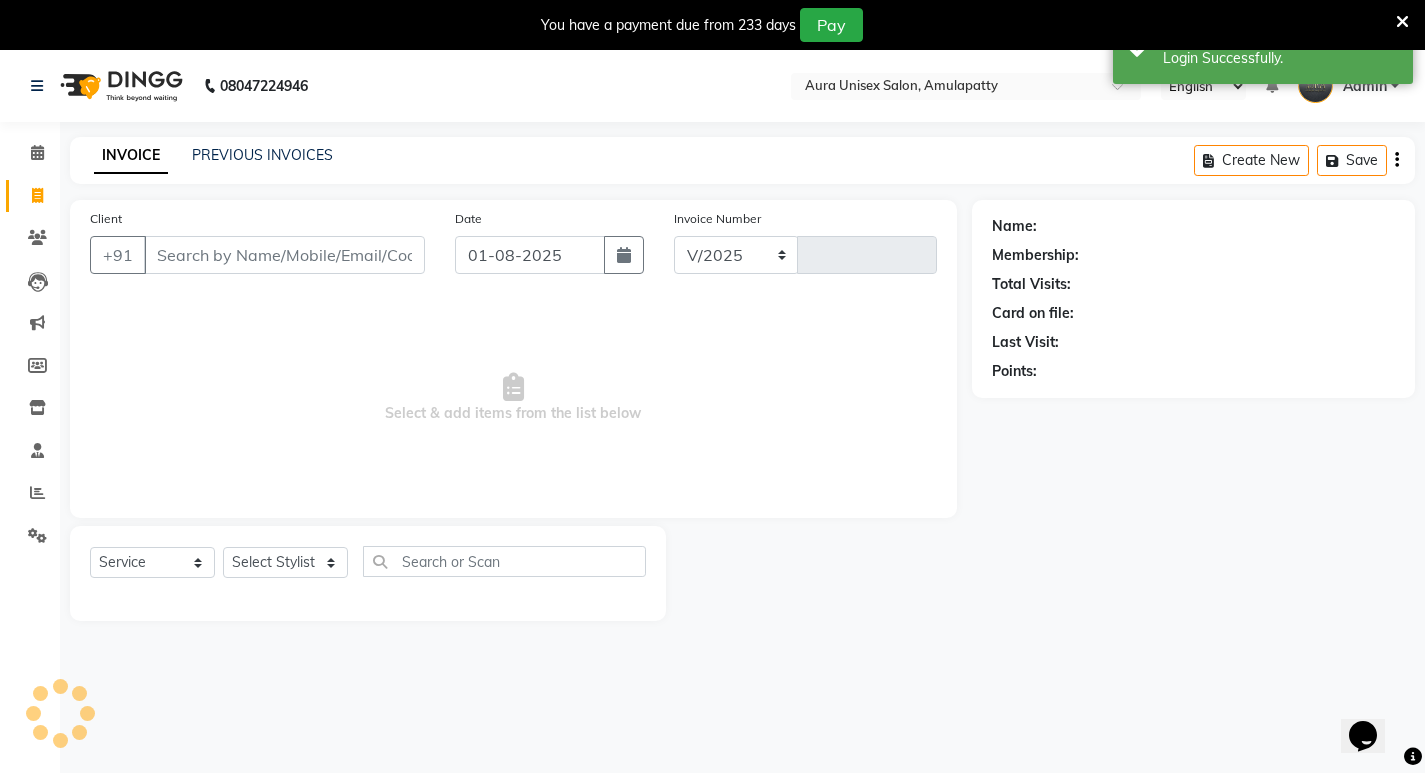 select on "837" 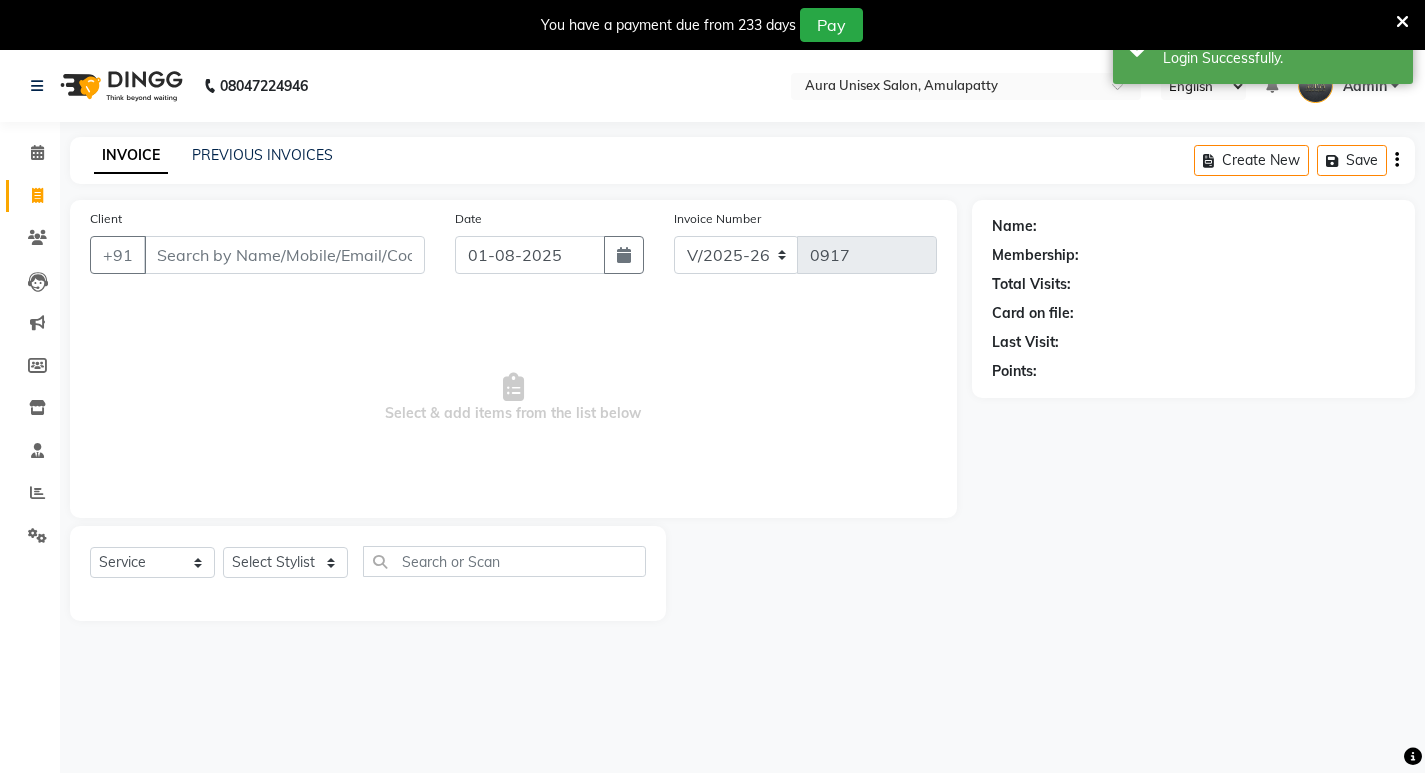 click on "Client" at bounding box center [284, 255] 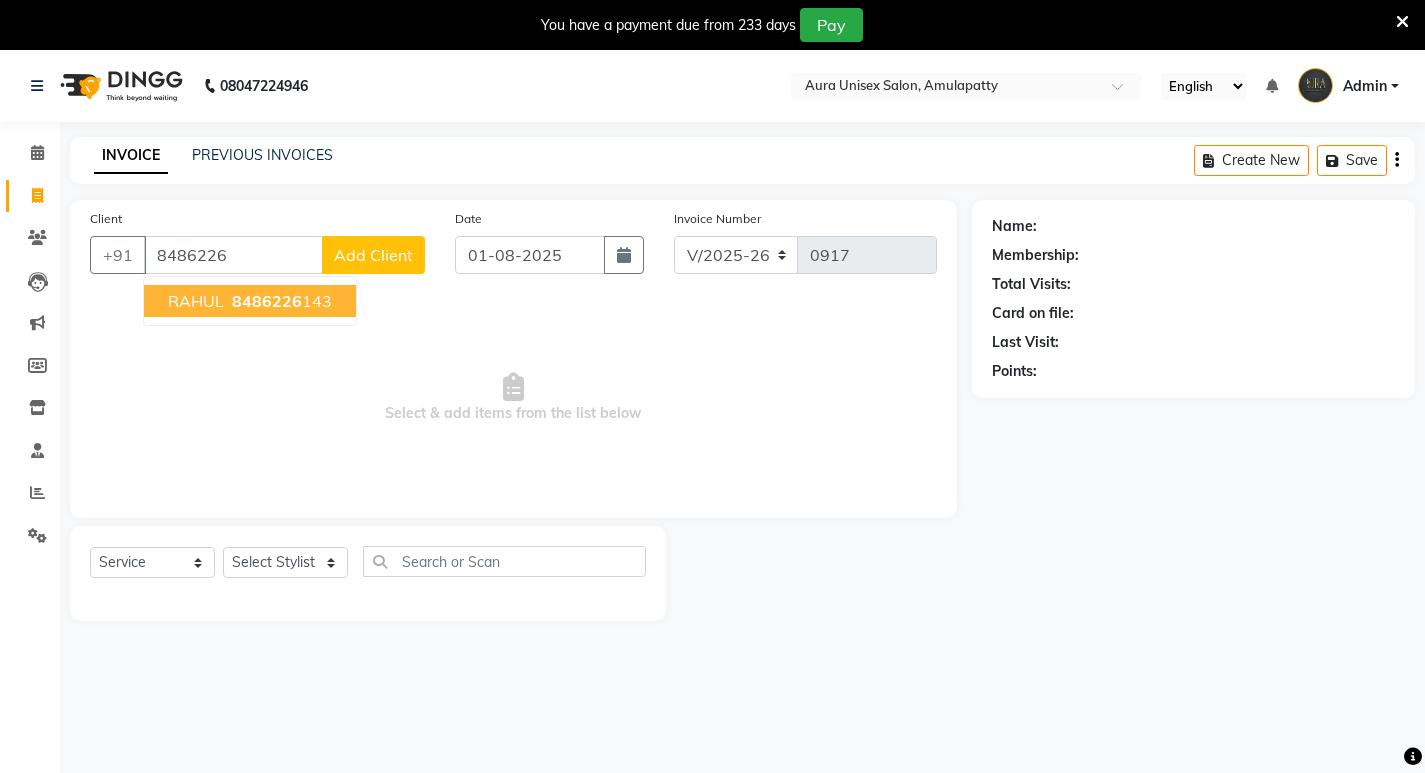 click on "8486226" at bounding box center [267, 301] 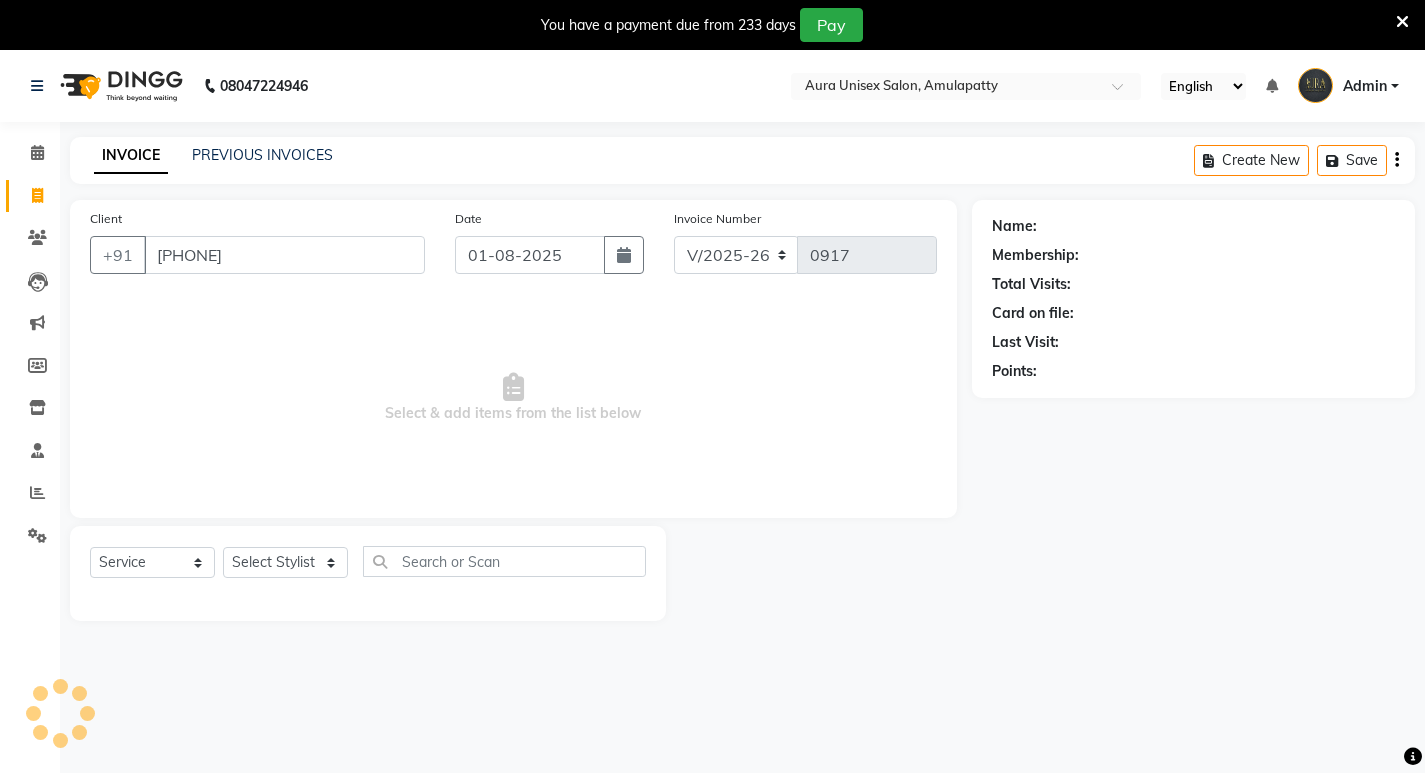 type on "[PHONE]" 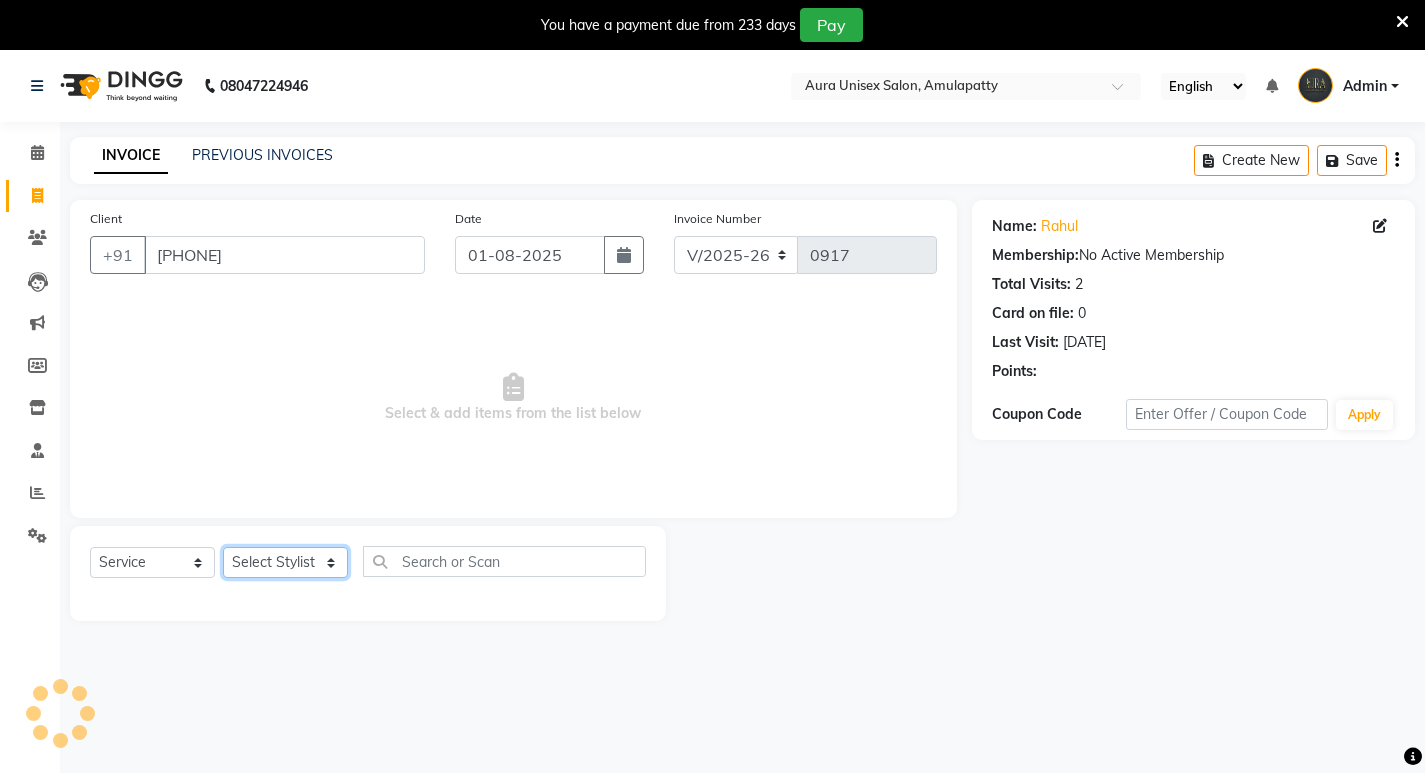 click on "Select Stylist [FIRST] [FIRST] [FIRST] [FIRST]" 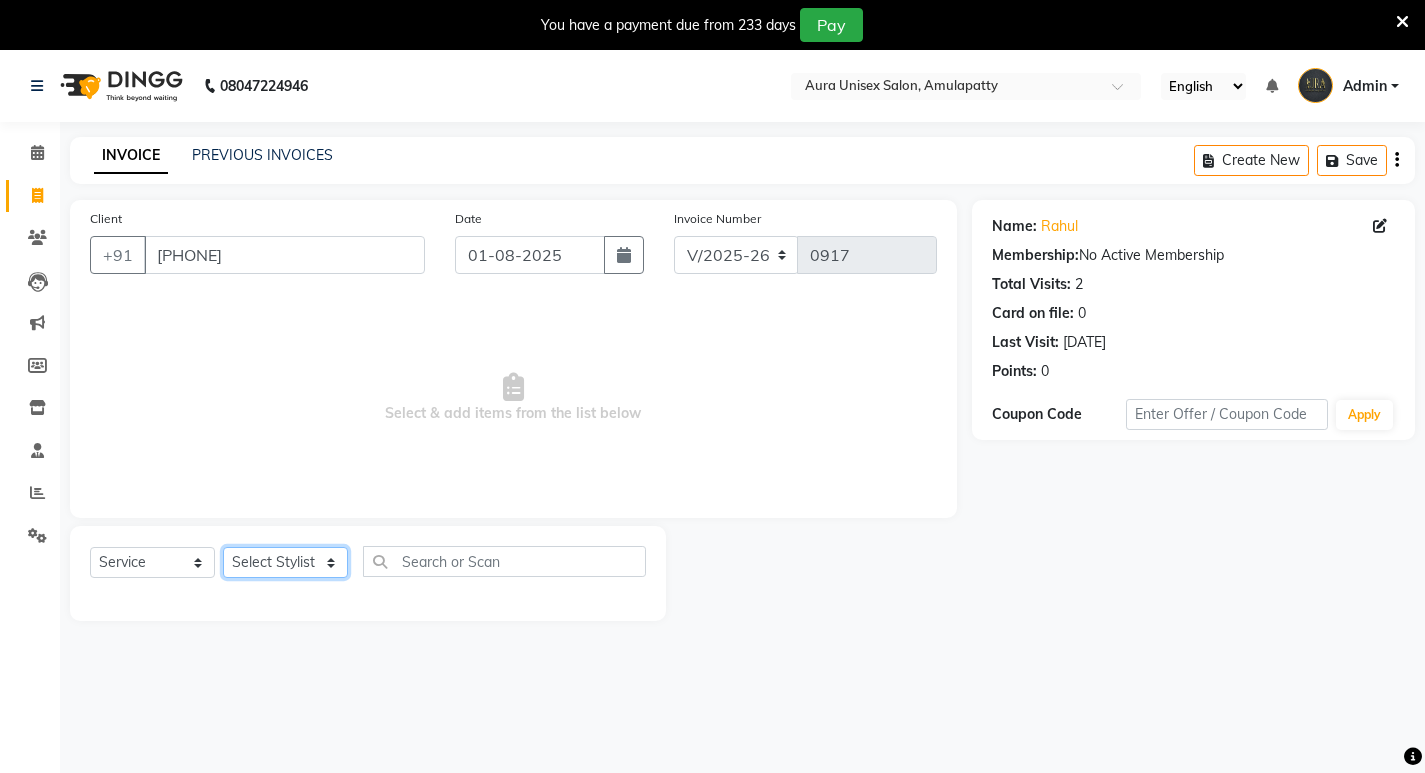 select on "71789" 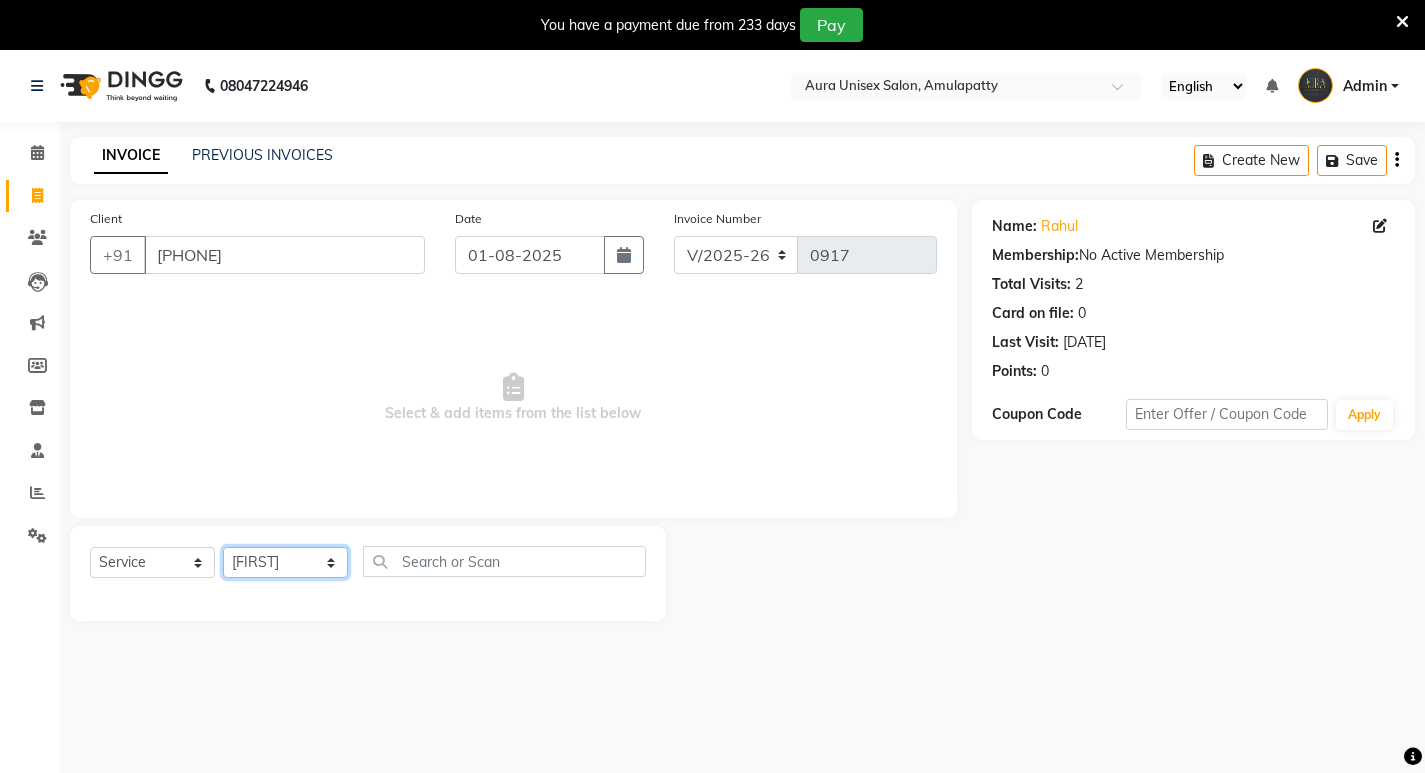 click on "Select Stylist [FIRST] [FIRST] [FIRST] [FIRST]" 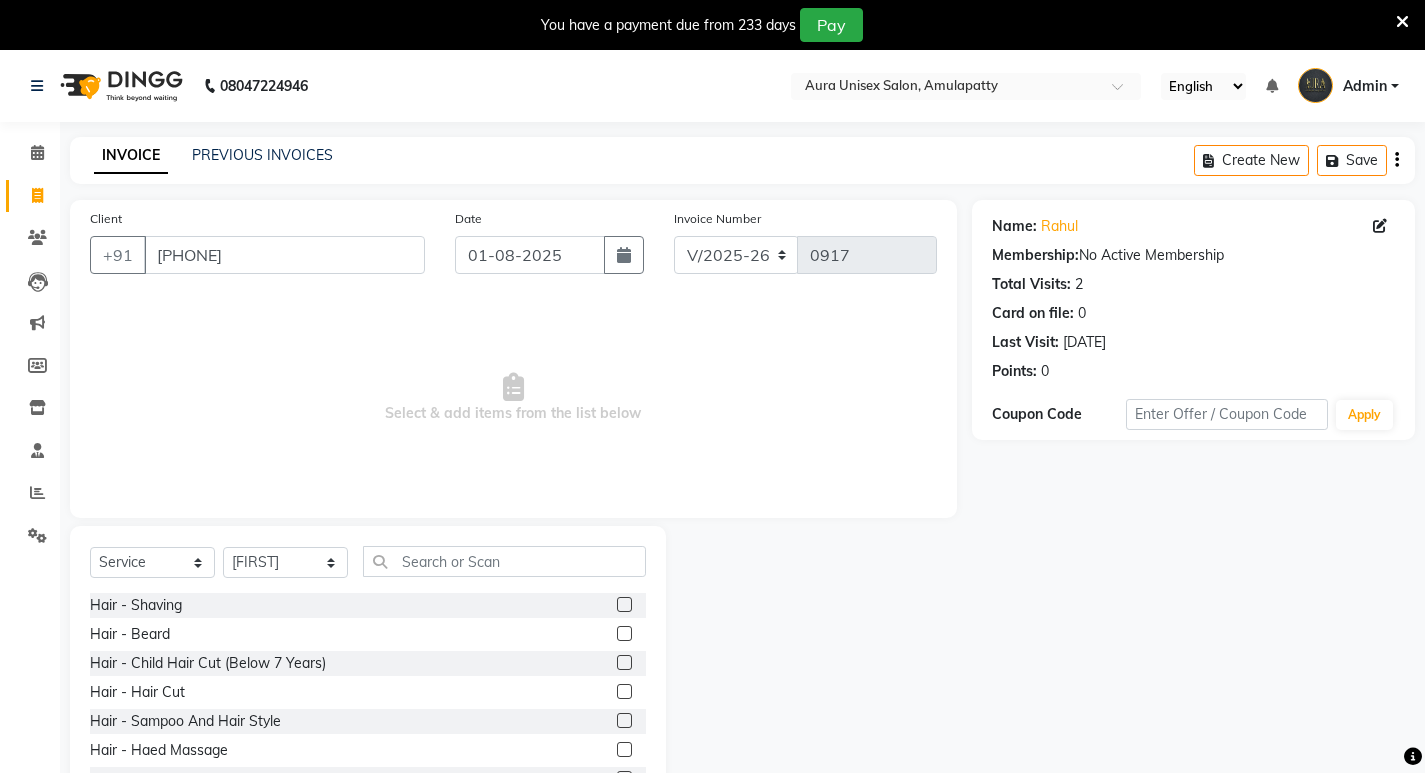 click 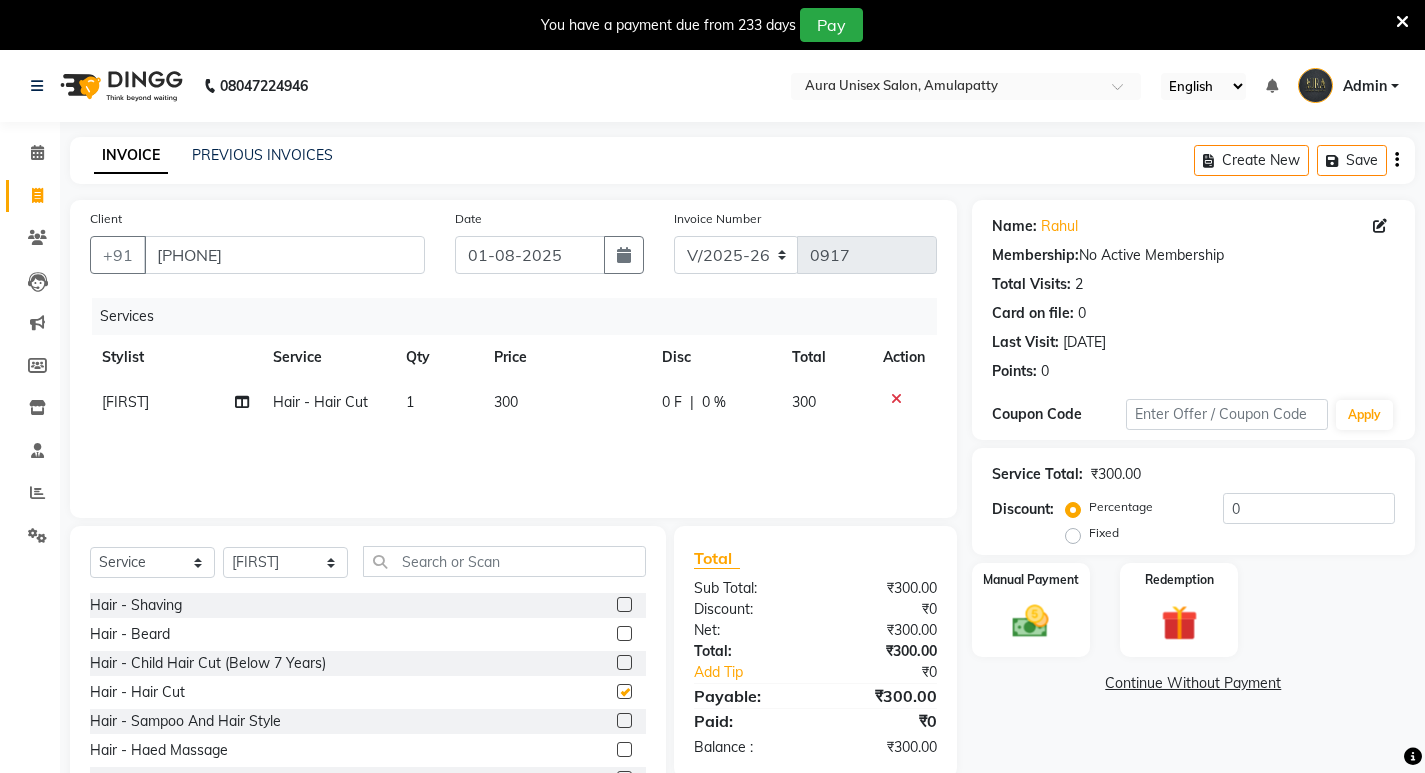 checkbox on "false" 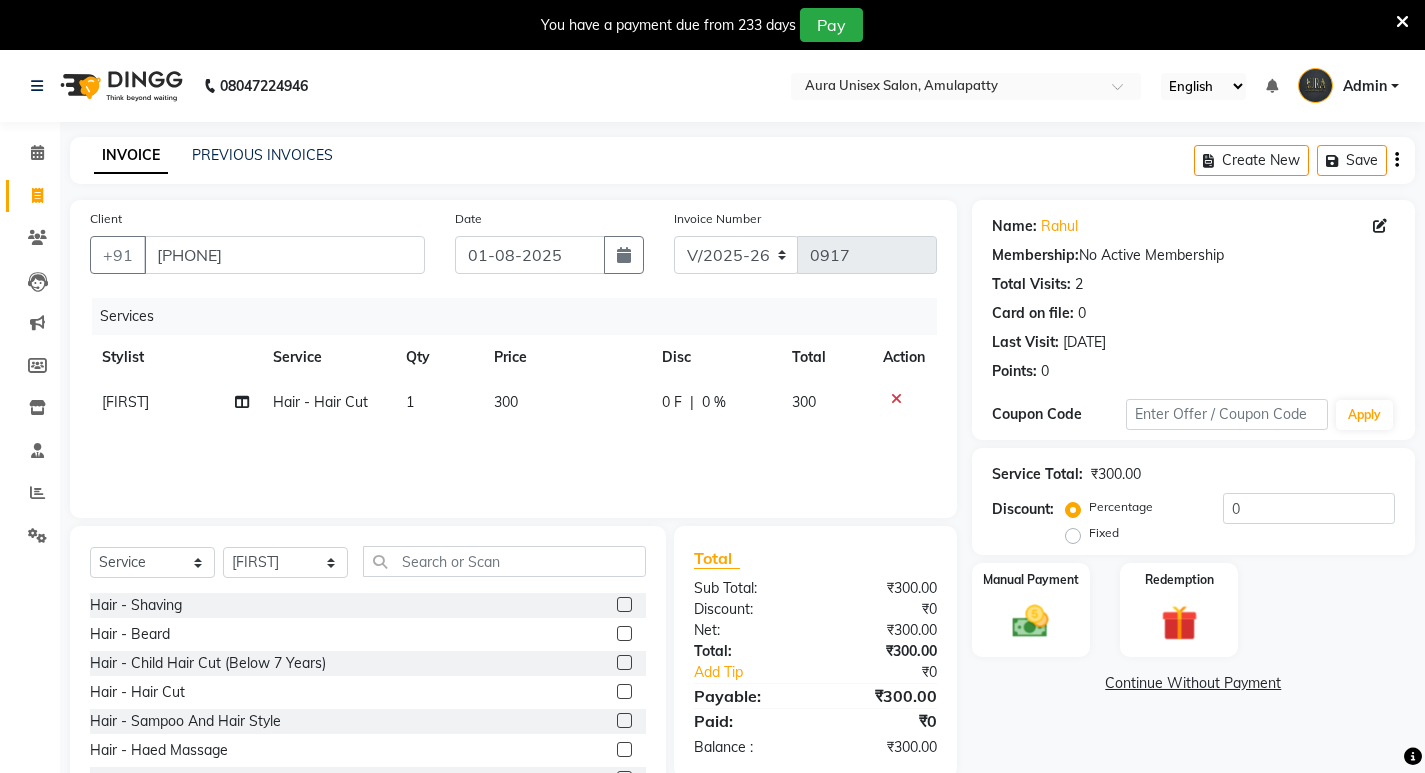 click 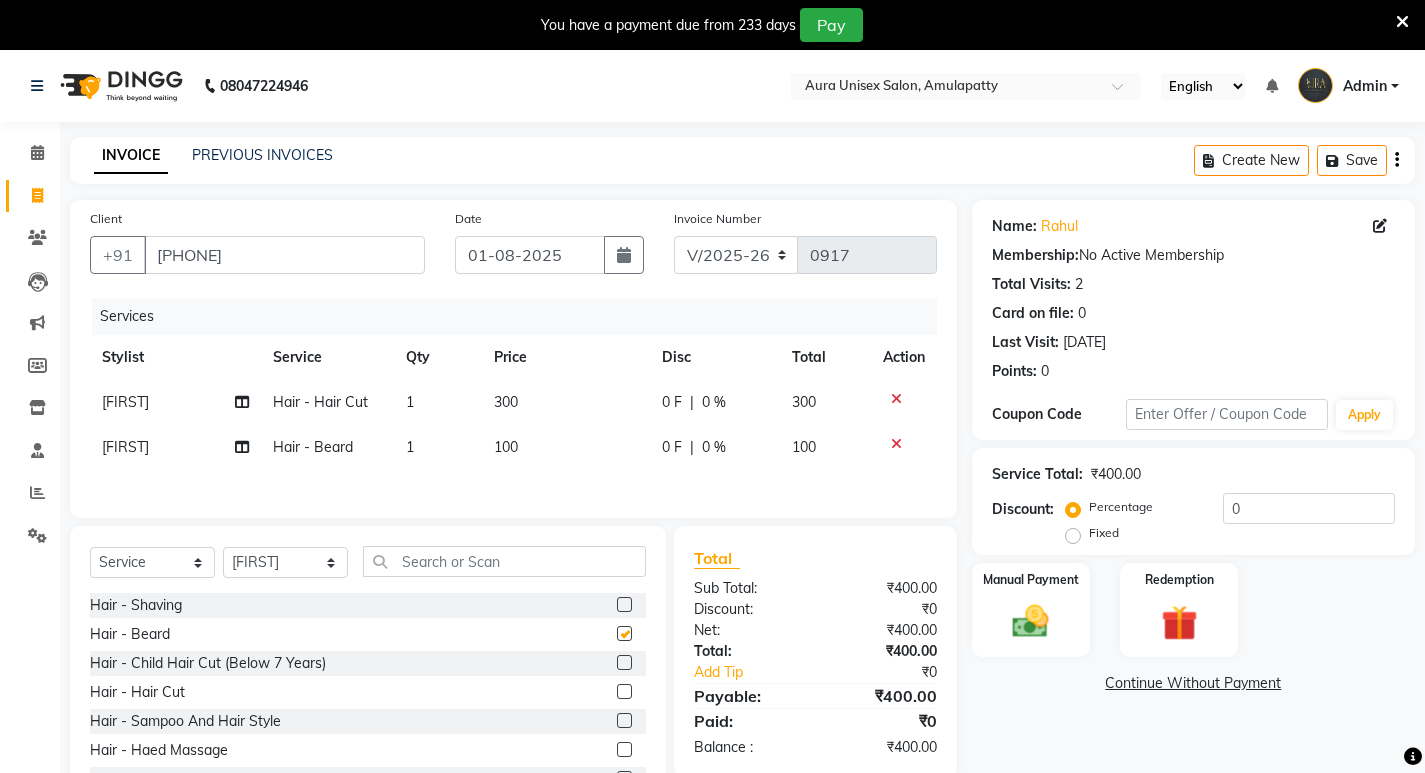 checkbox on "false" 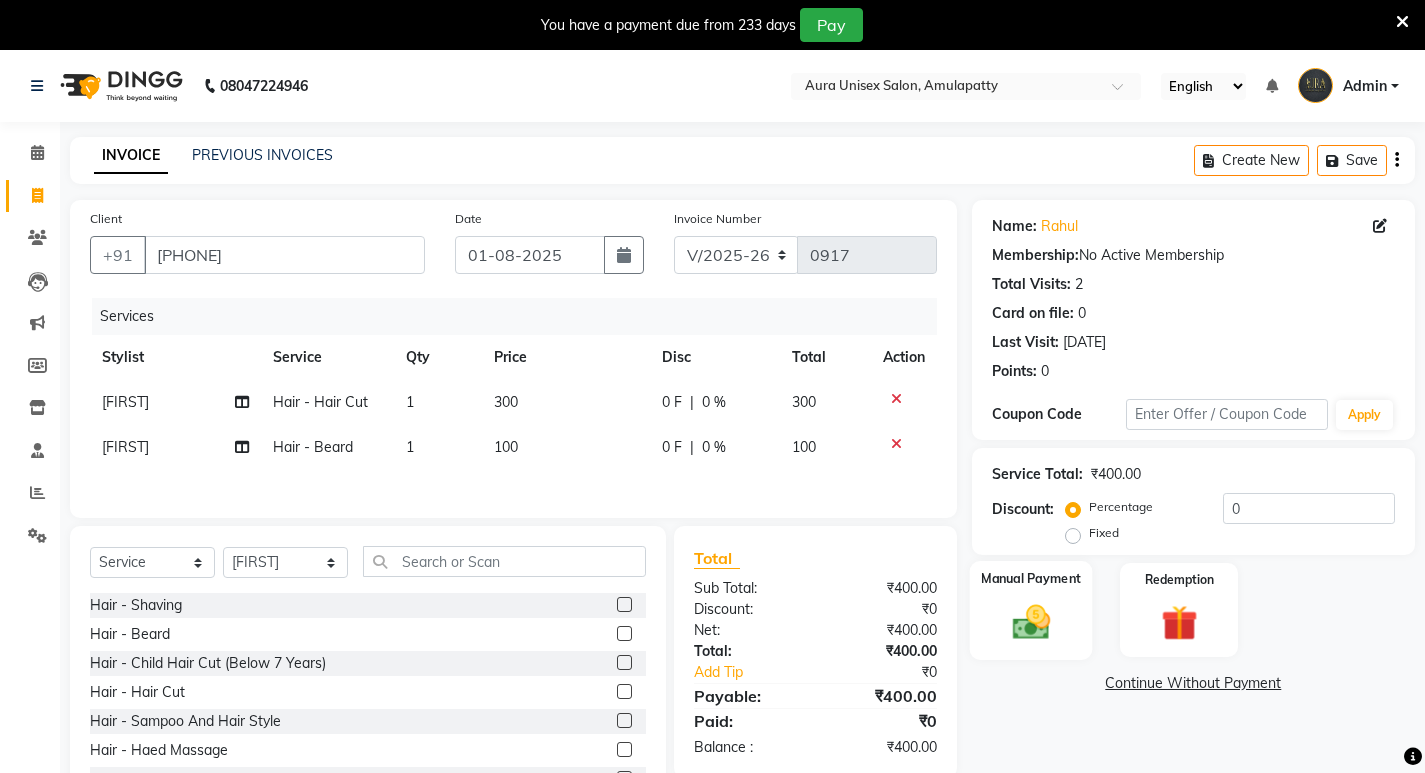 click 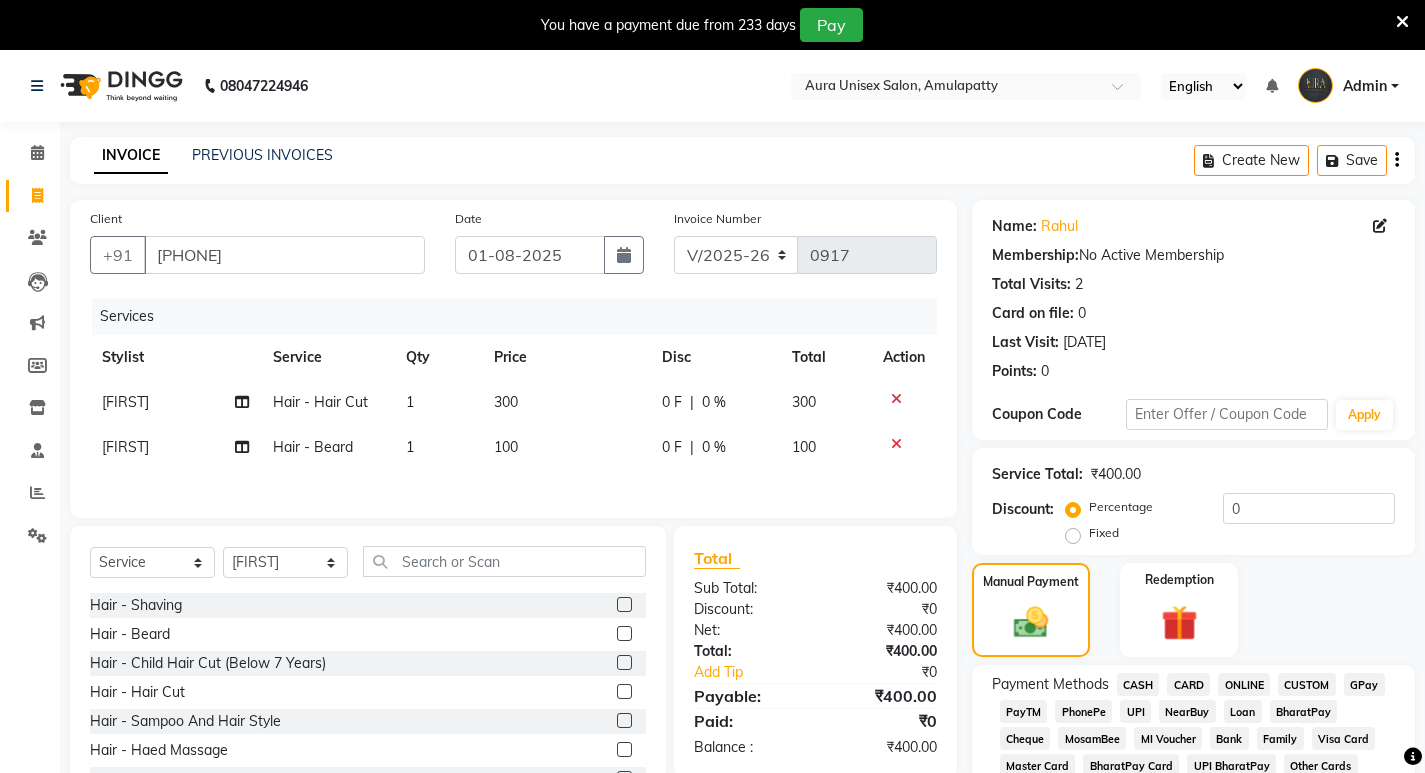 click on "CASH" 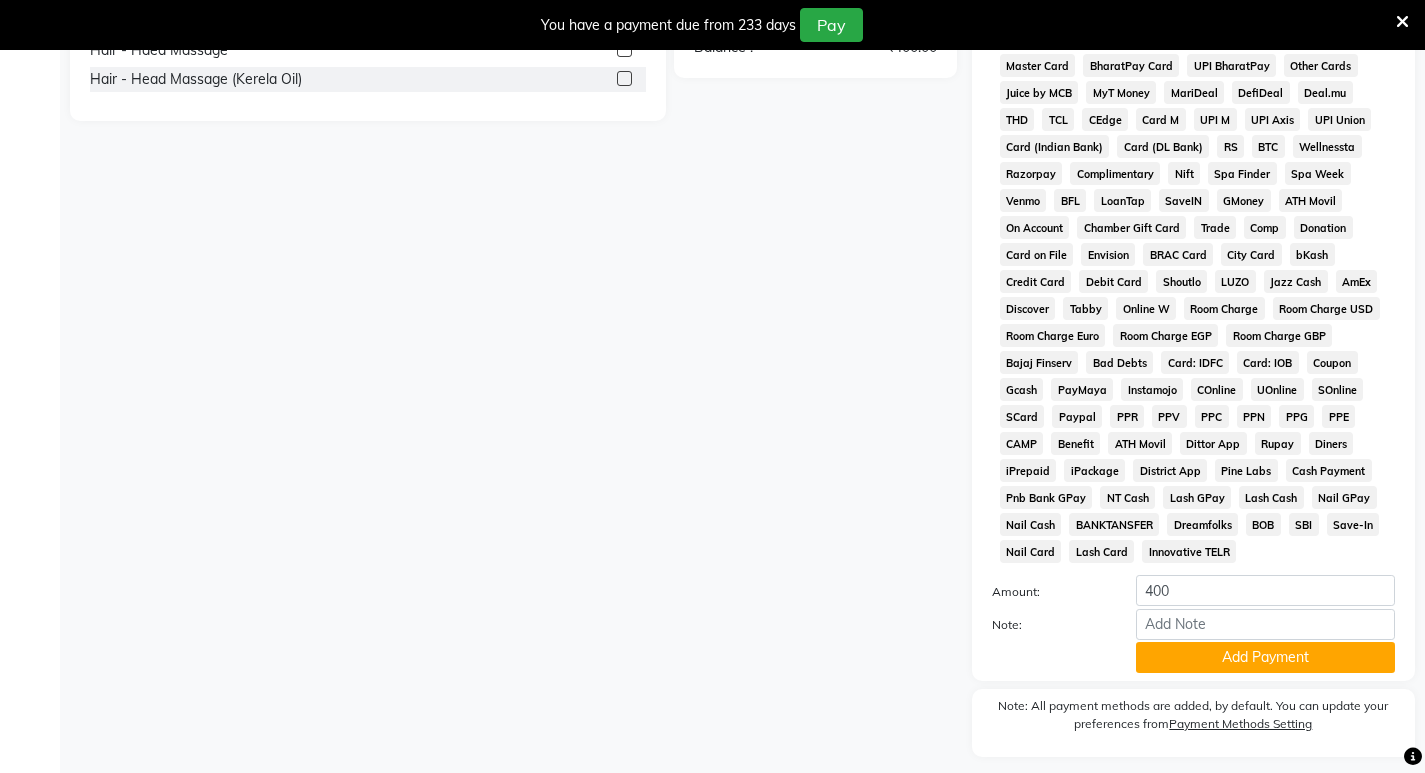 scroll, scrollTop: 755, scrollLeft: 0, axis: vertical 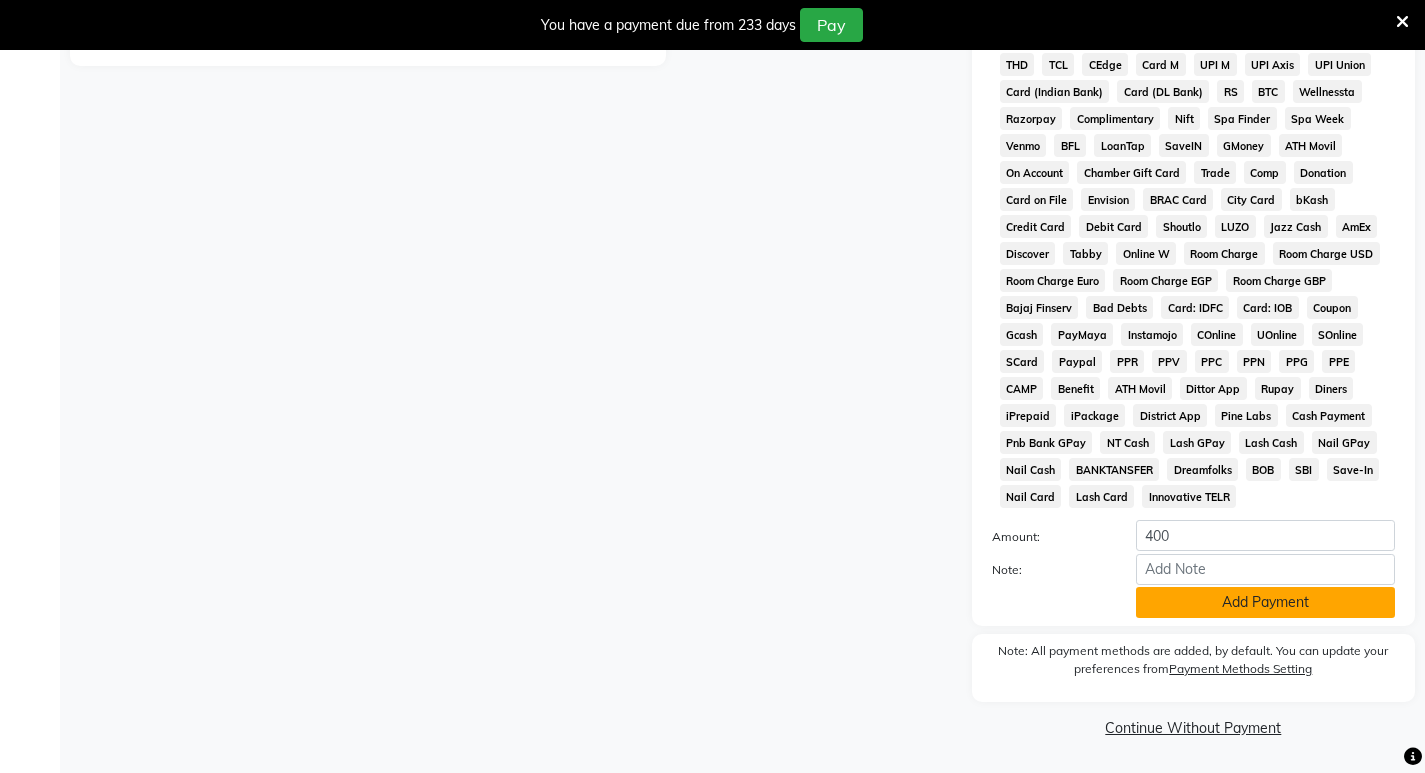 click on "Add Payment" 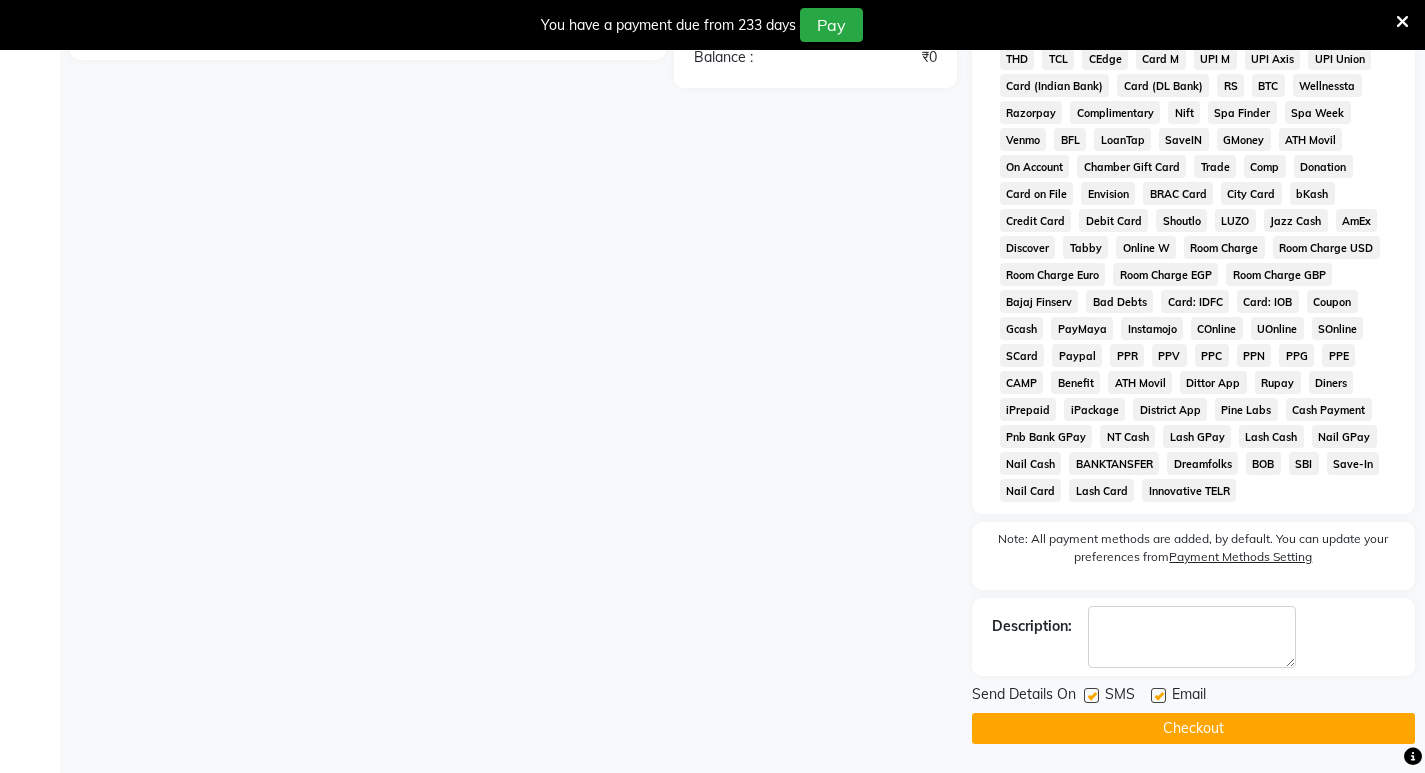 scroll, scrollTop: 762, scrollLeft: 0, axis: vertical 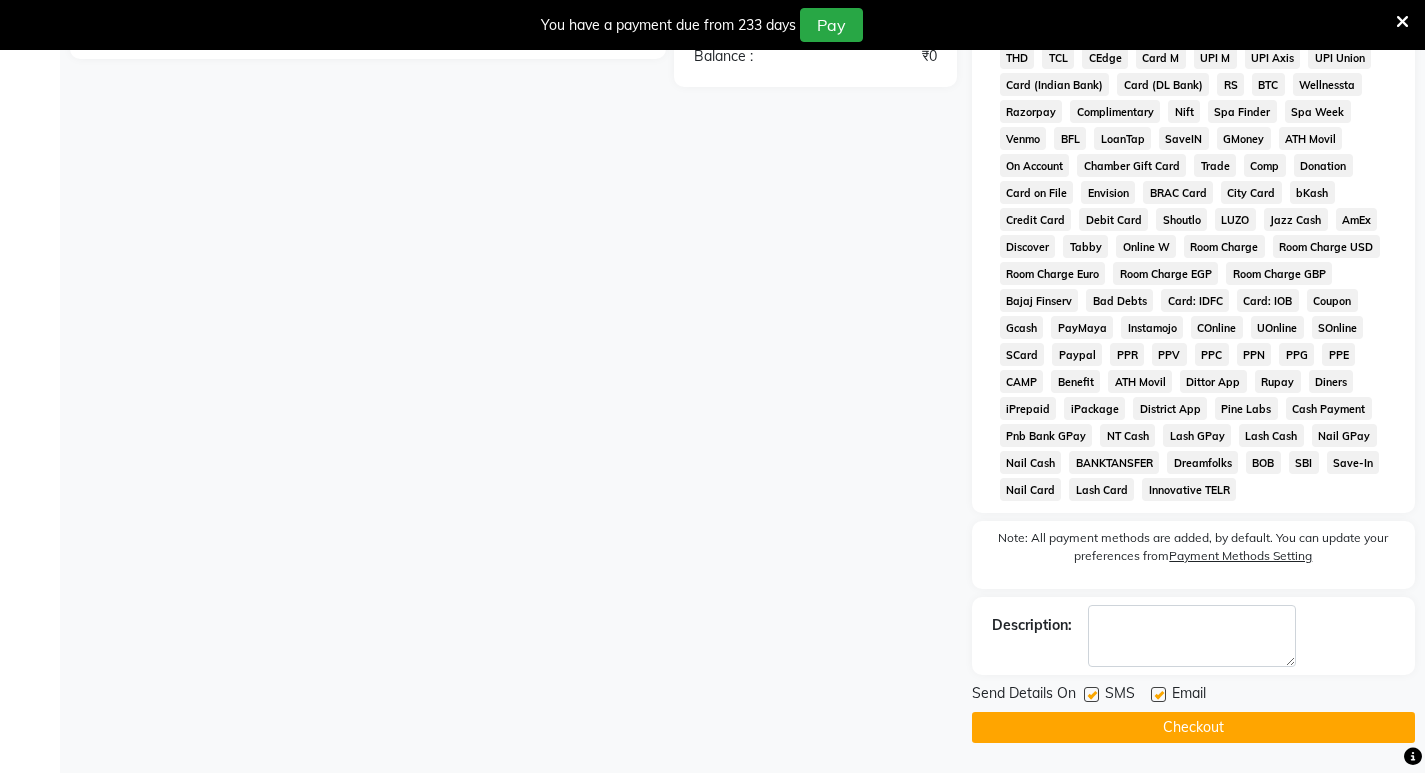 click 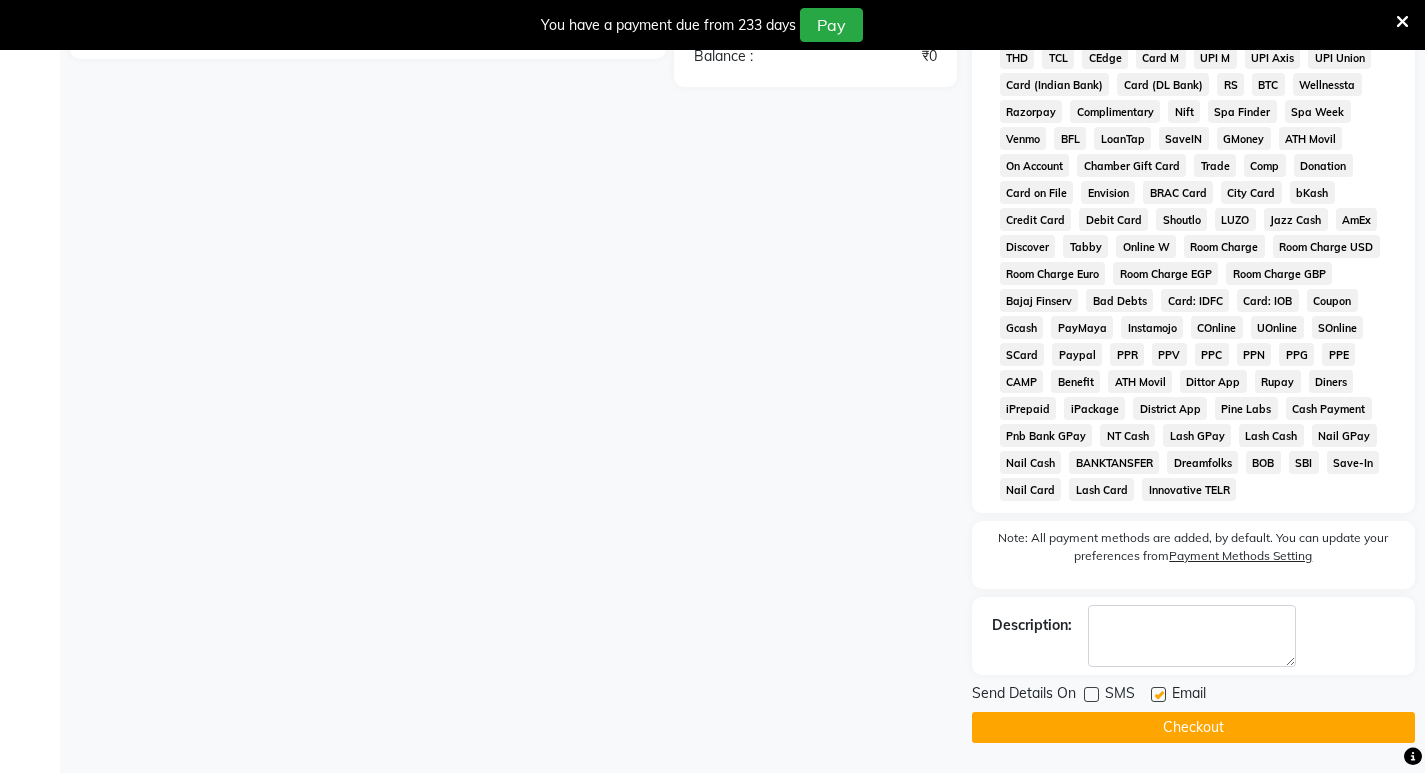 click 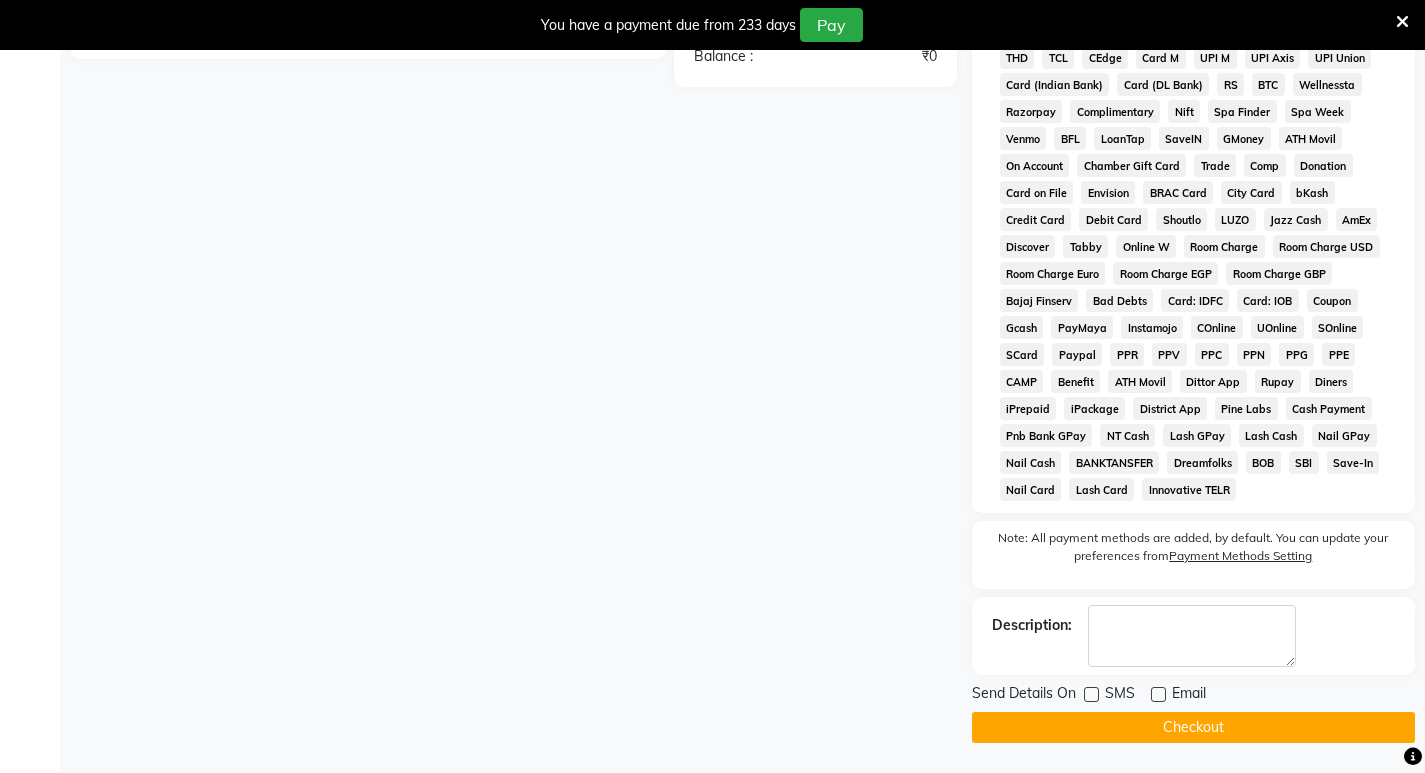 click on "Checkout" 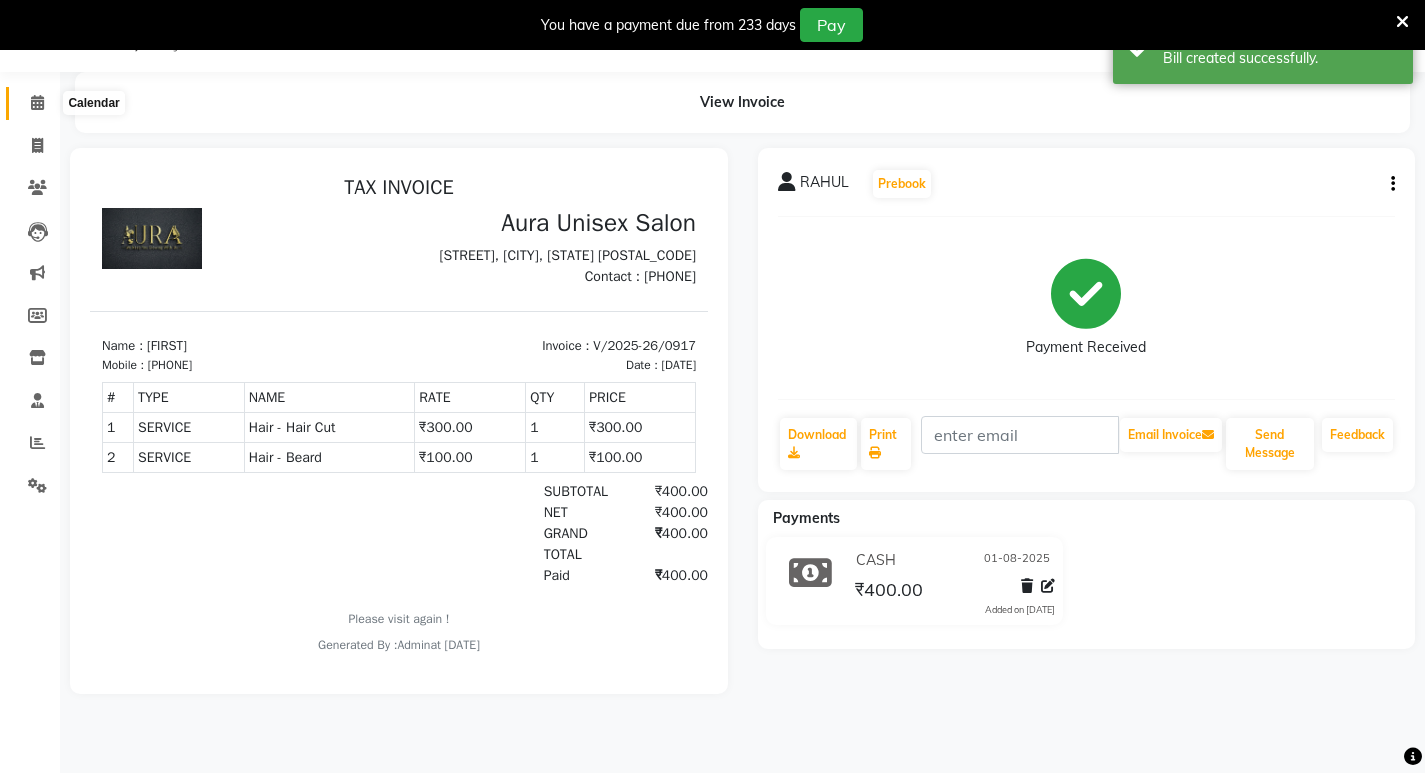 scroll, scrollTop: 0, scrollLeft: 0, axis: both 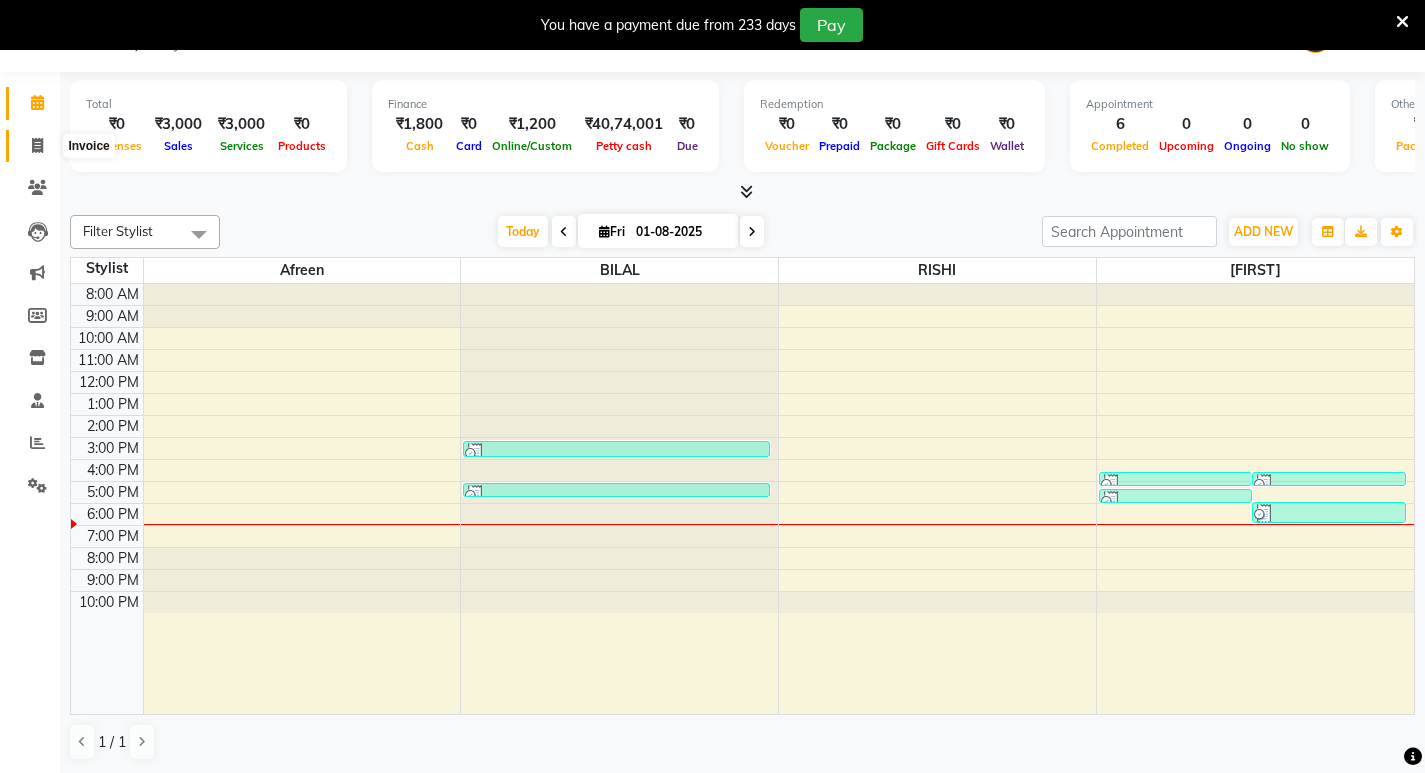 click 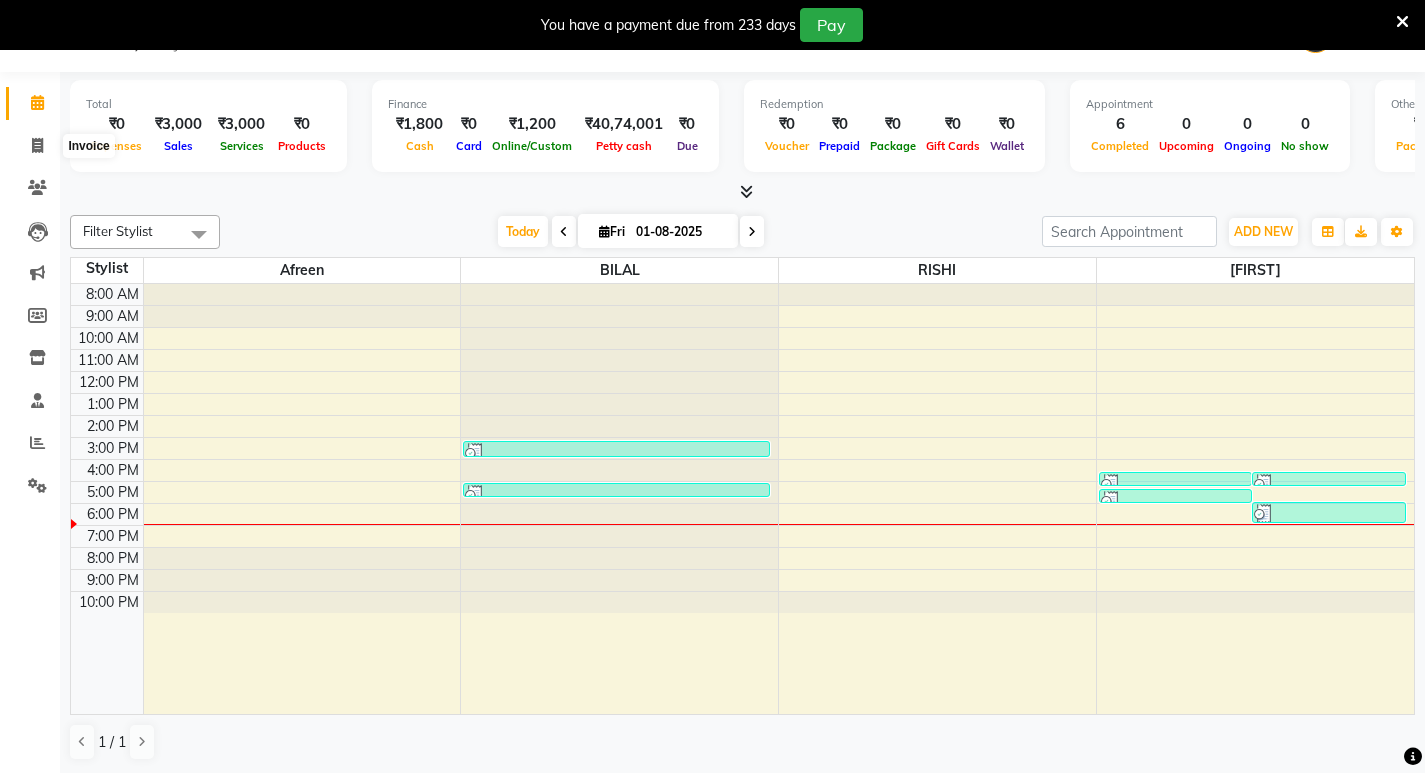 select on "service" 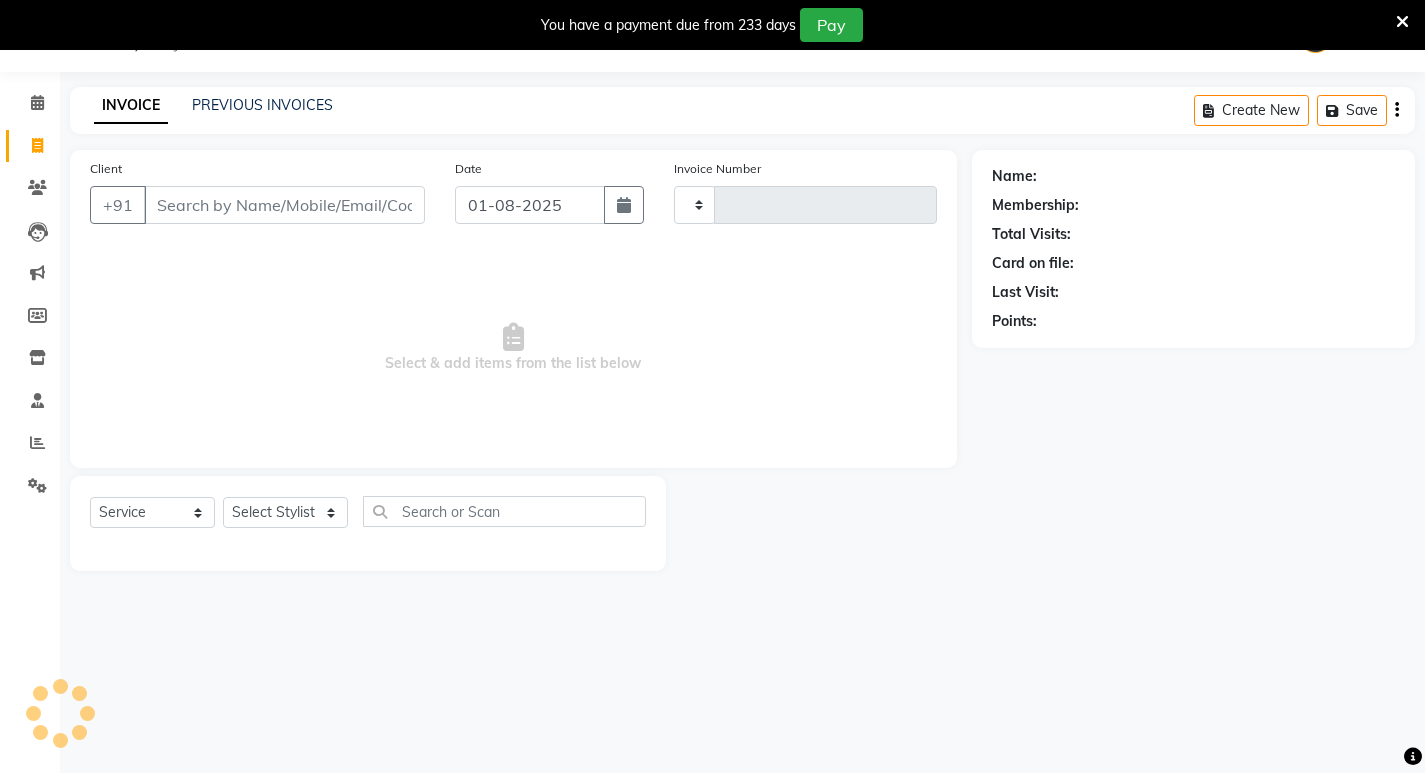 type on "0918" 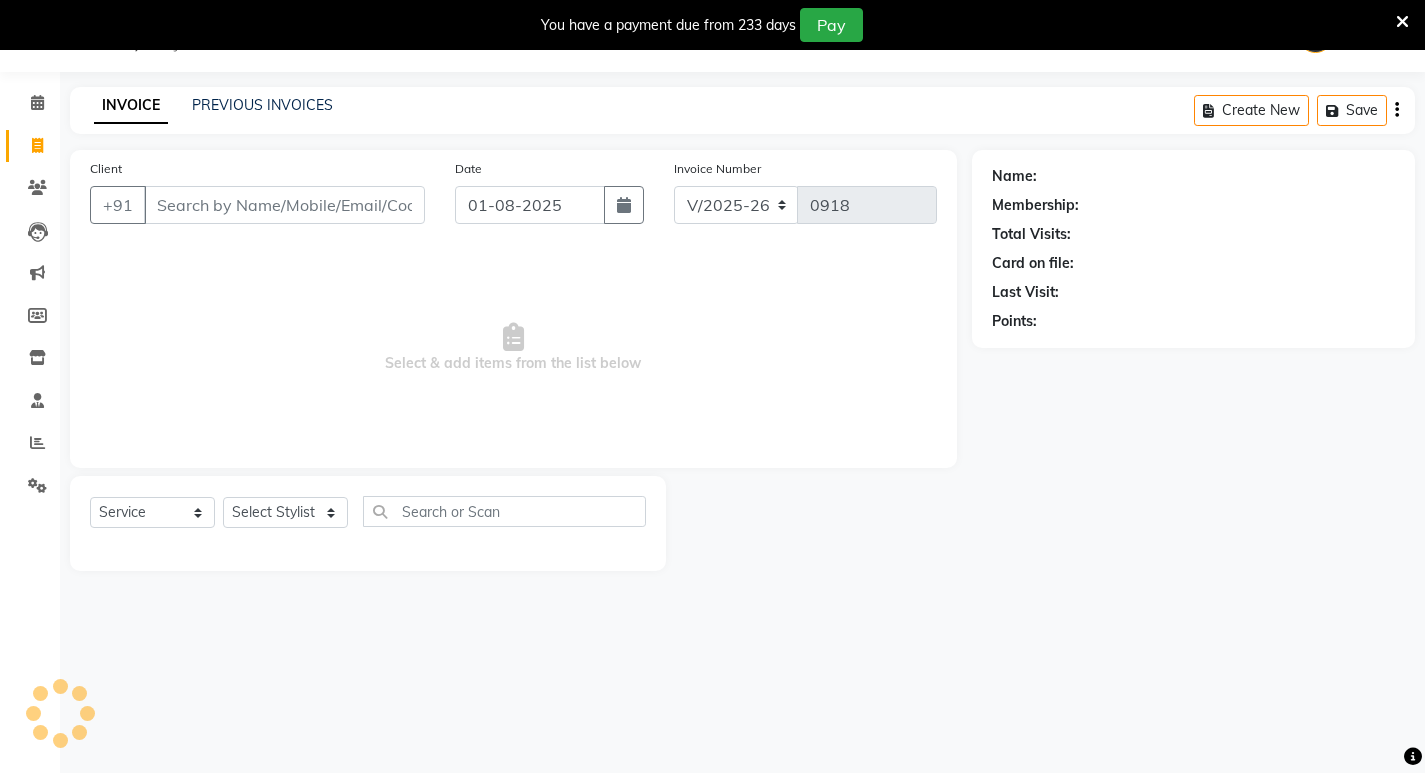 click on "Client" at bounding box center (284, 205) 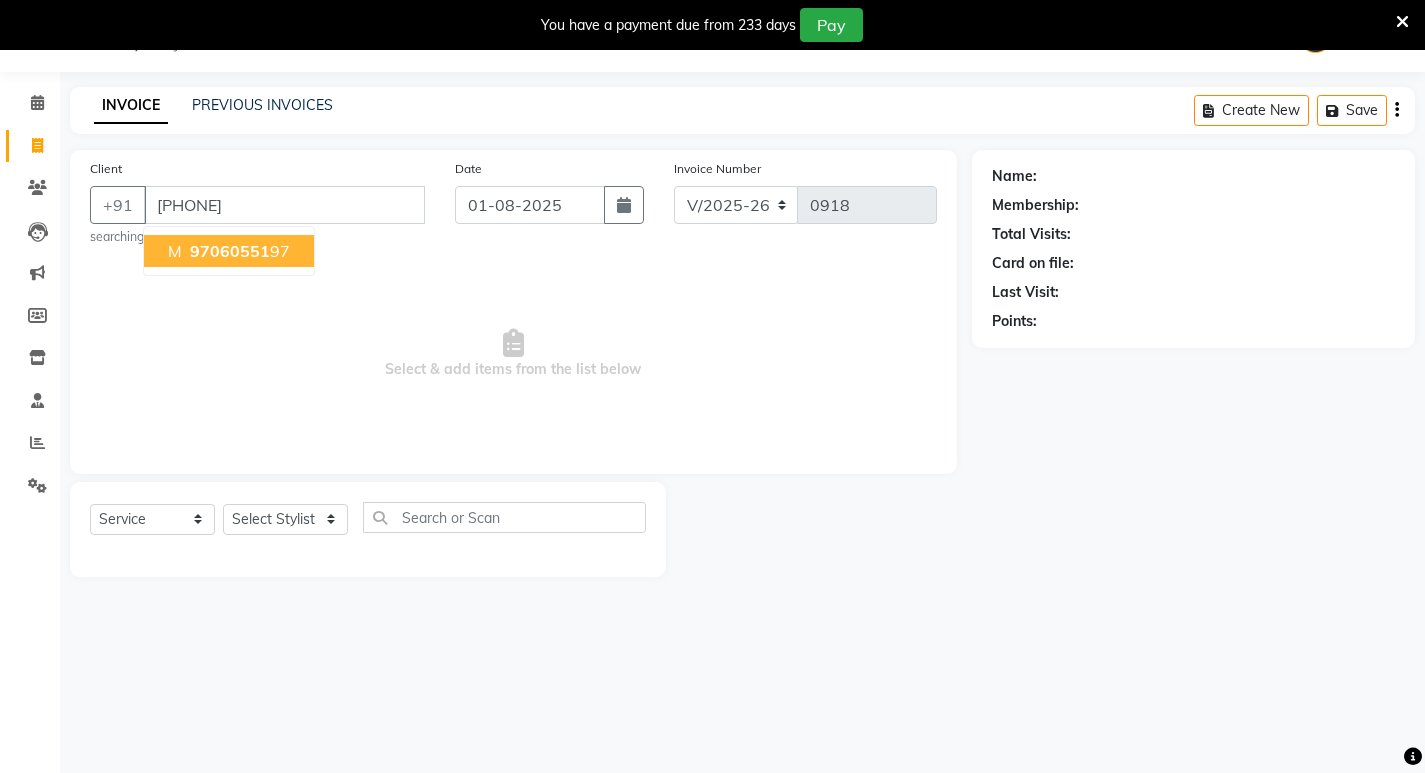 type on "[PHONE]" 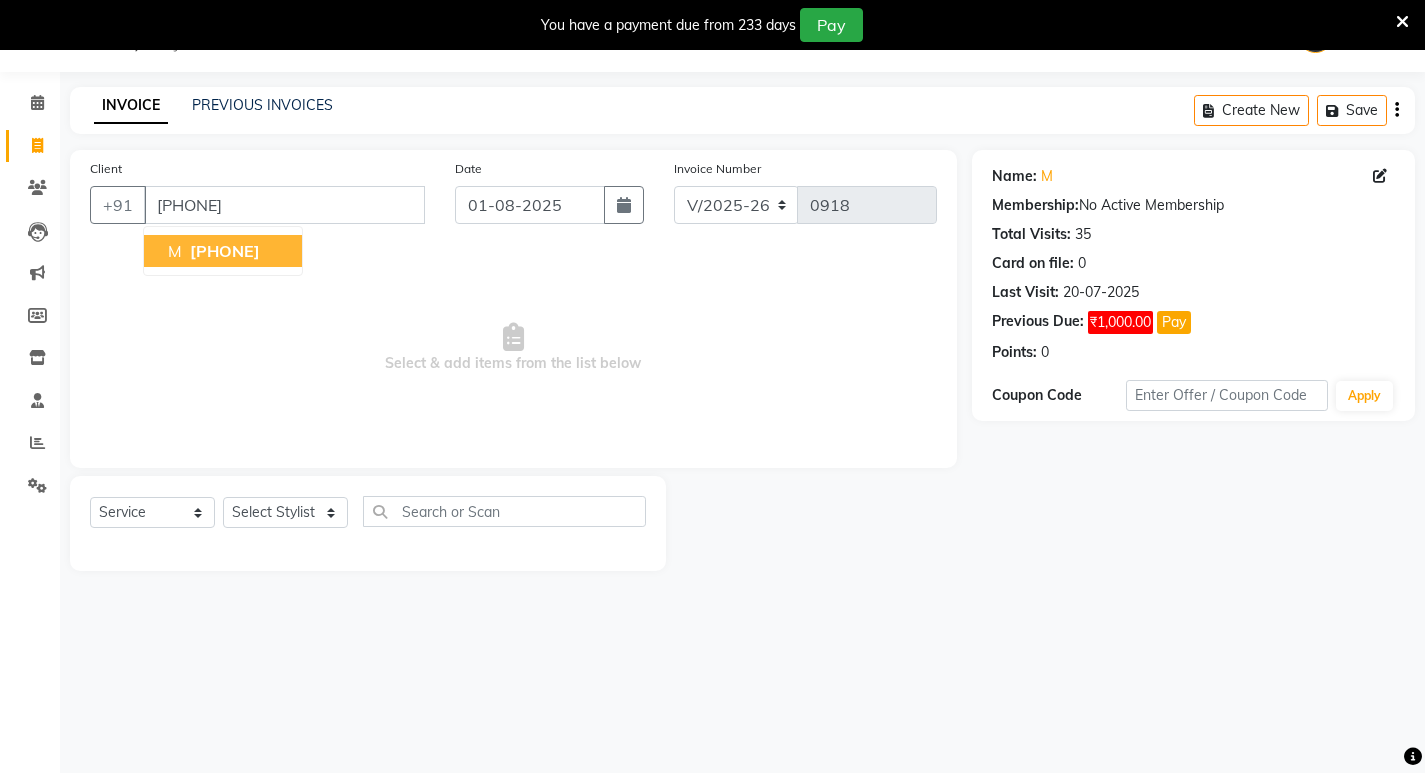click on "[PHONE]" at bounding box center (225, 251) 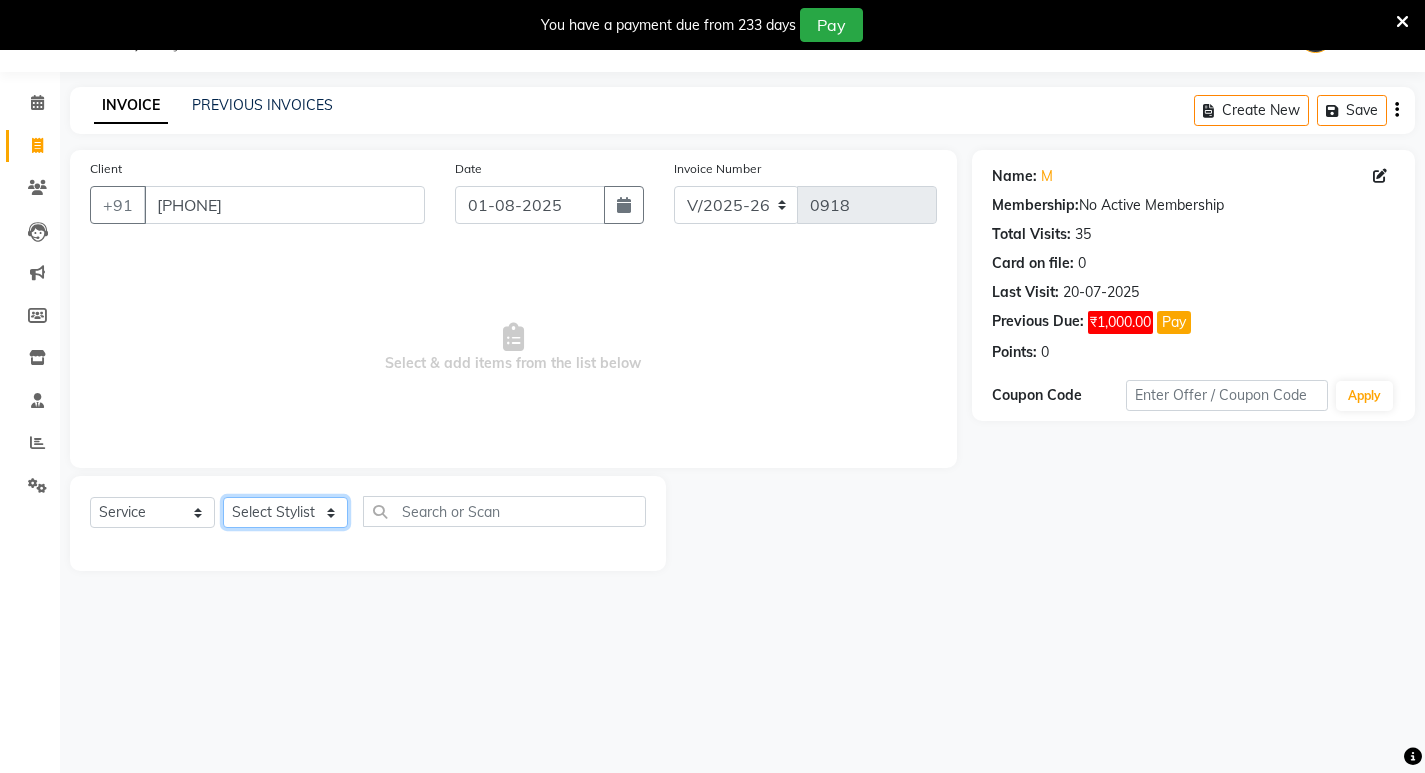 click on "Select Stylist [FIRST] [FIRST] [FIRST] [FIRST]" 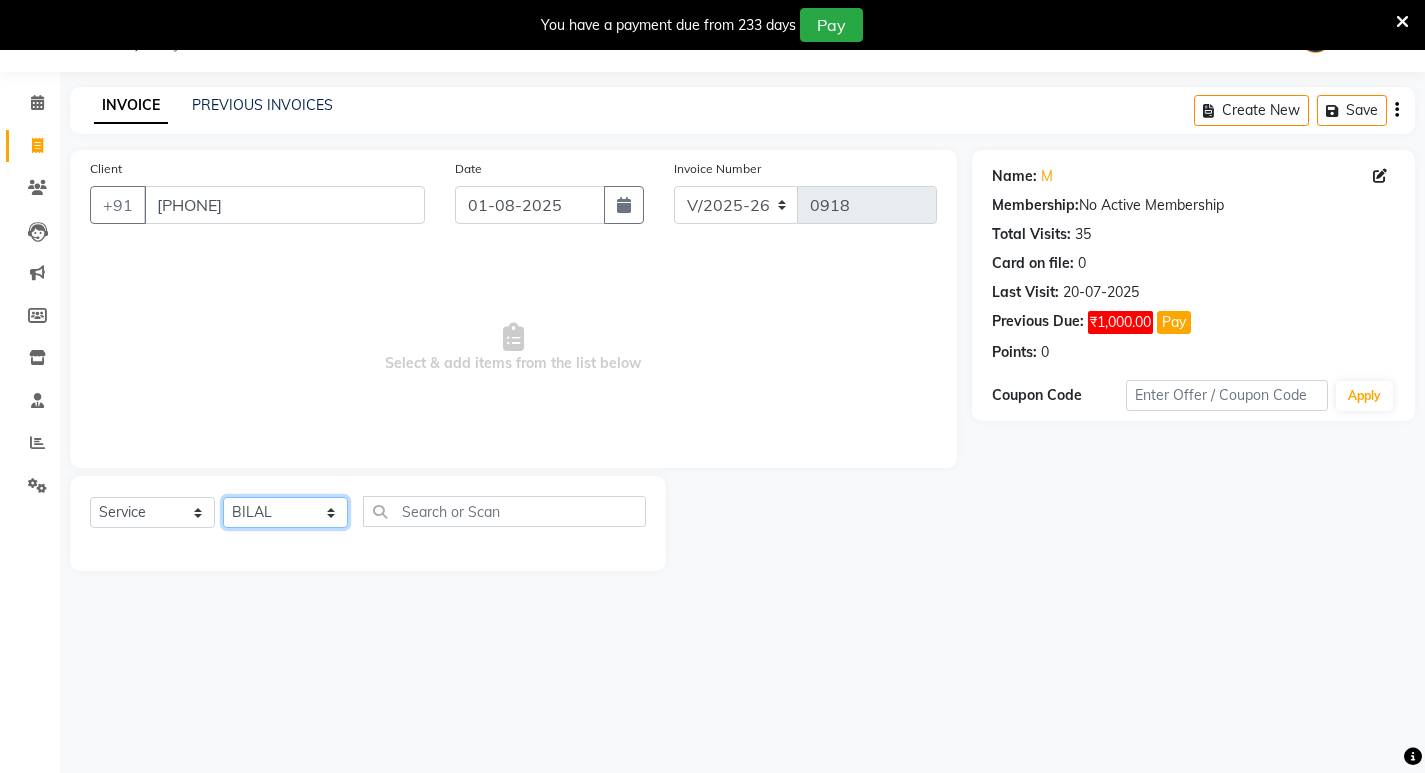 click on "Select Stylist [FIRST] [FIRST] [FIRST] [FIRST]" 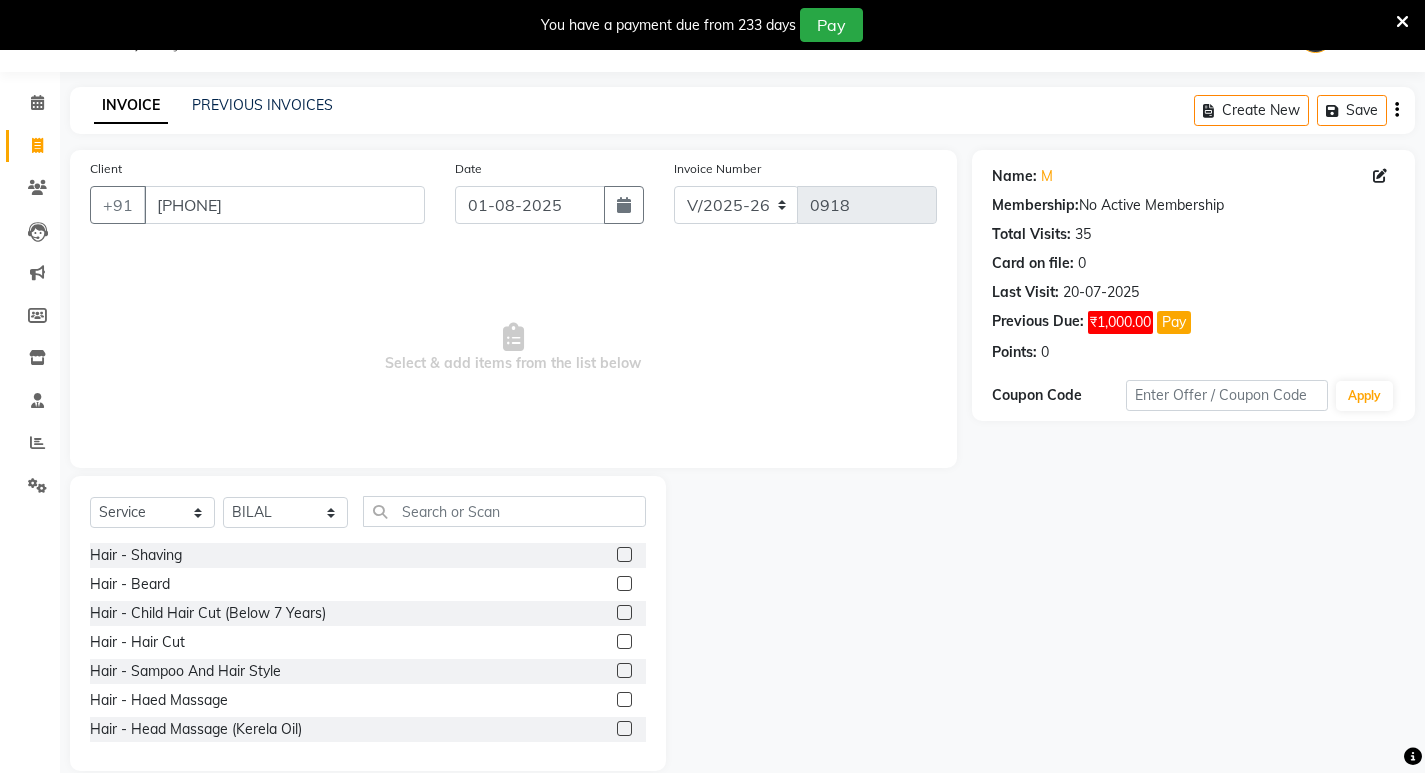 click 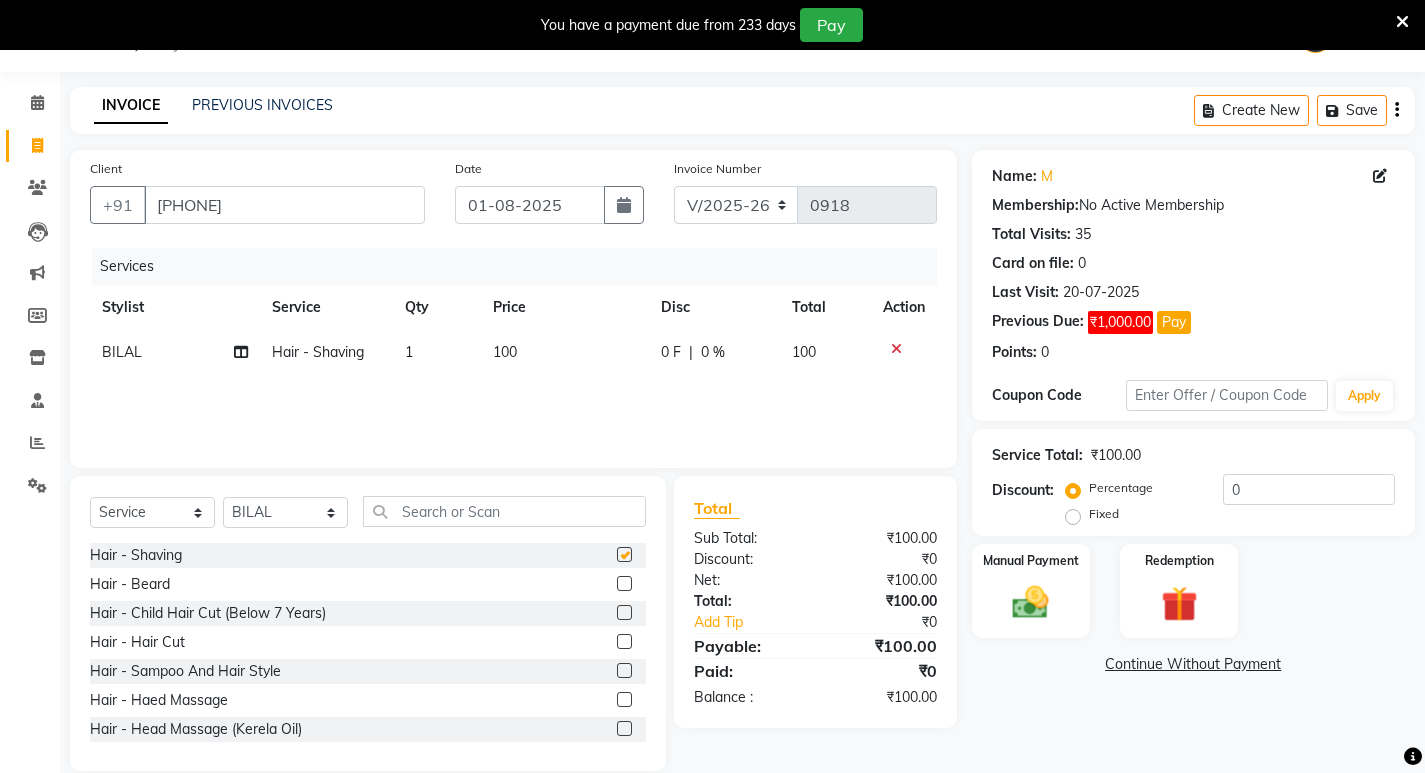 checkbox on "false" 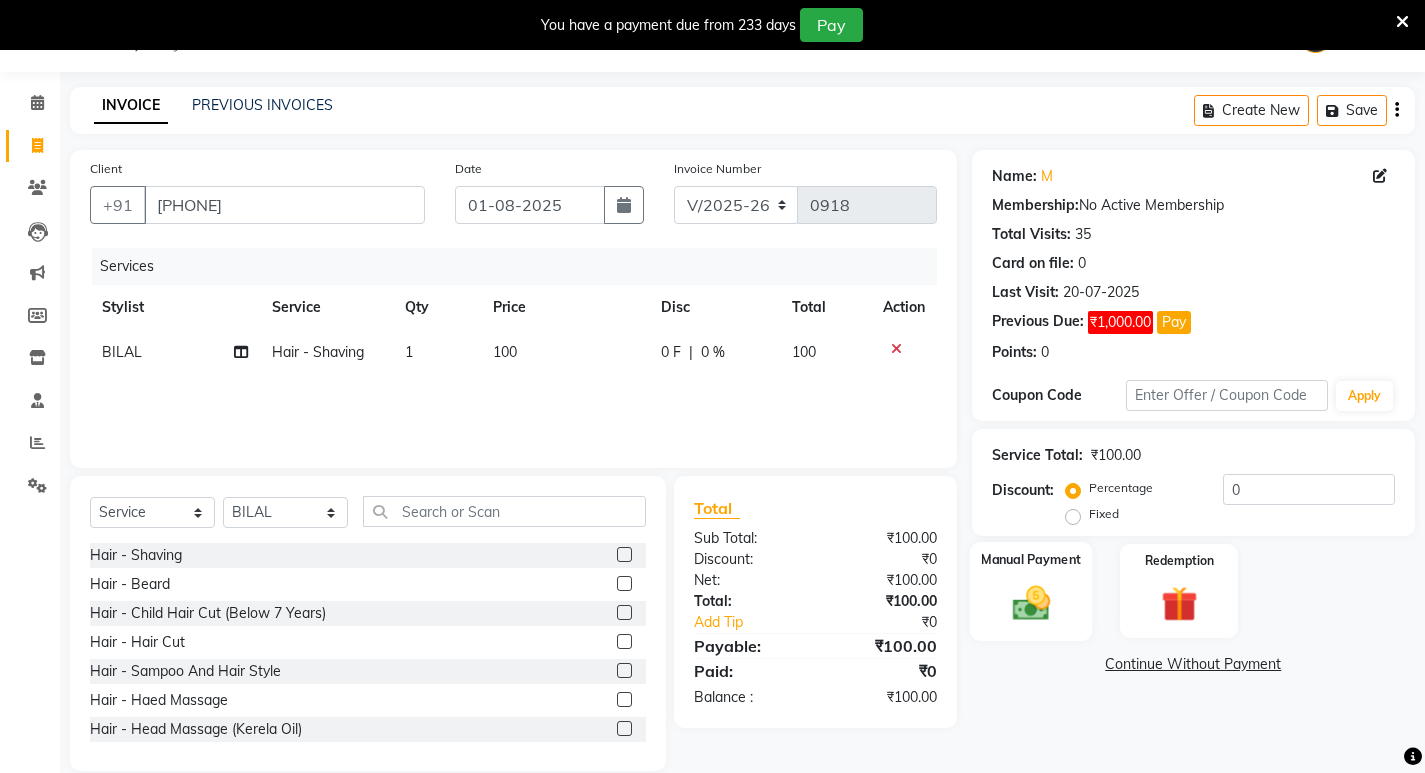 click 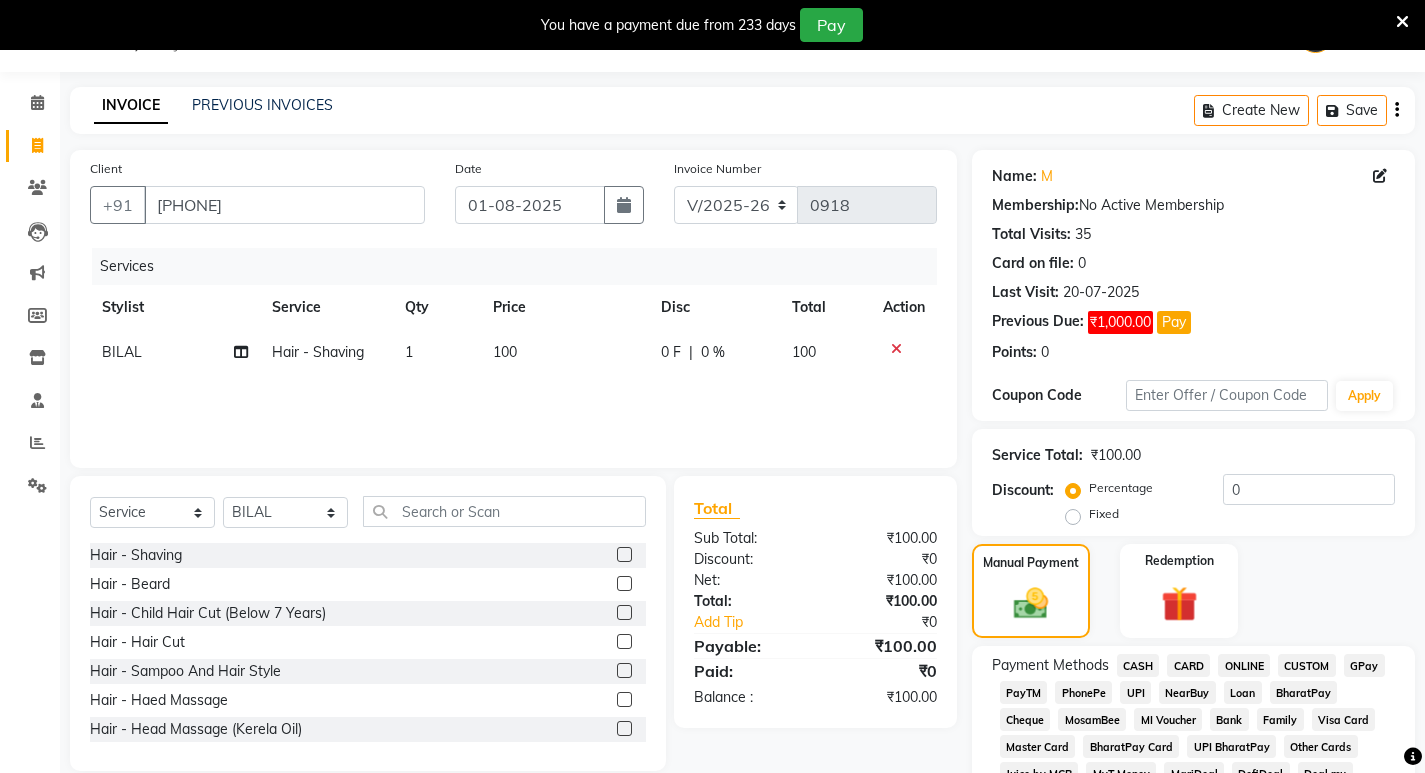 click on "CASH" 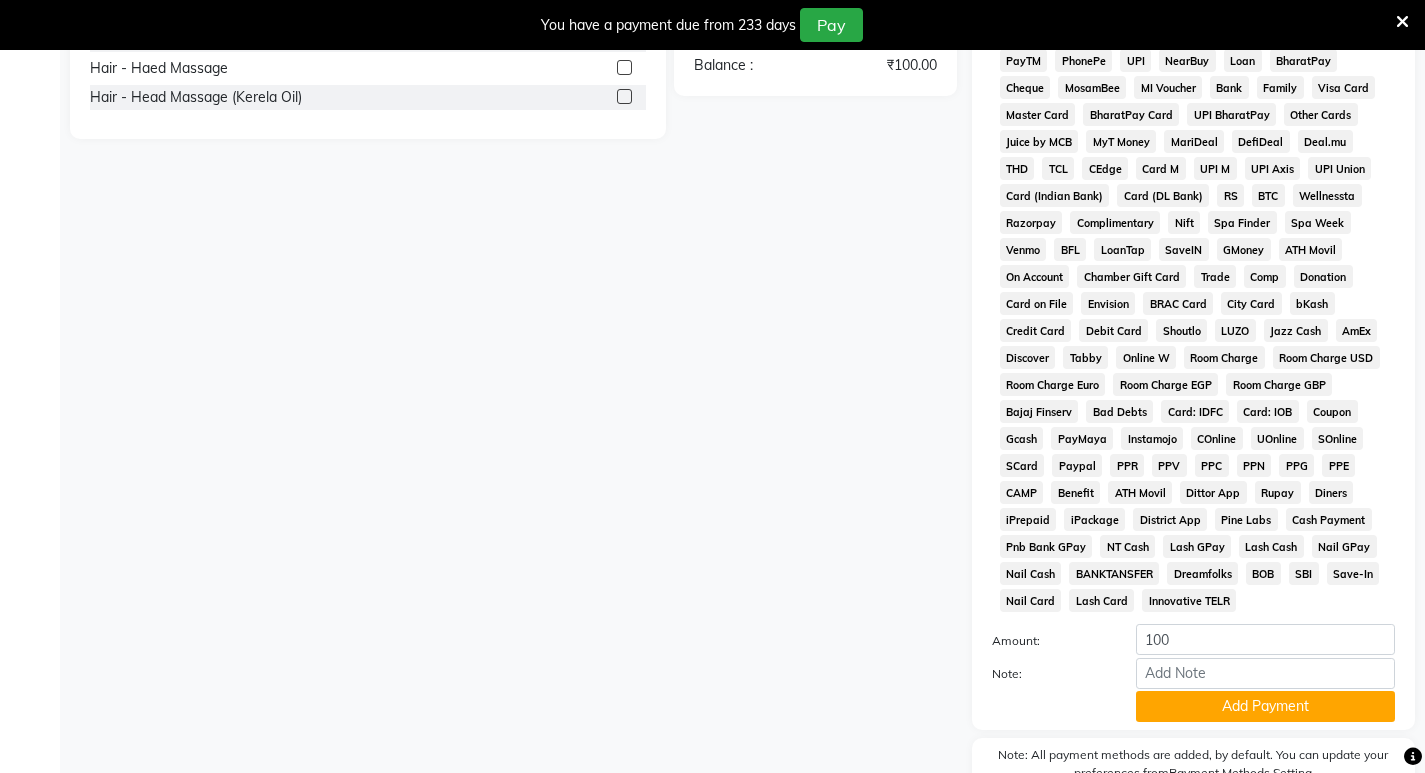 scroll, scrollTop: 786, scrollLeft: 0, axis: vertical 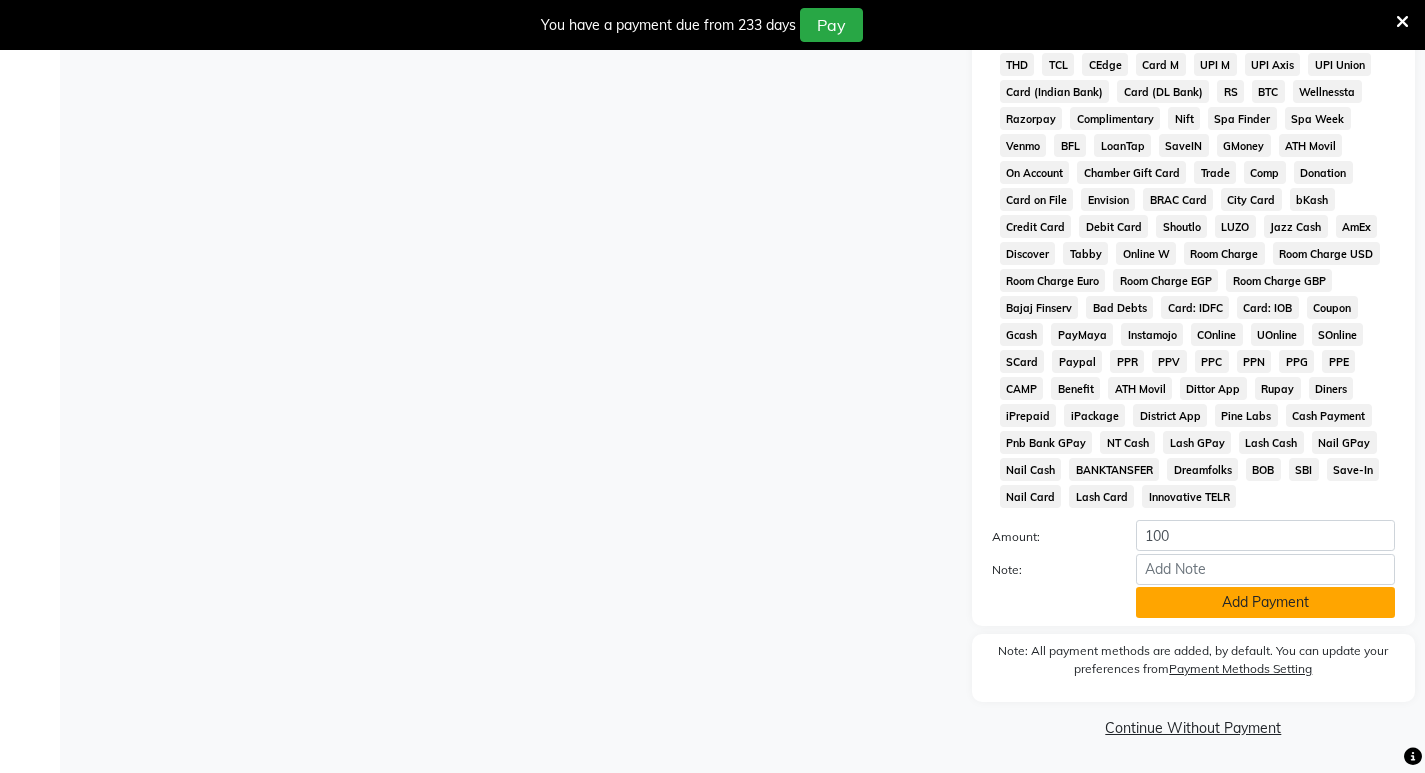 click on "Add Payment" 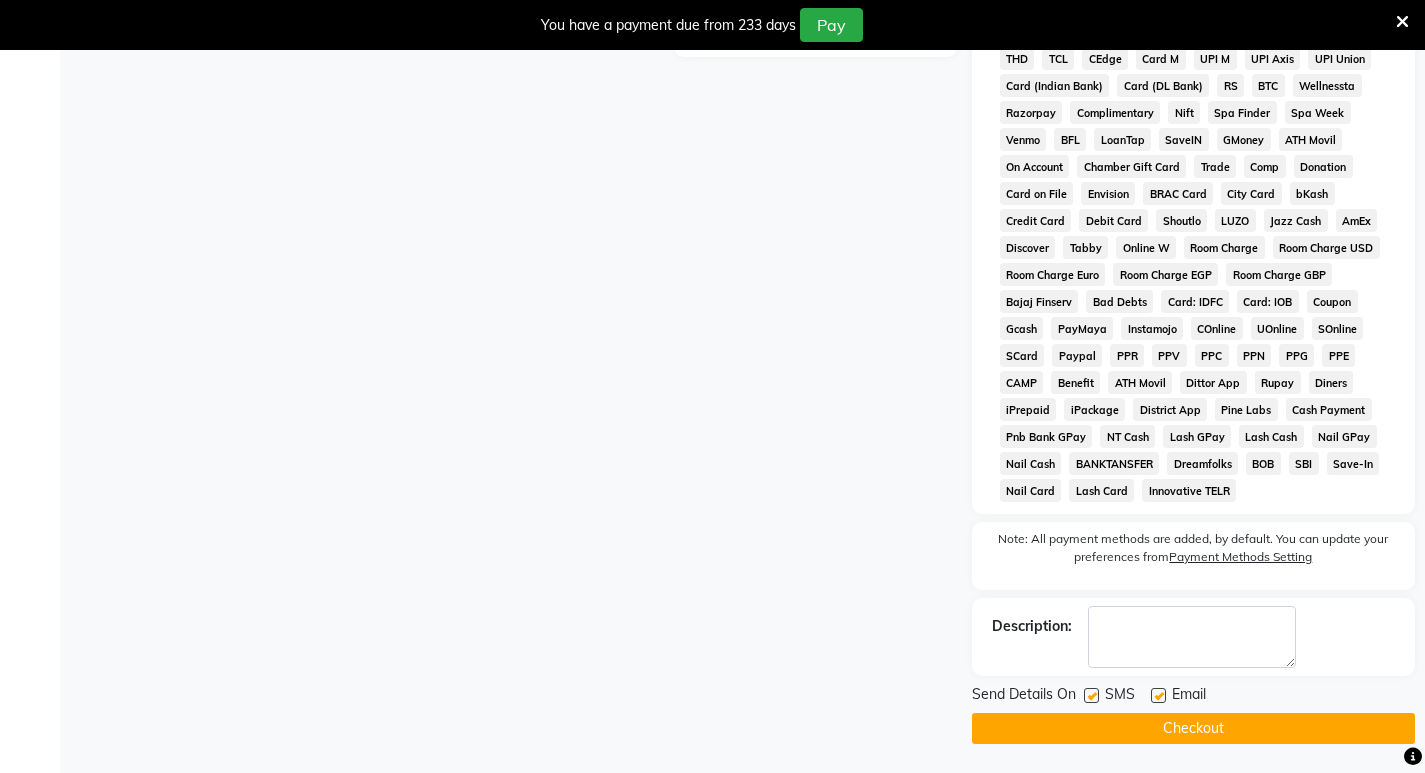 scroll, scrollTop: 793, scrollLeft: 0, axis: vertical 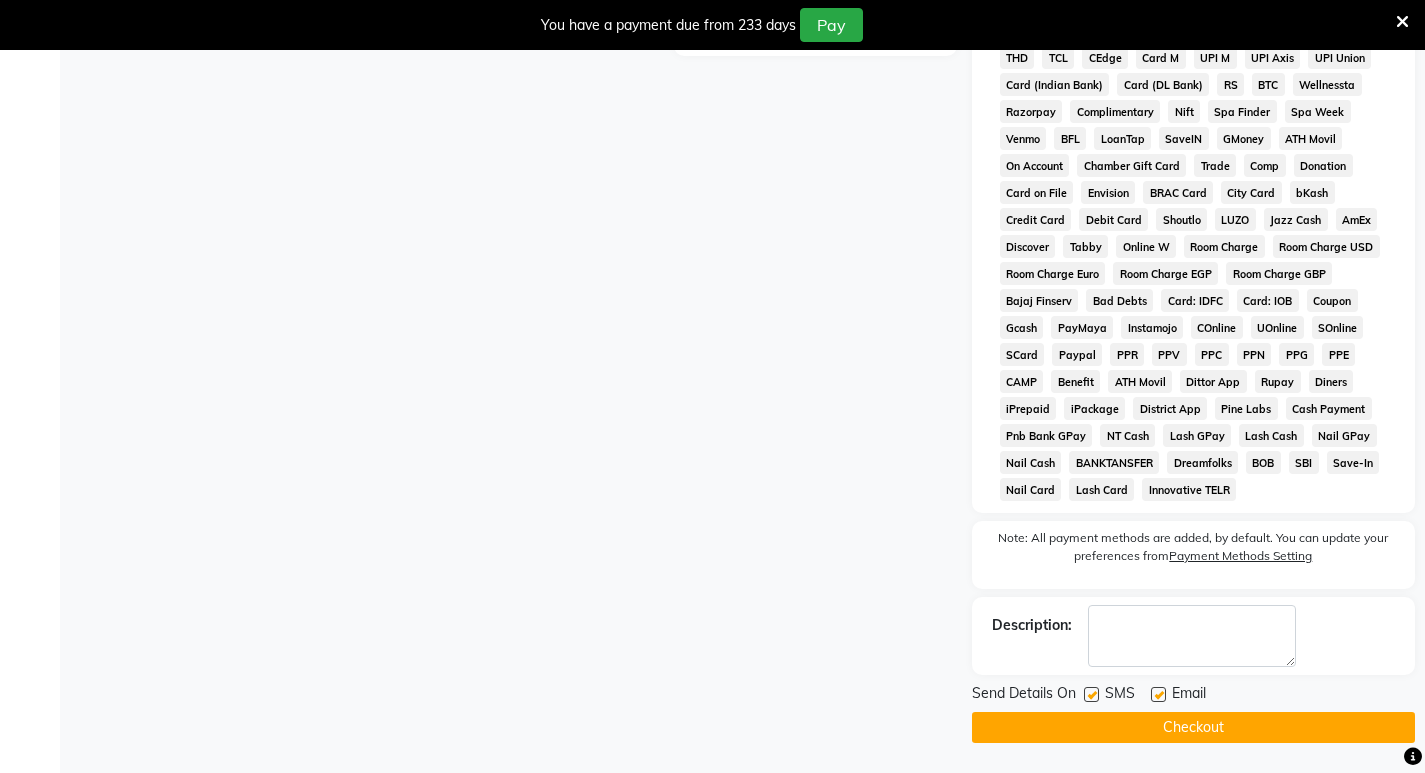 click on "Checkout" 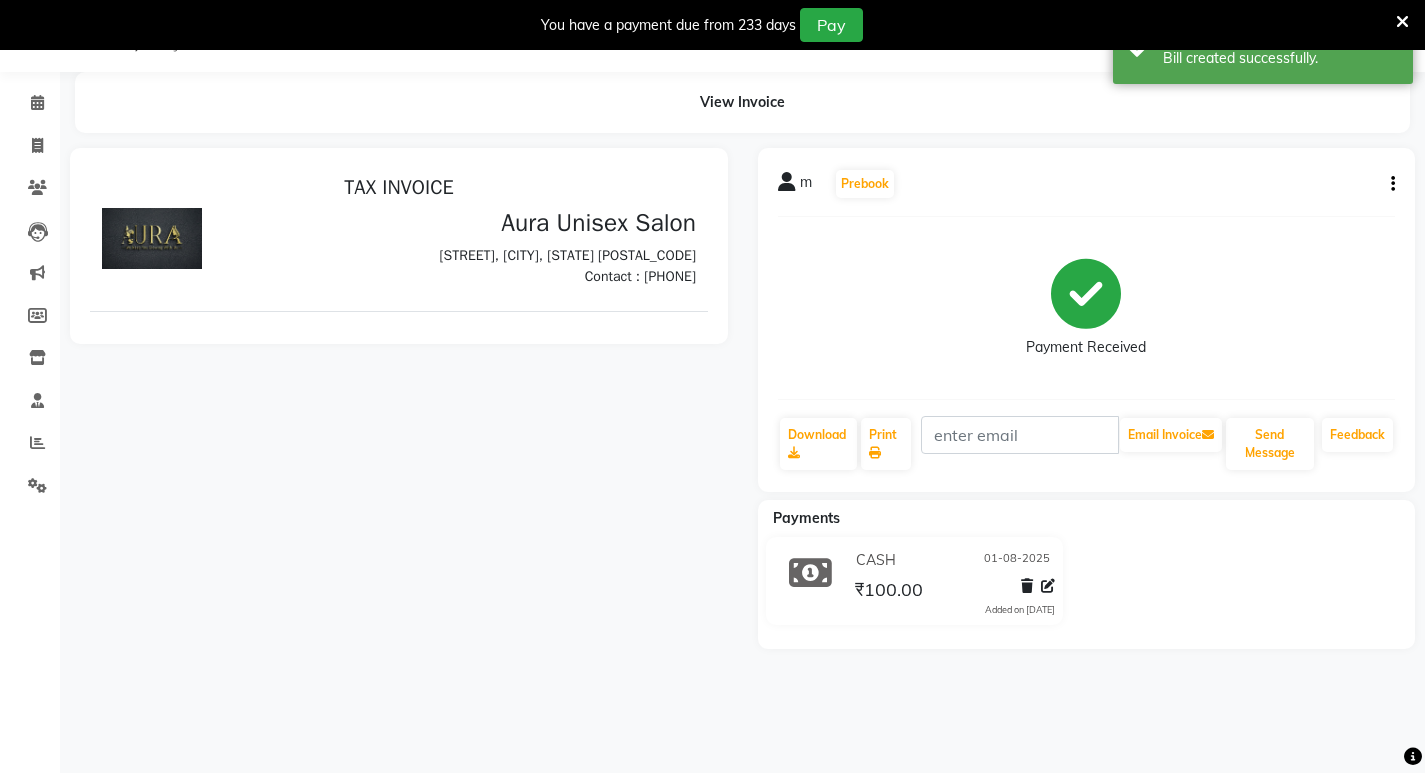scroll, scrollTop: 0, scrollLeft: 0, axis: both 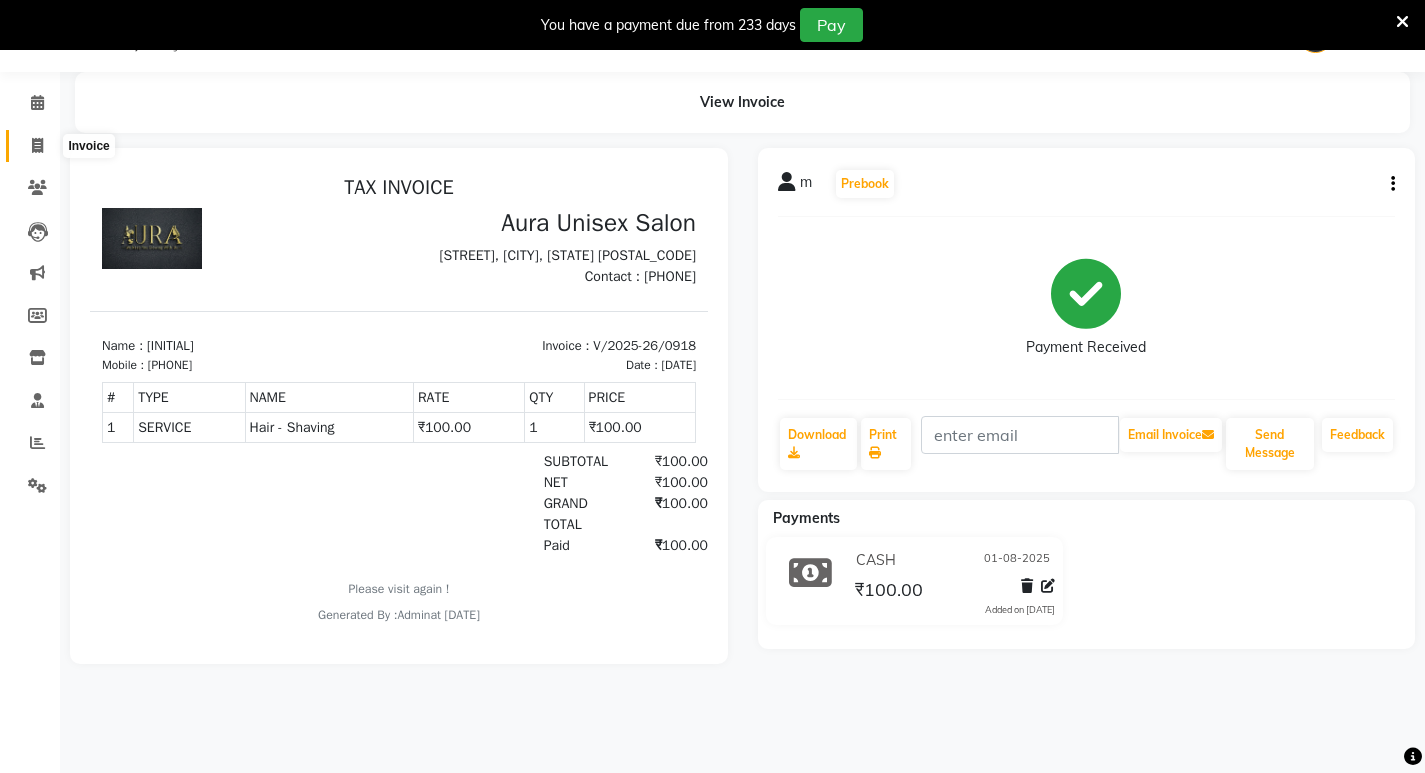 click 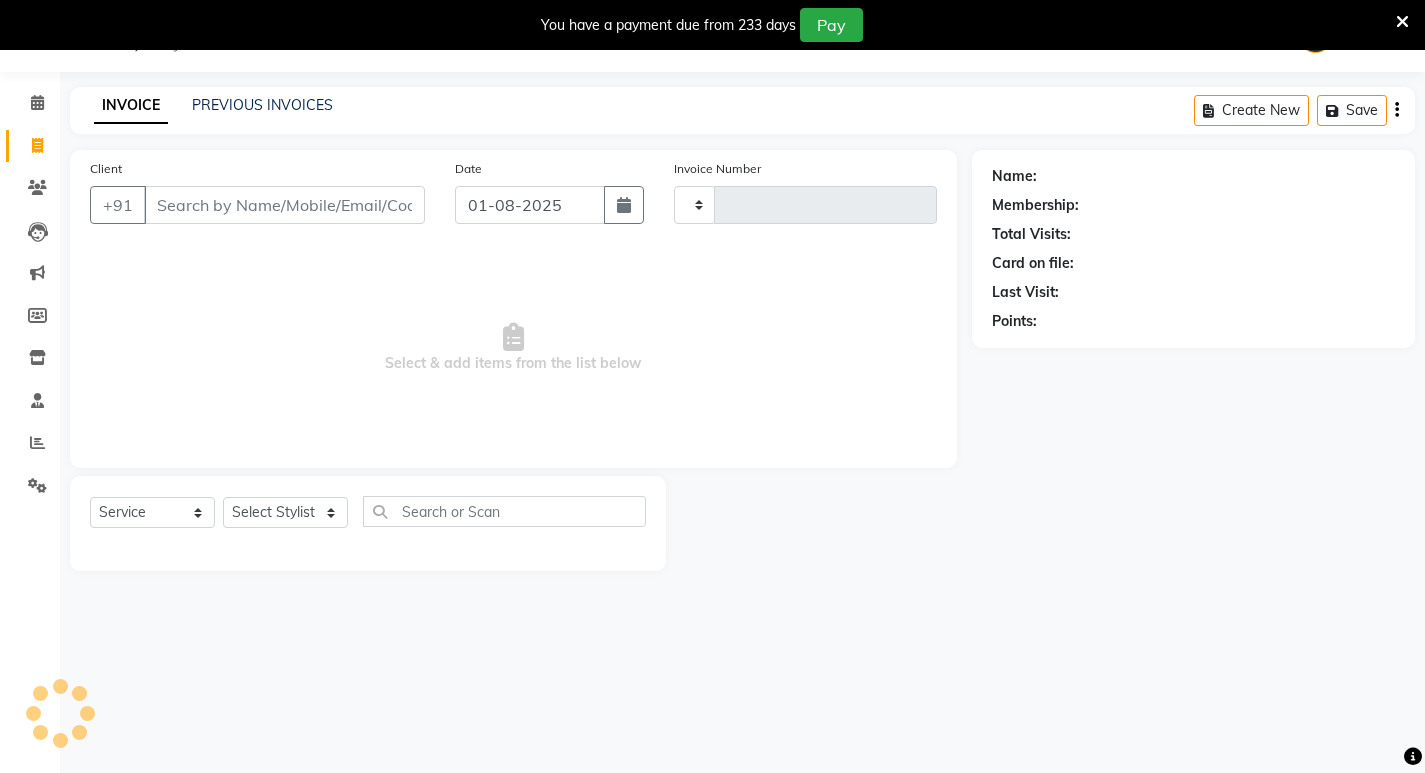 type on "0919" 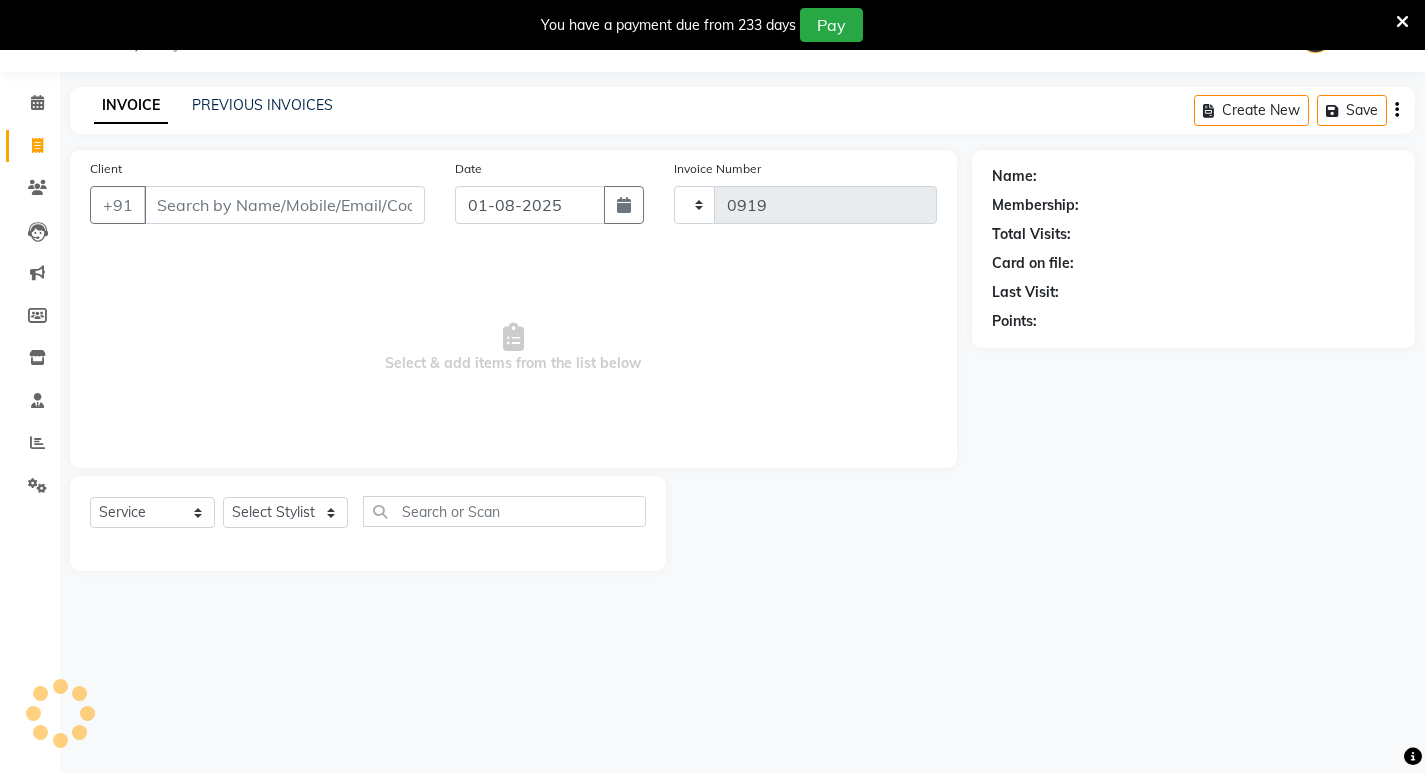select on "837" 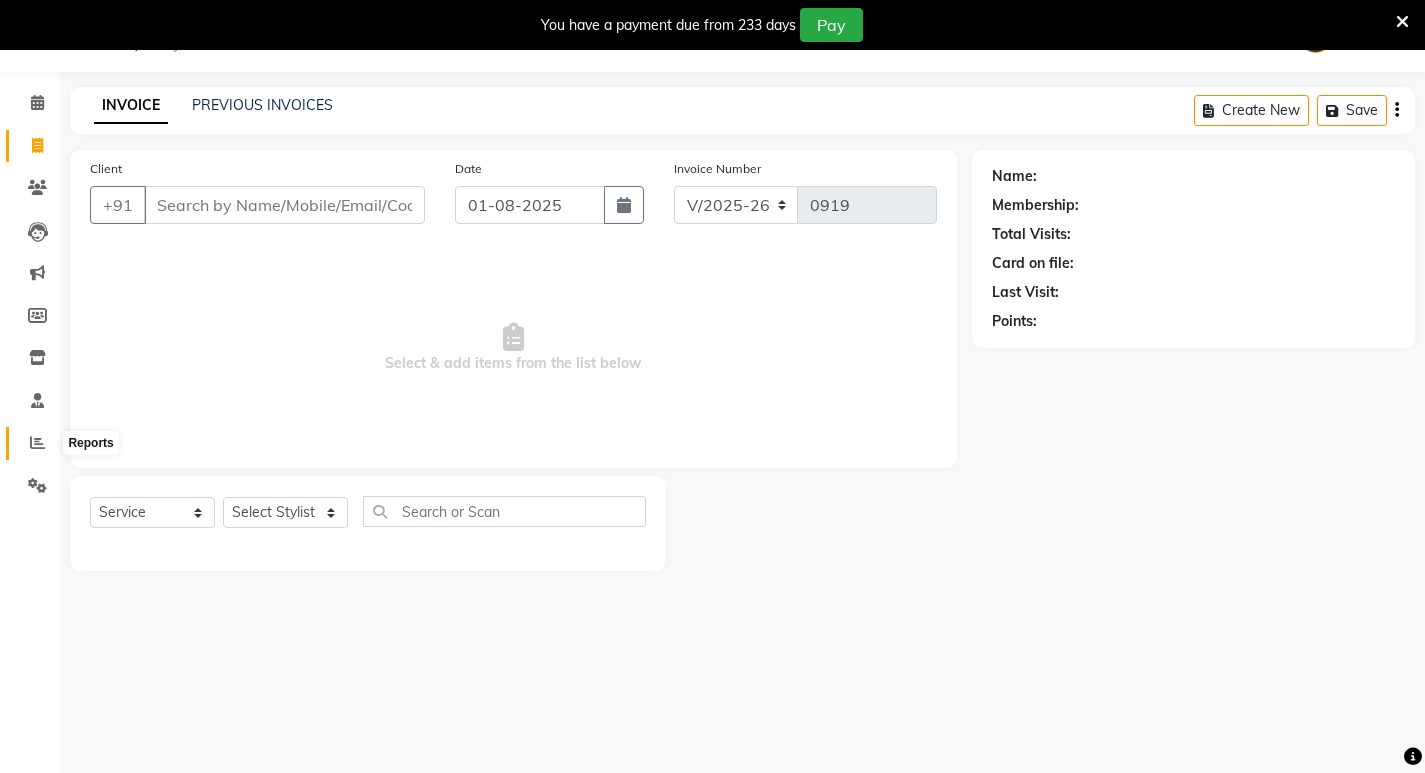 click 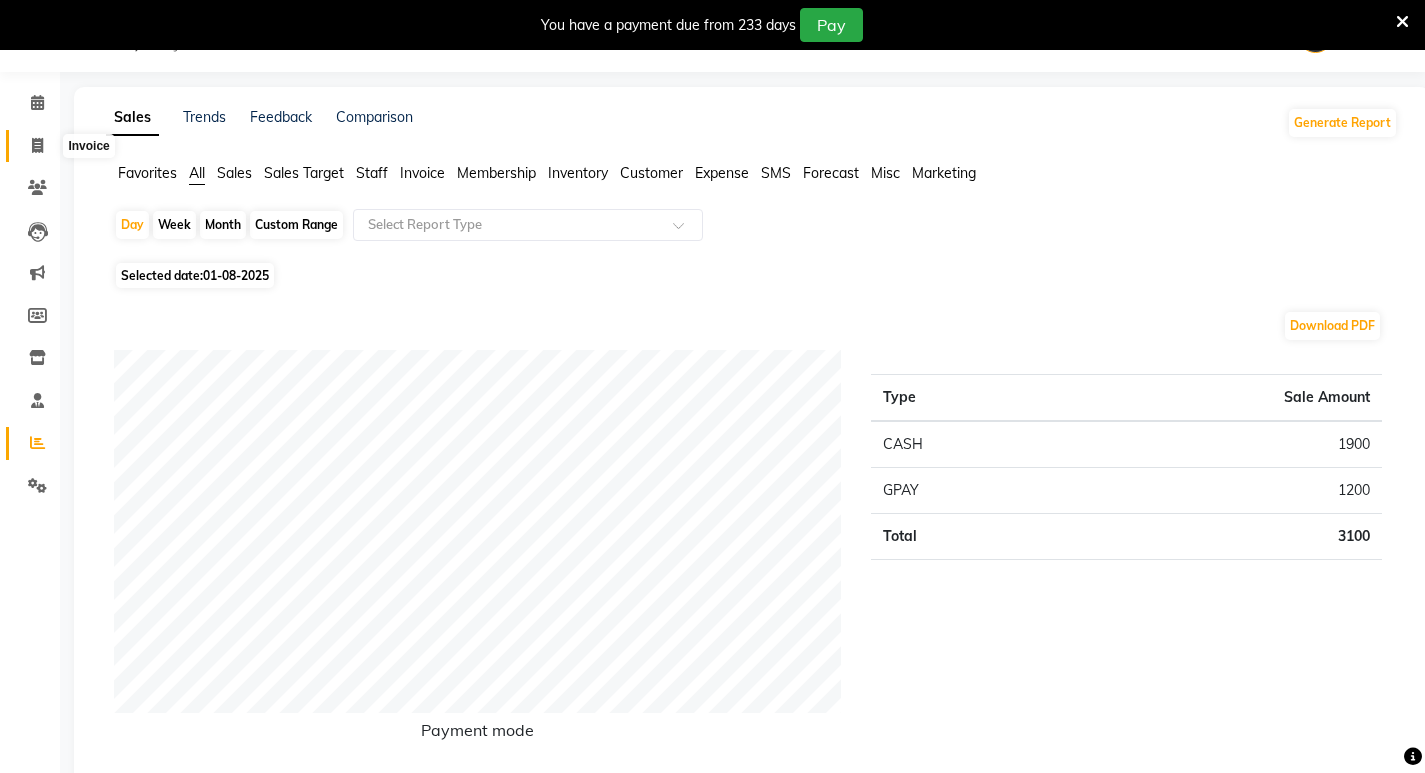 click 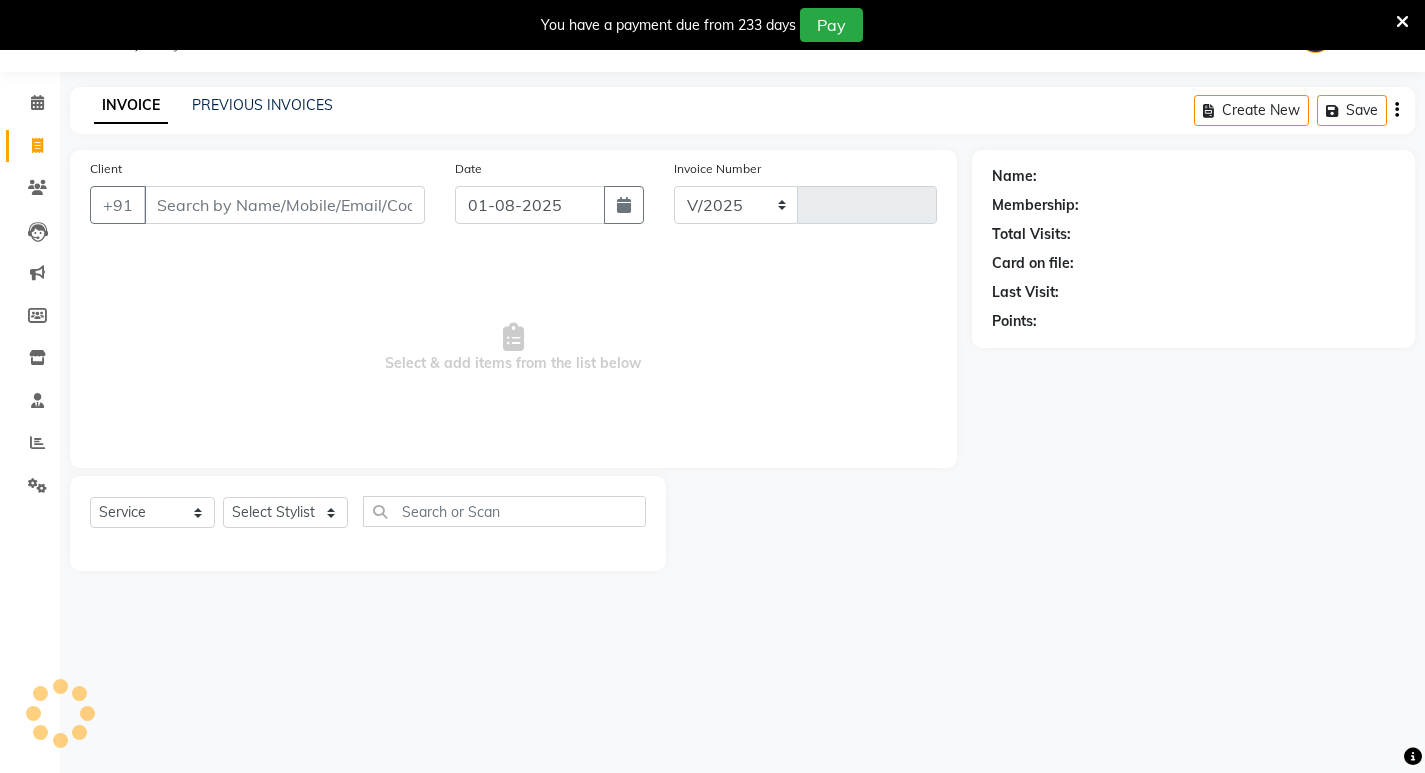 select on "837" 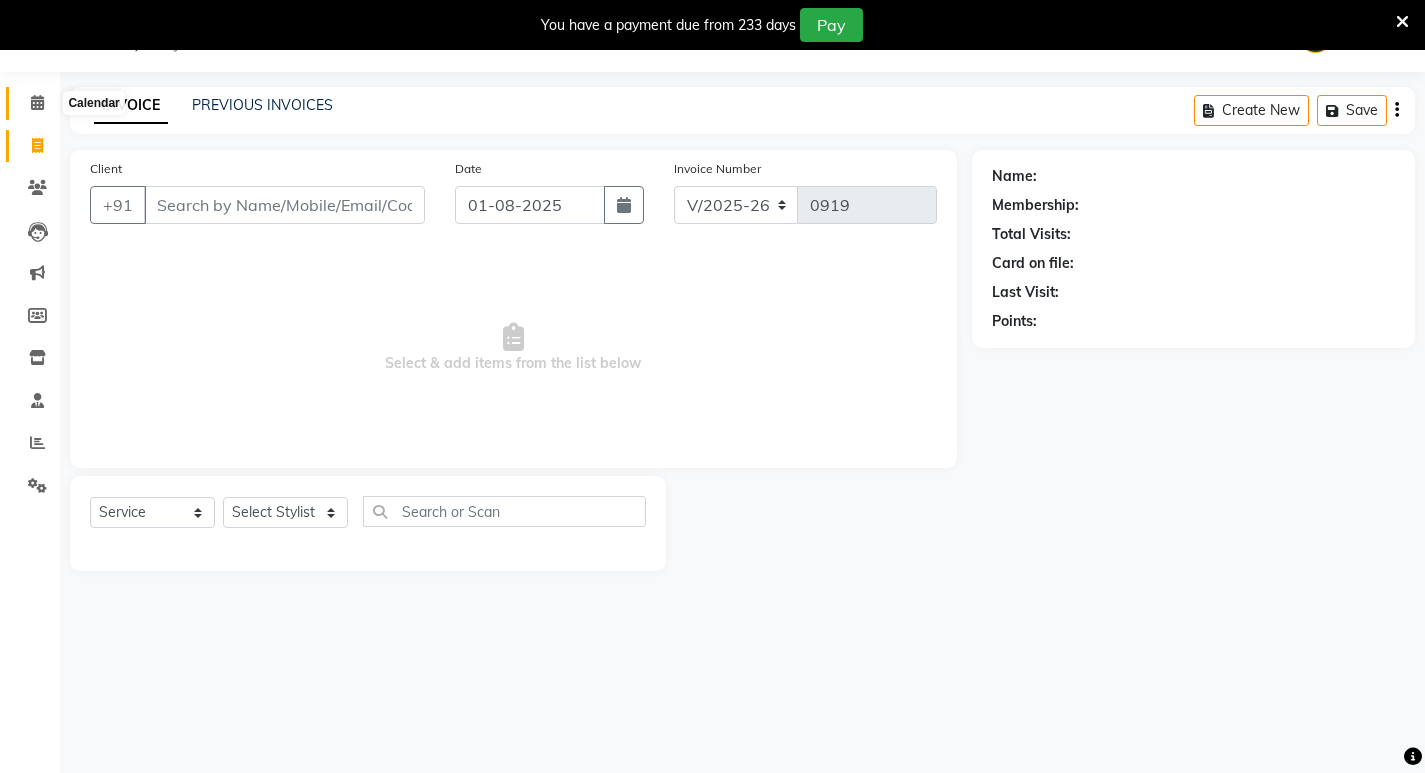 click 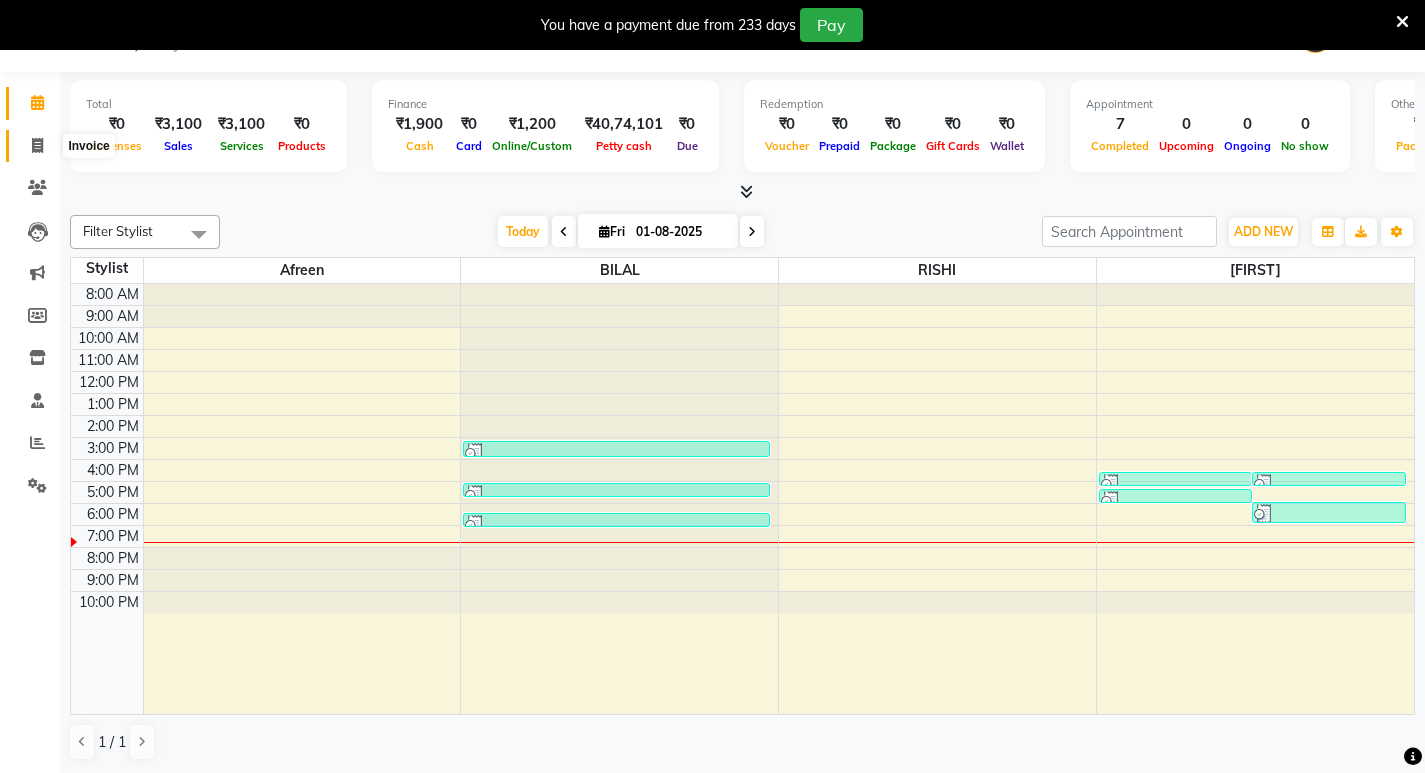 click 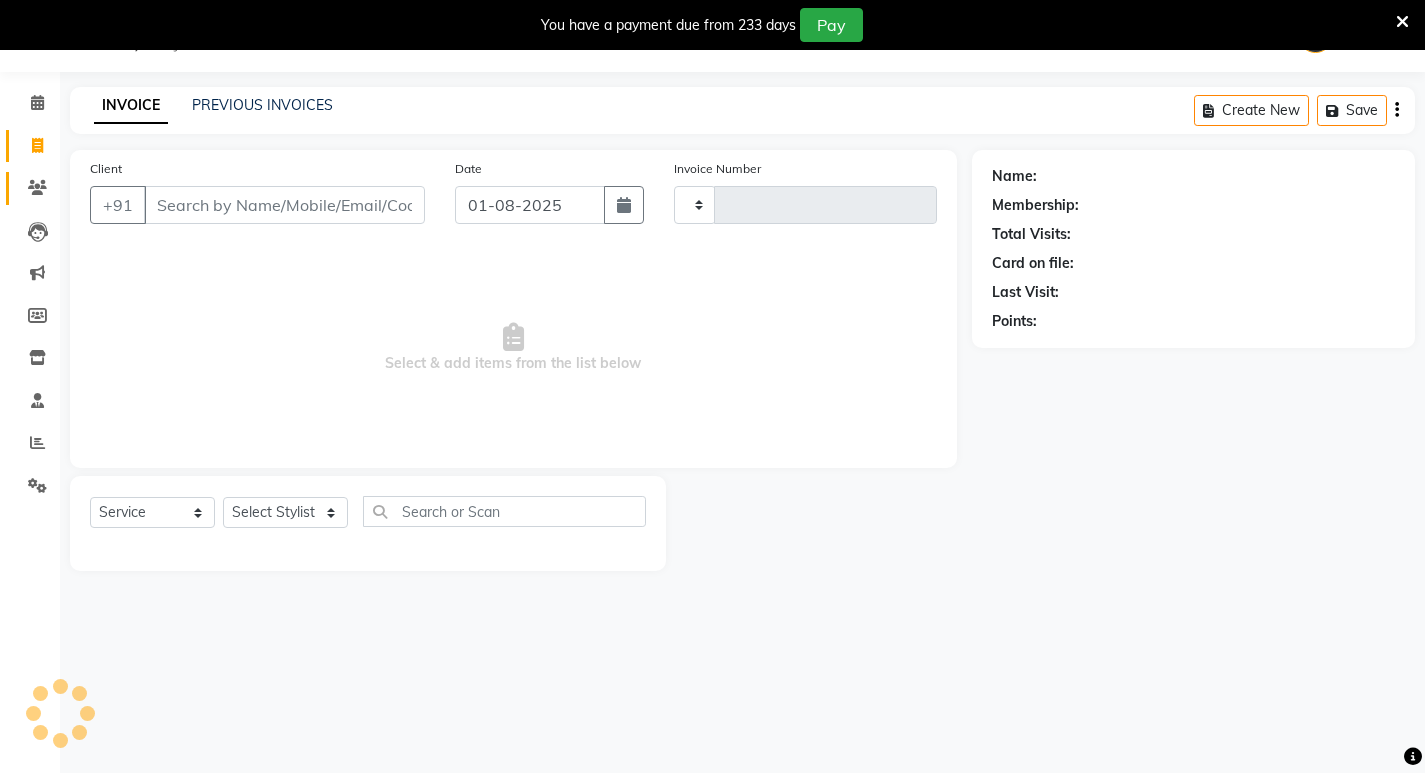 type on "0919" 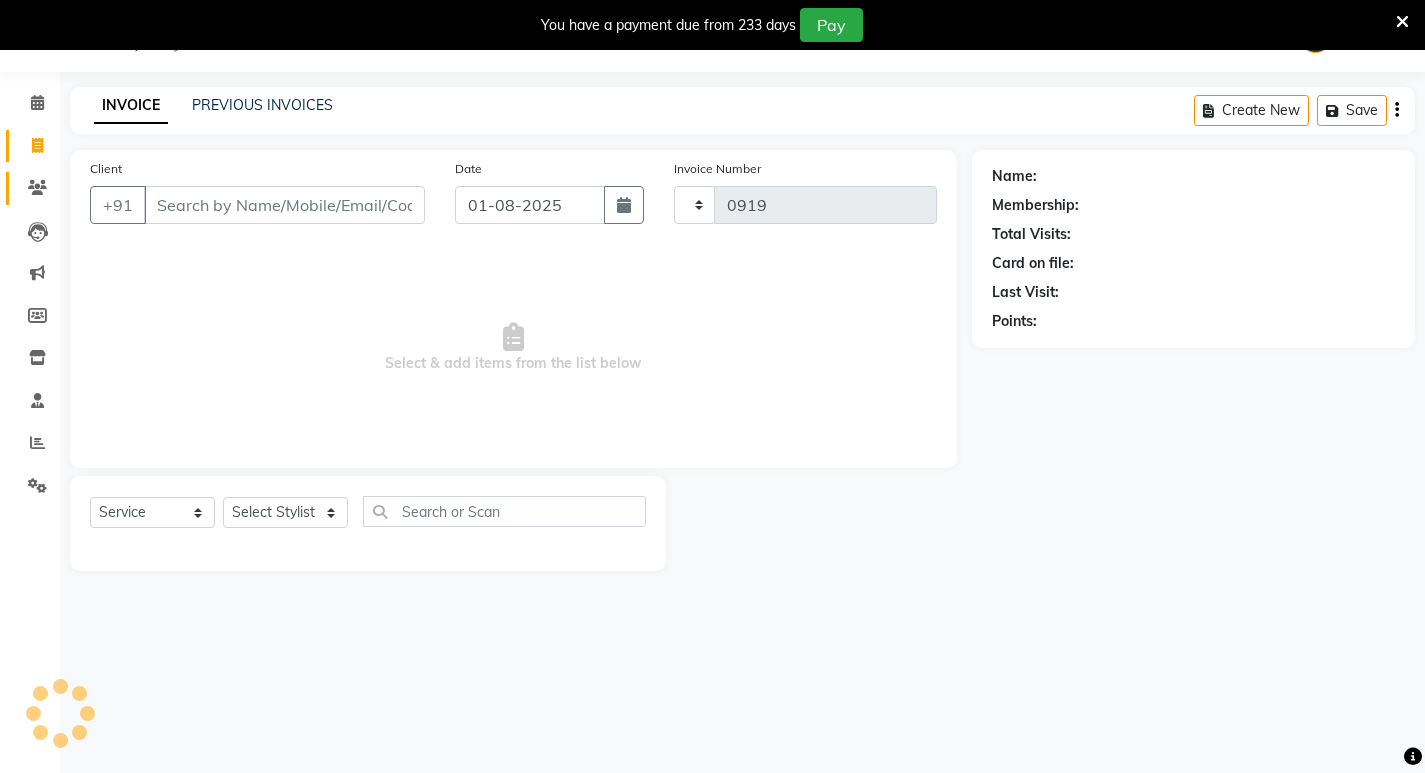 select on "837" 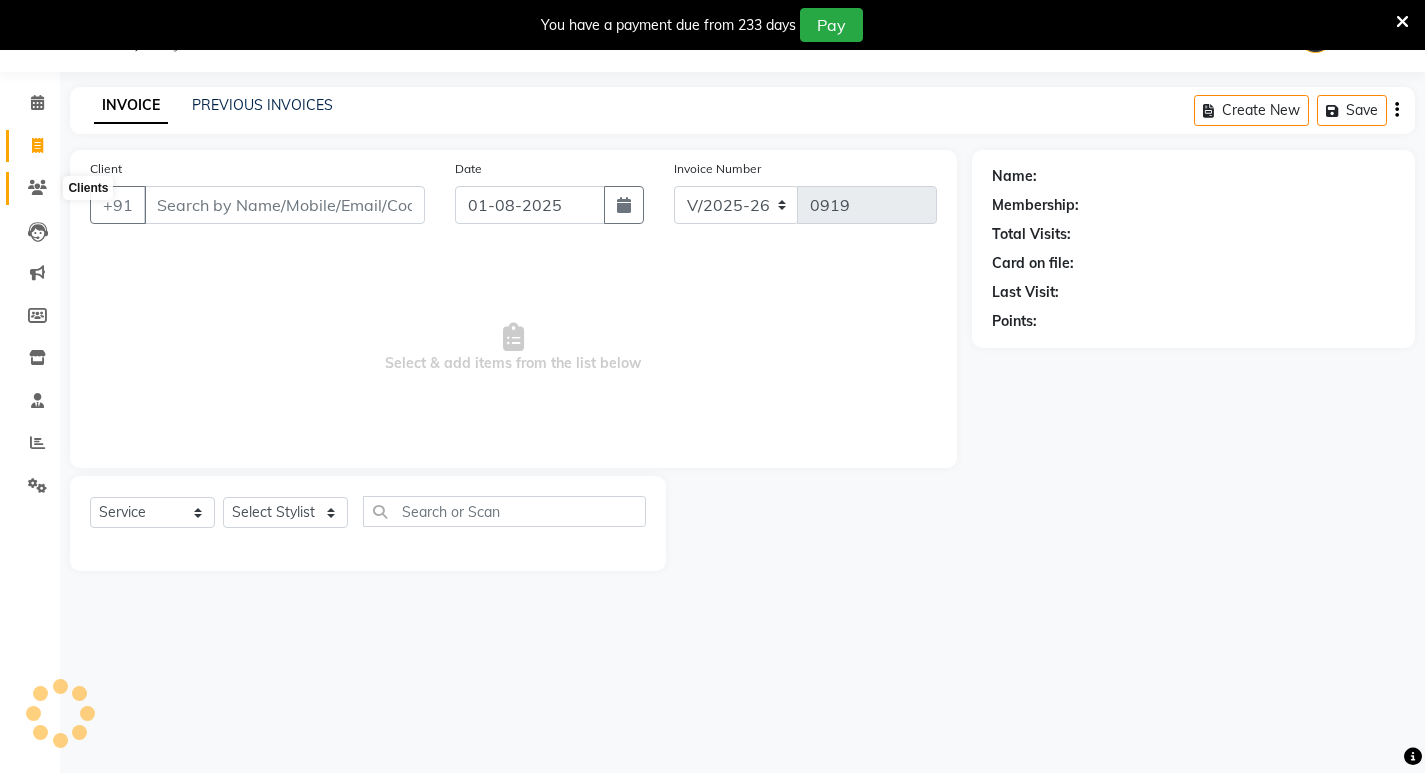 click 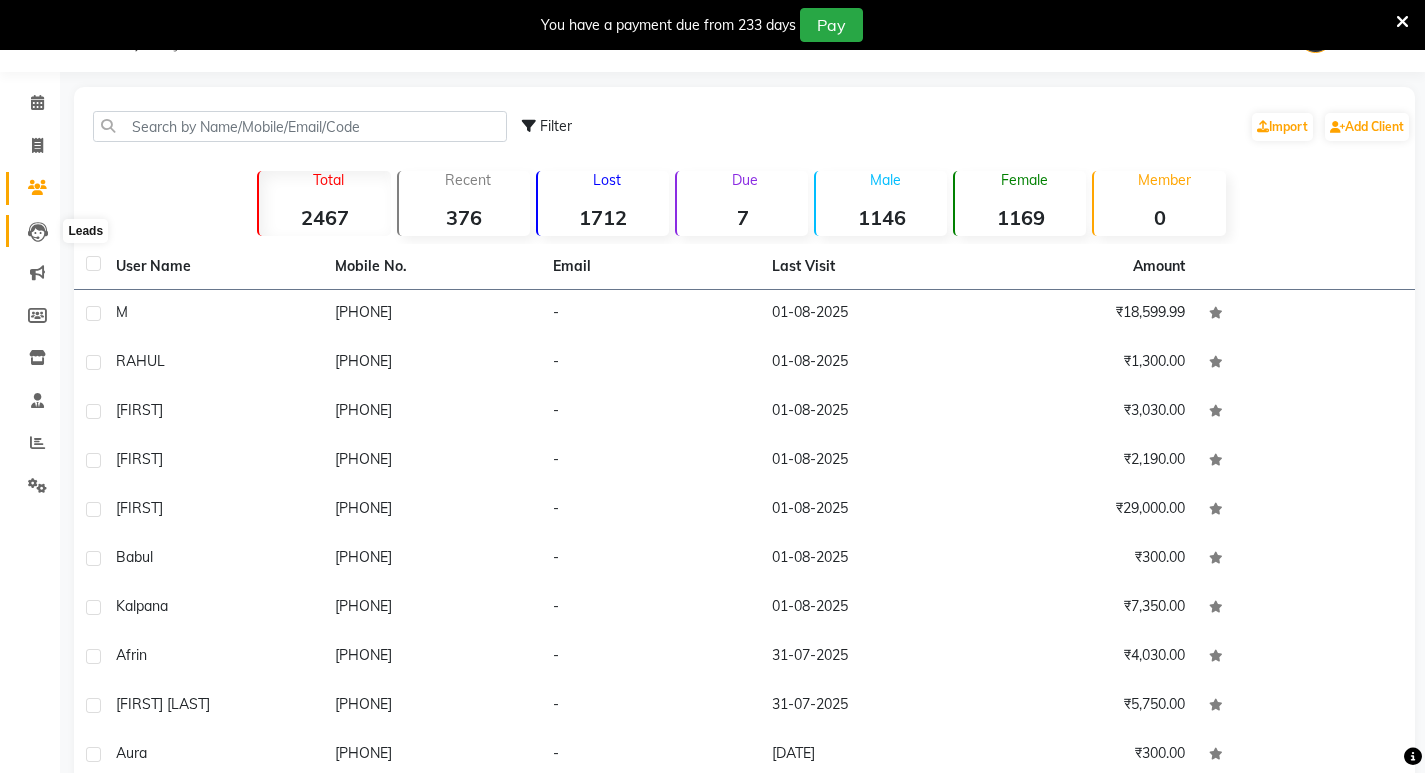 click 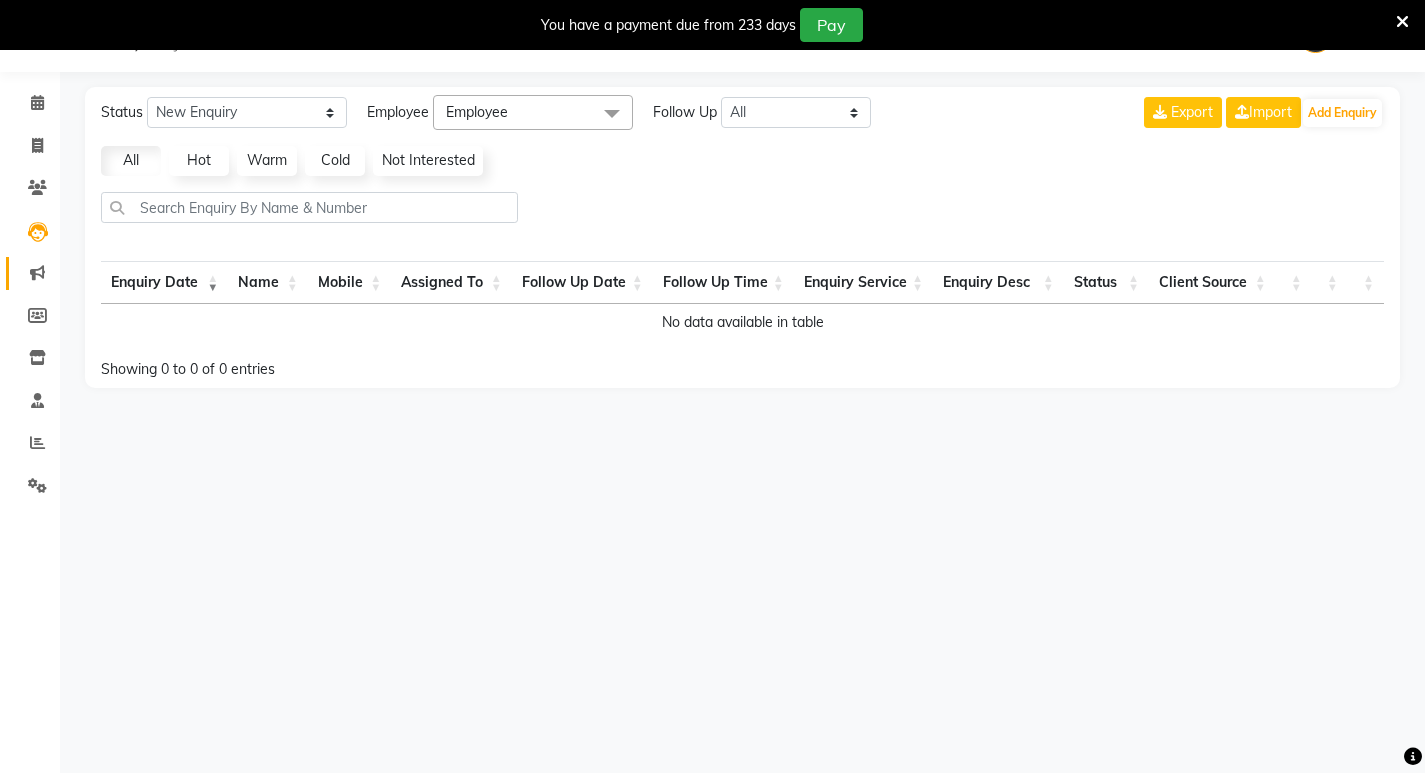 click 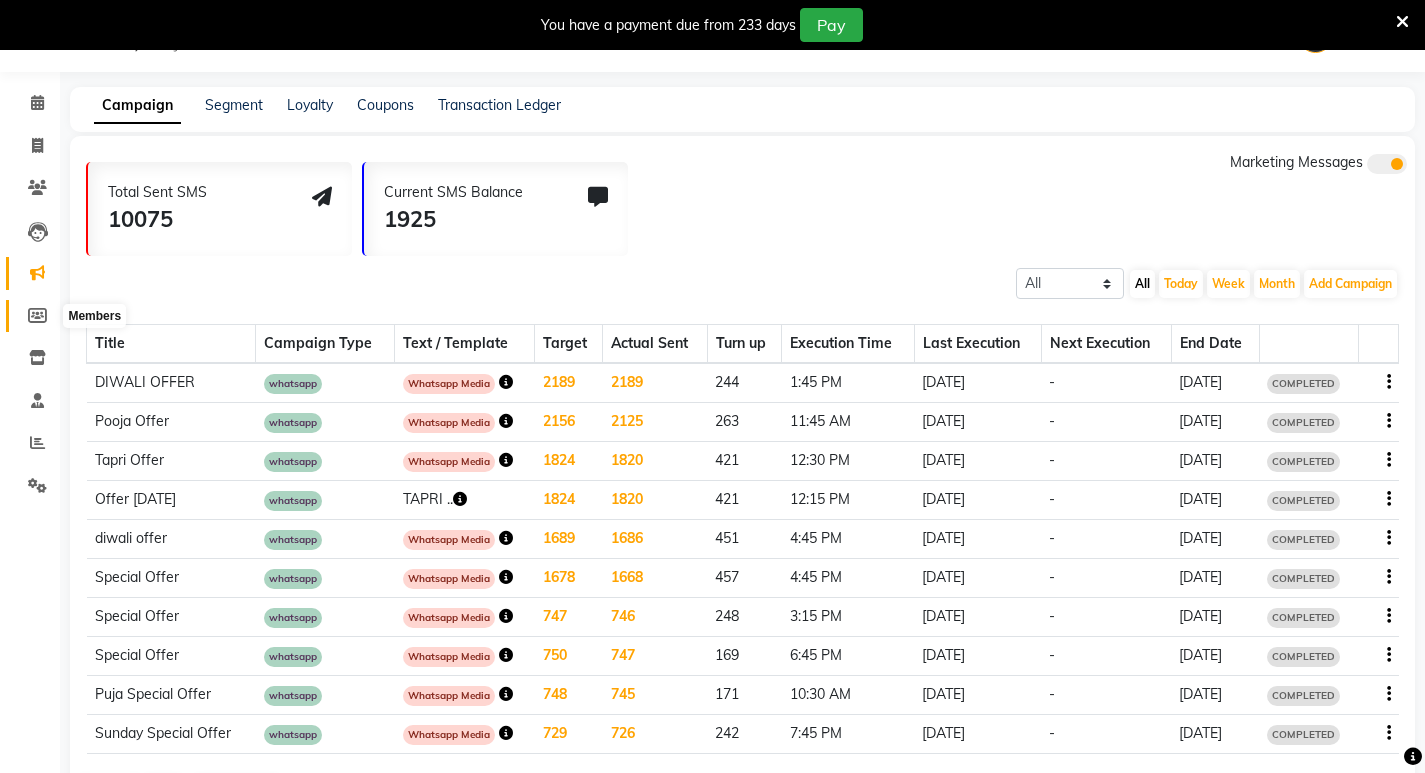 click 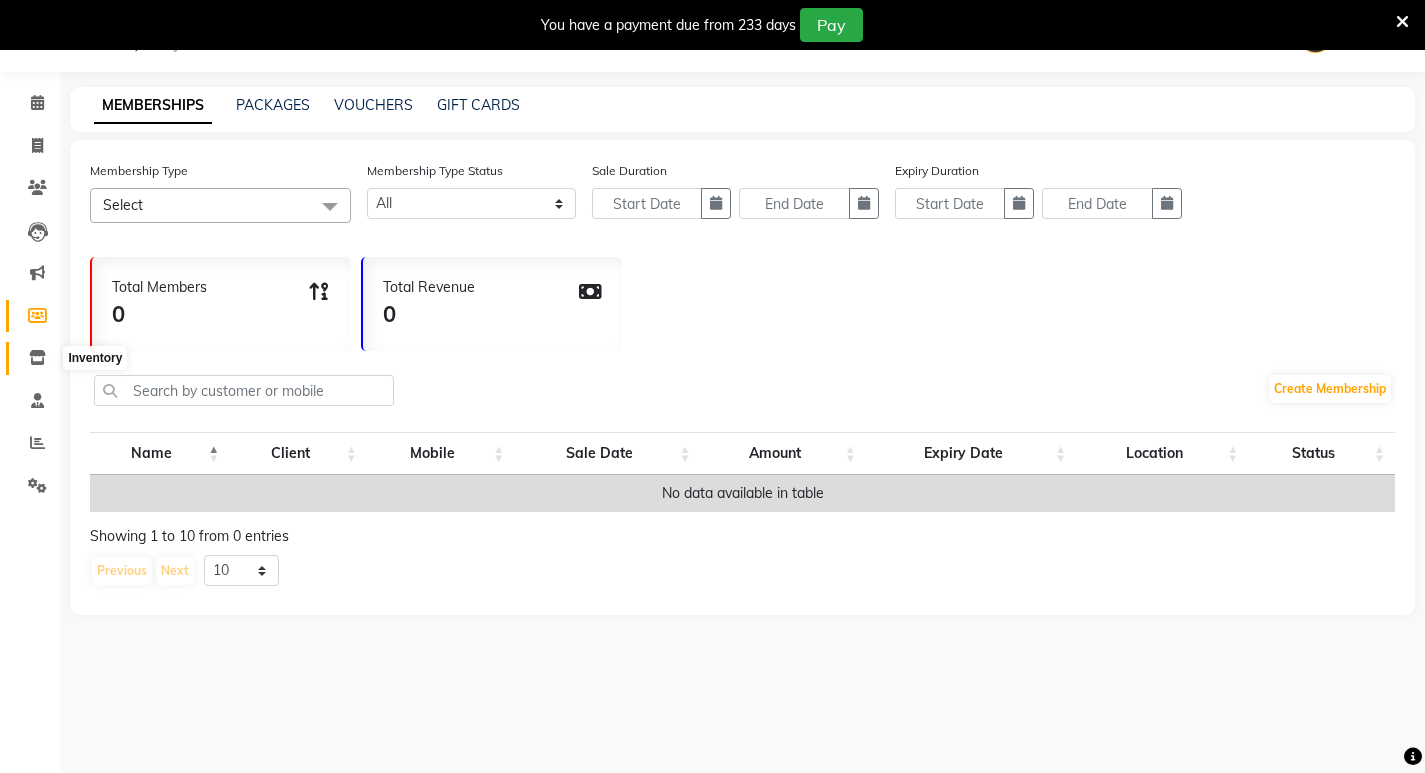 click 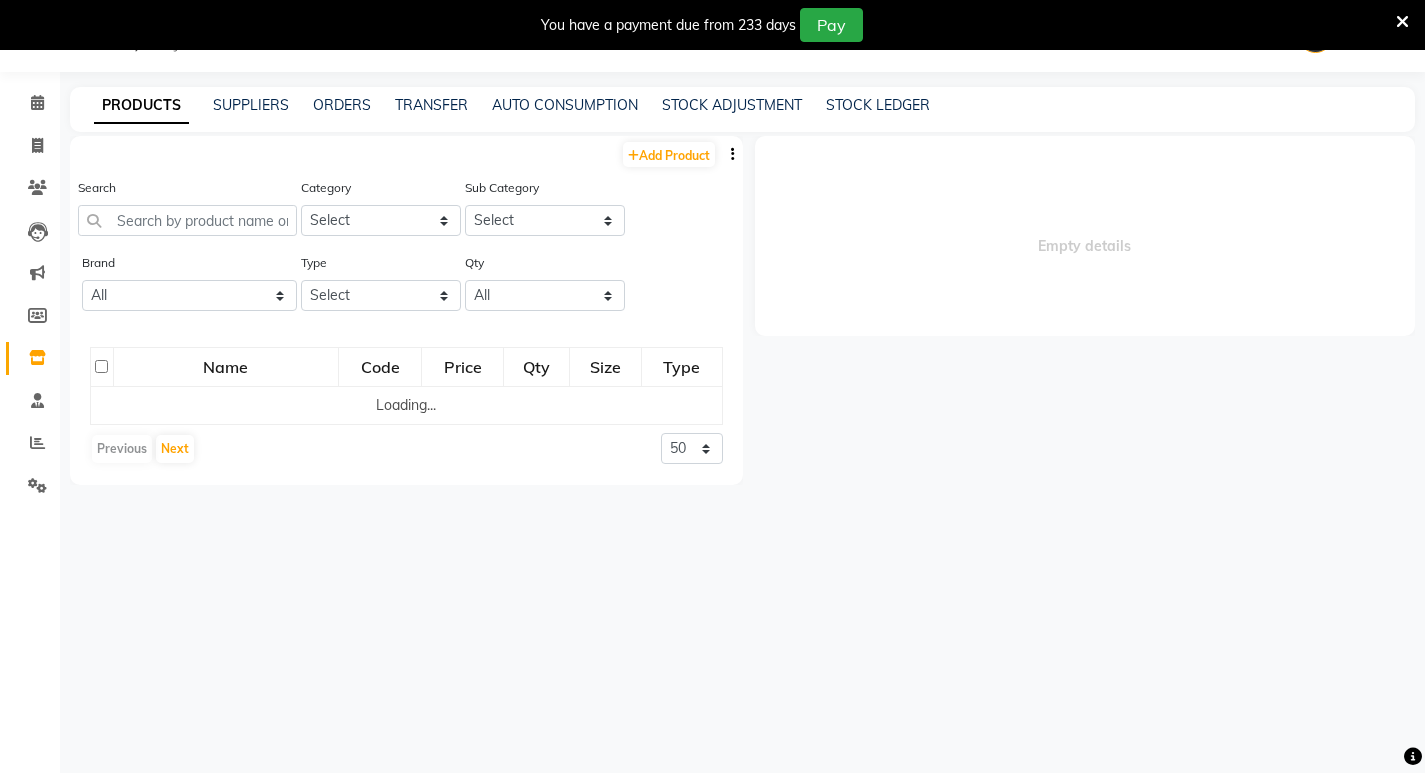 select 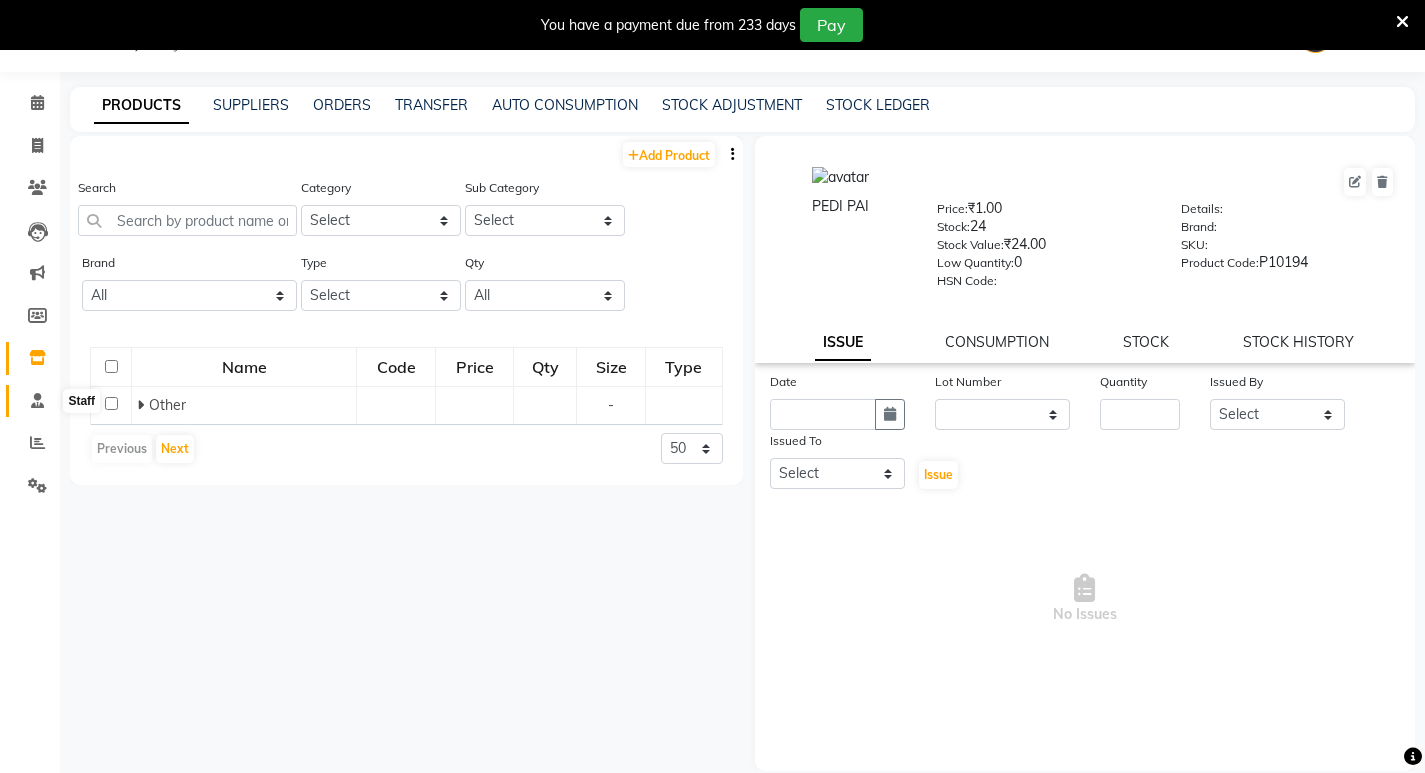 click 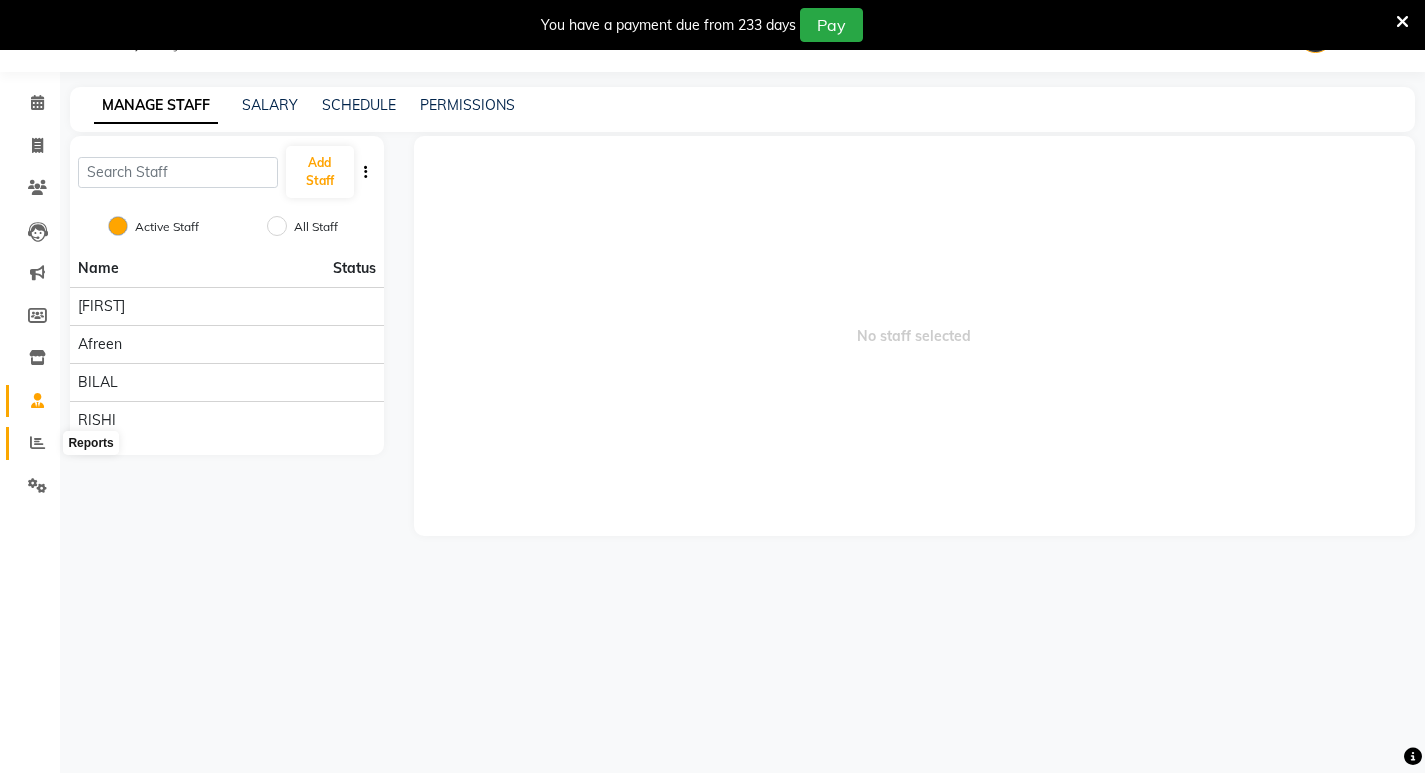 click 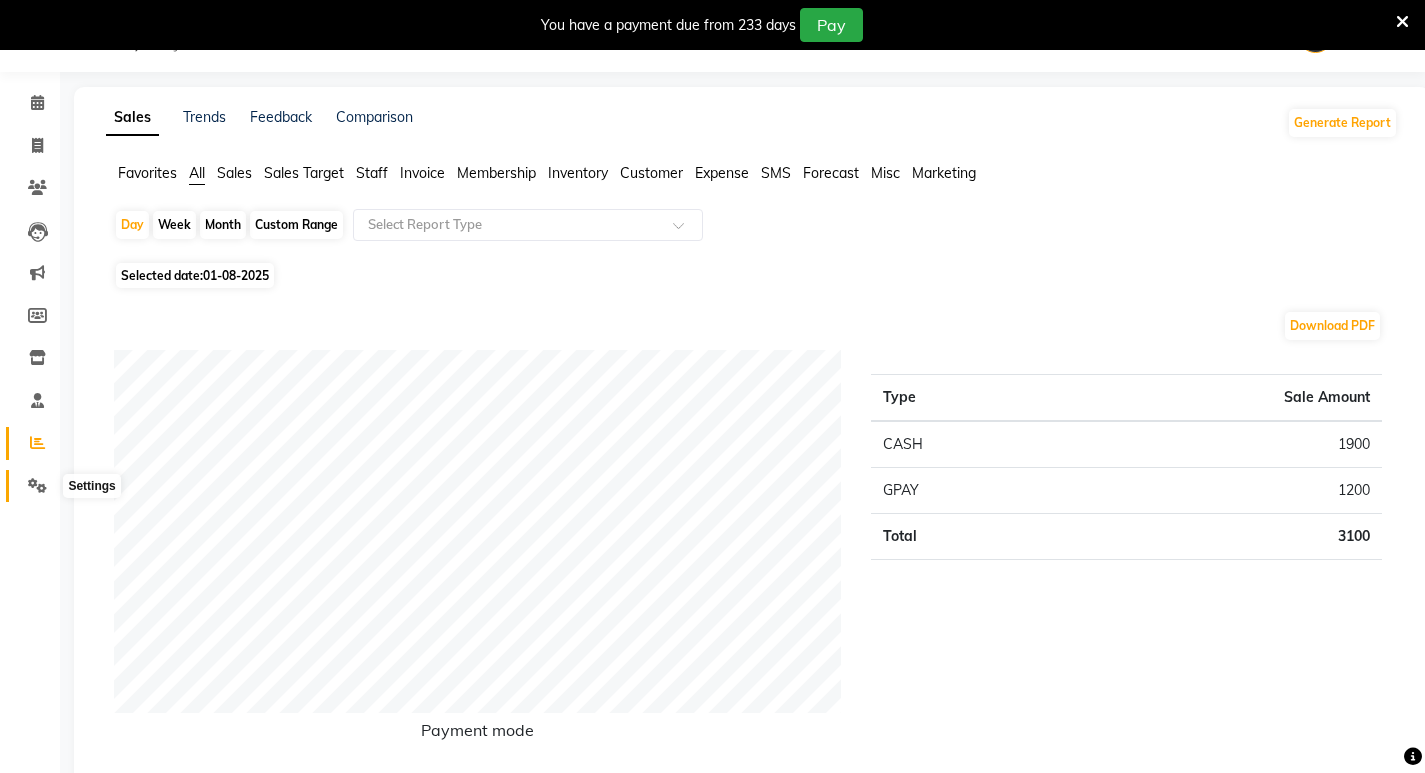 click 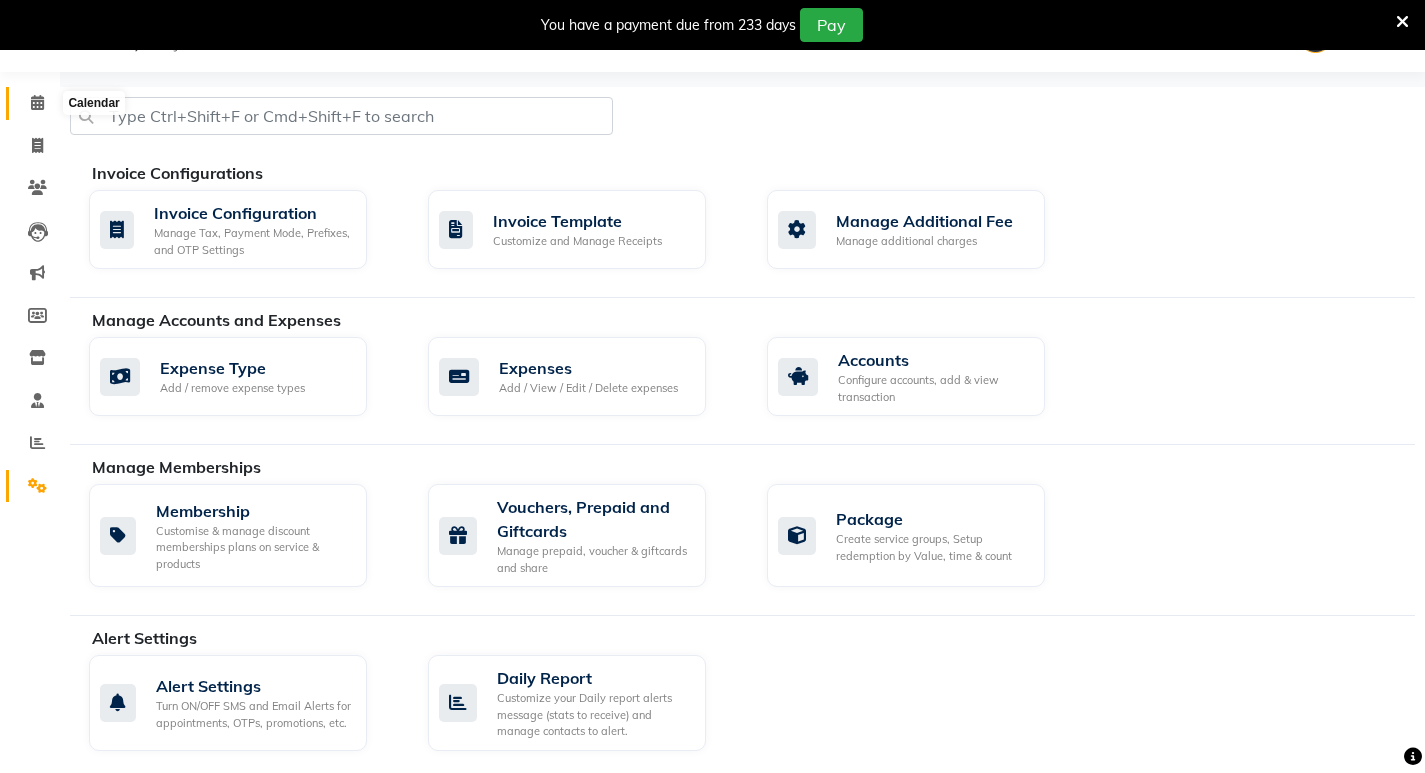 click 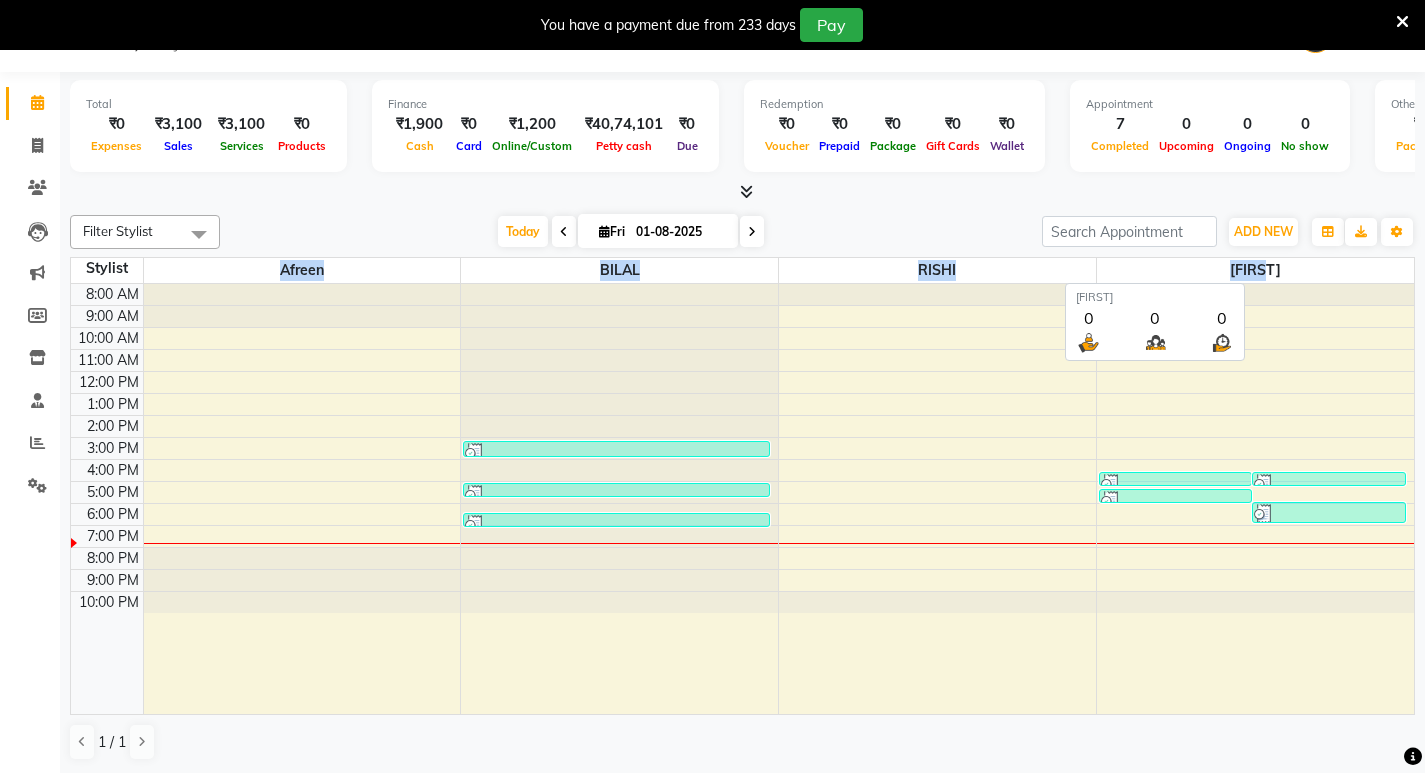drag, startPoint x: 250, startPoint y: 268, endPoint x: 1285, endPoint y: 273, distance: 1035.0121 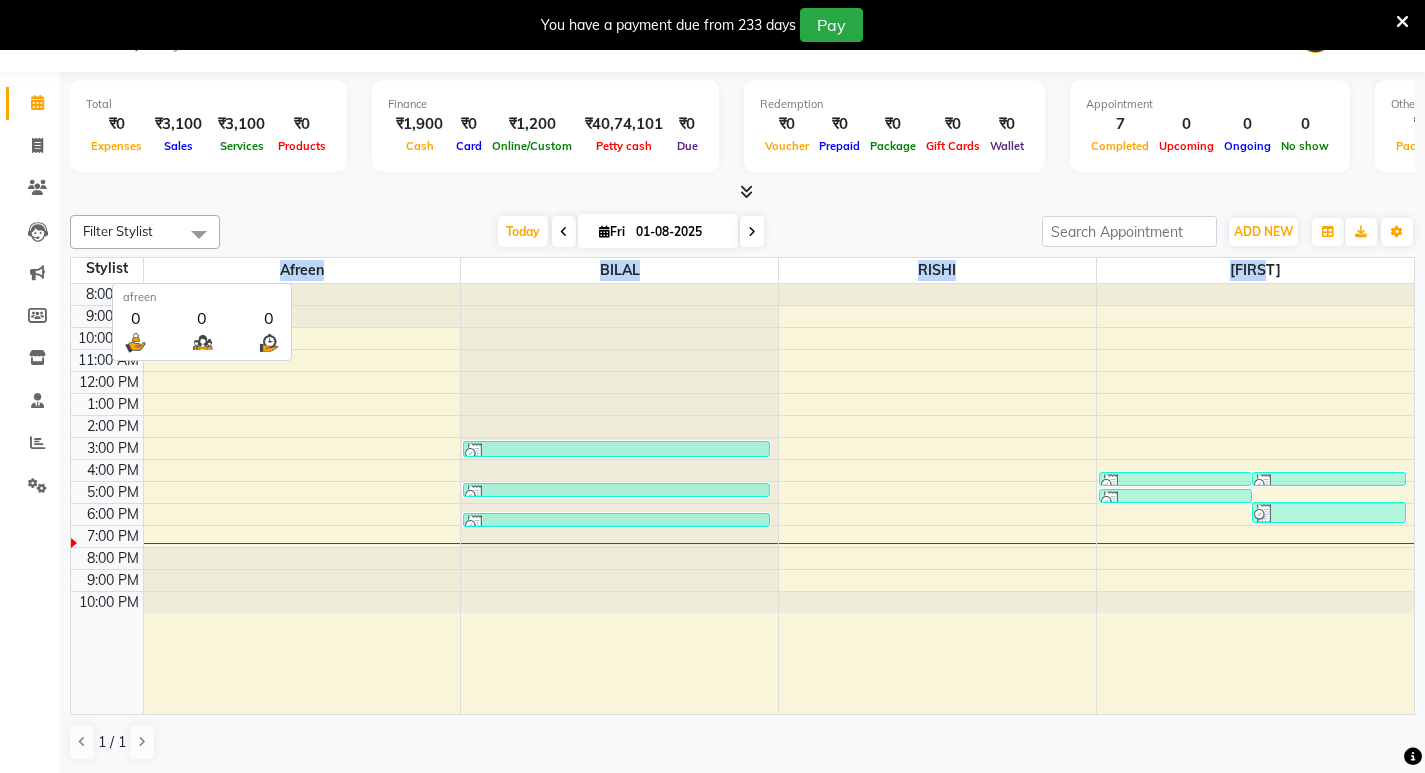 click on "afreen" at bounding box center (302, 270) 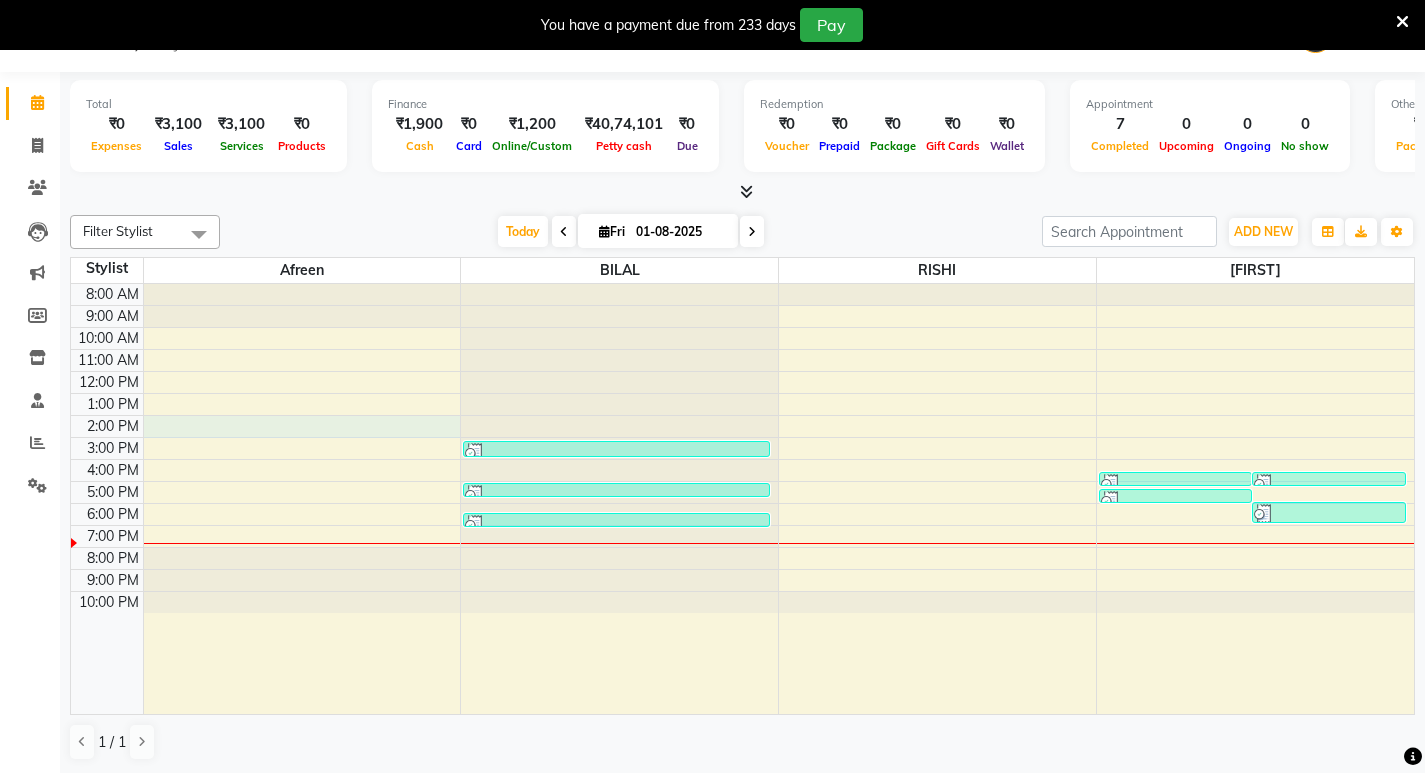 drag, startPoint x: 443, startPoint y: 421, endPoint x: 724, endPoint y: 416, distance: 281.0445 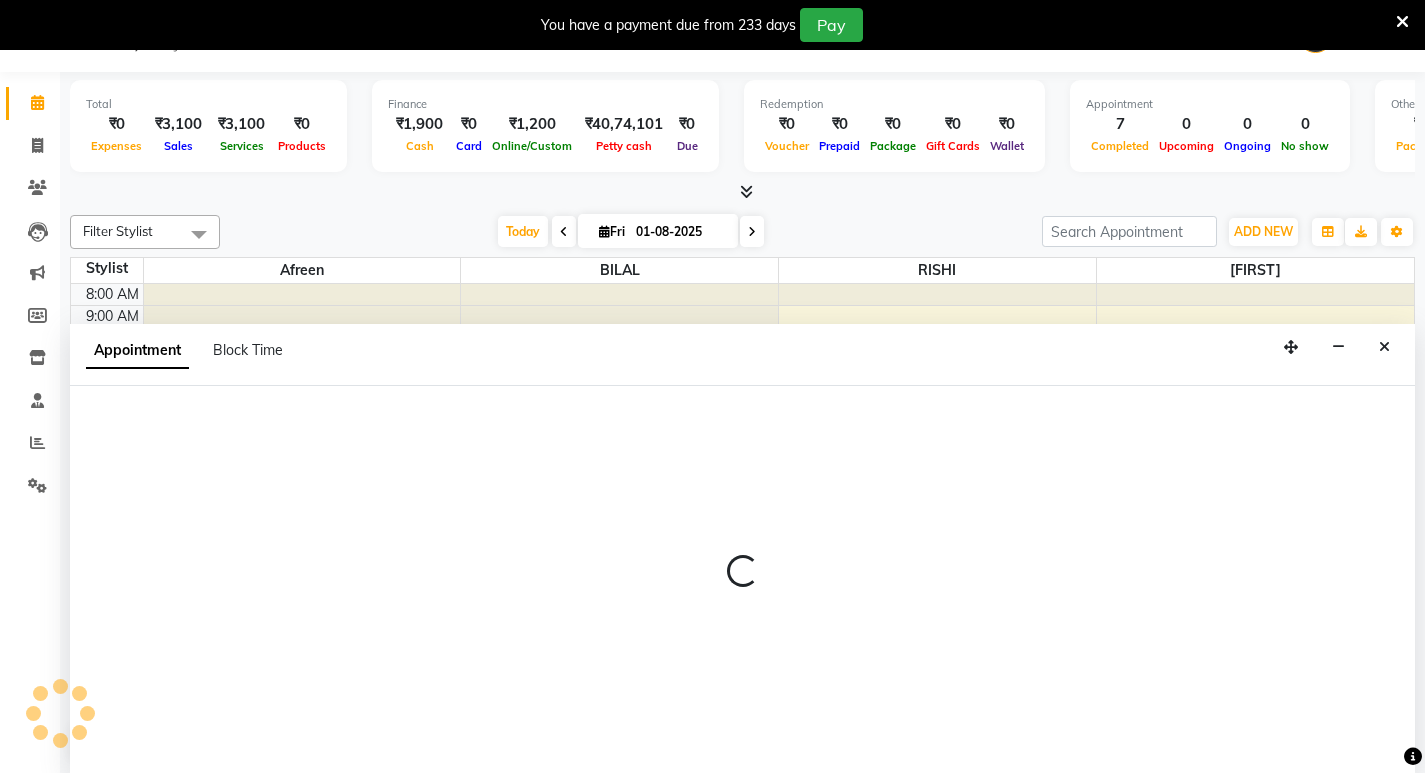 scroll, scrollTop: 51, scrollLeft: 0, axis: vertical 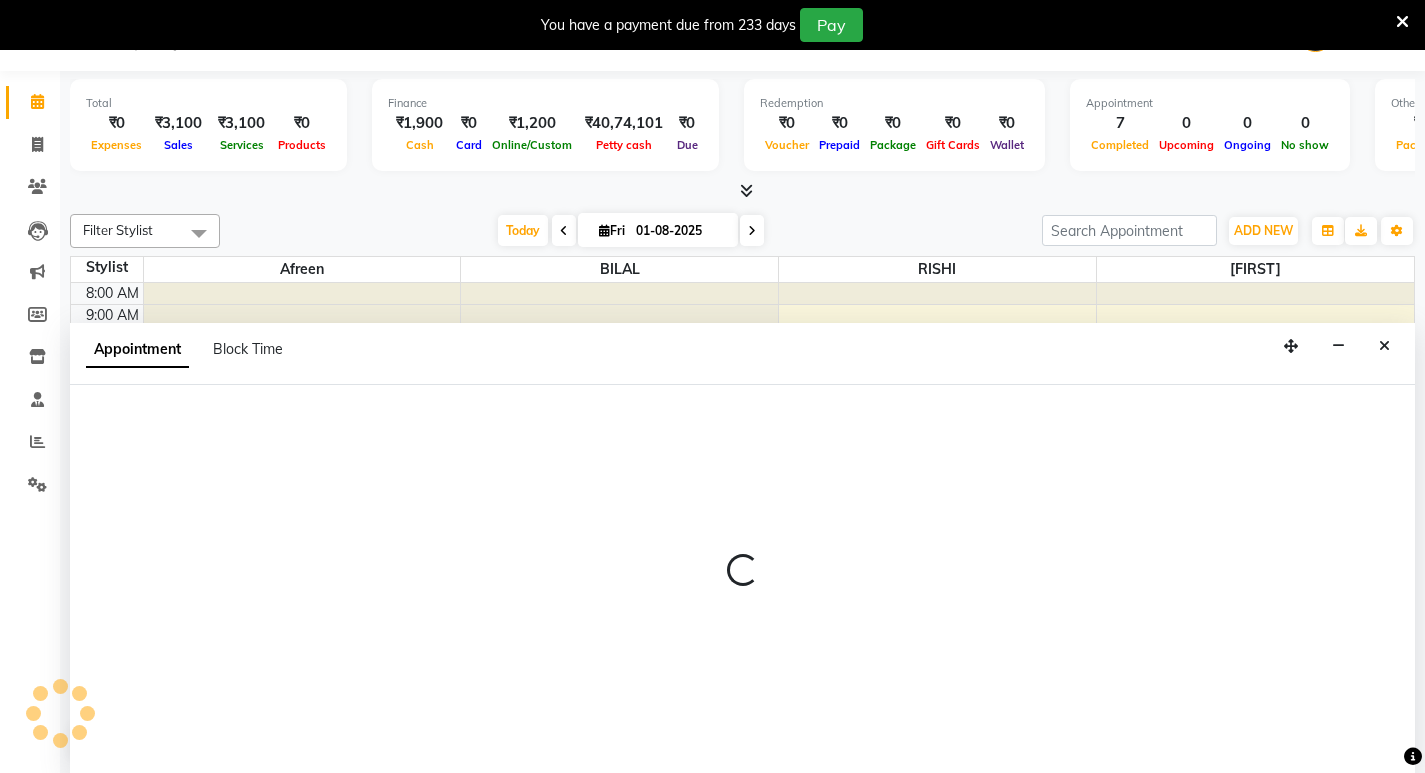 select on "13774" 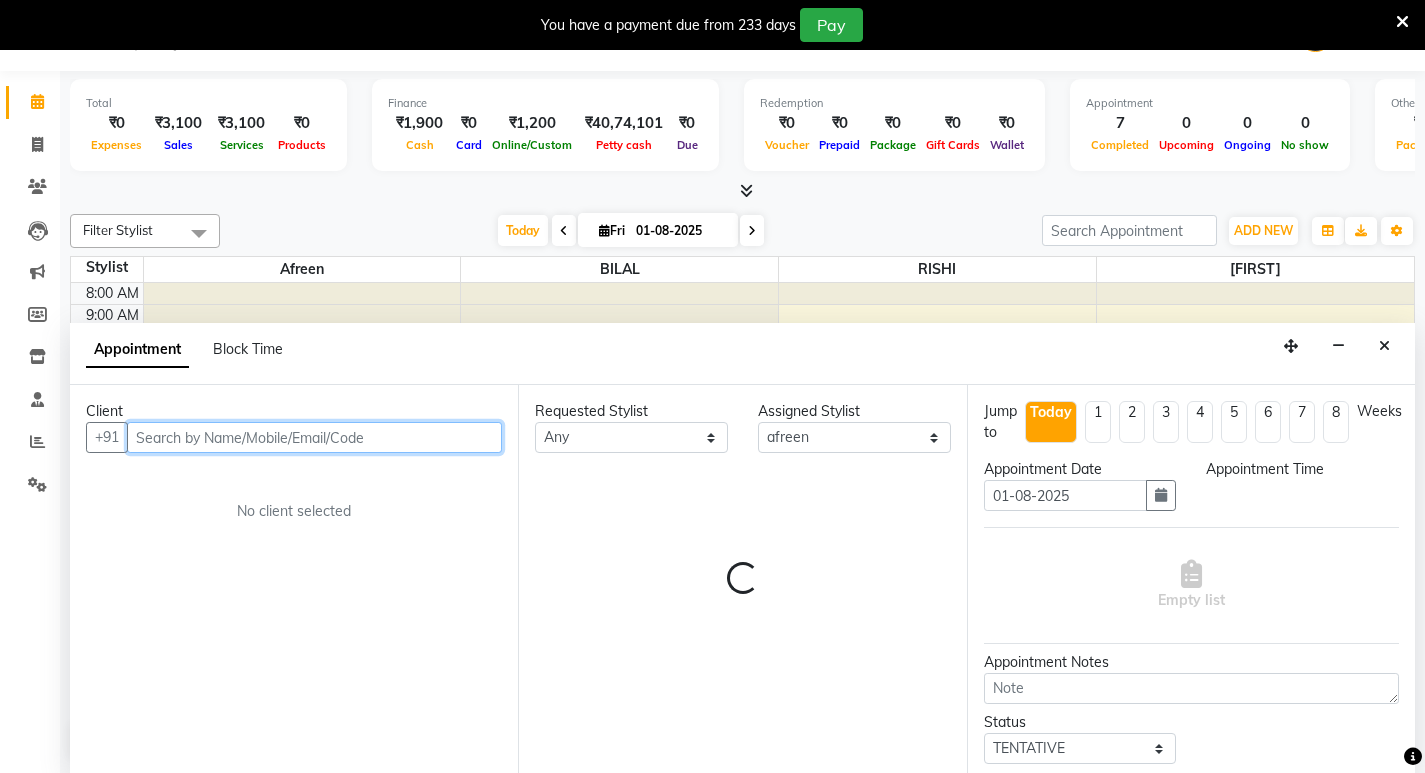select on "840" 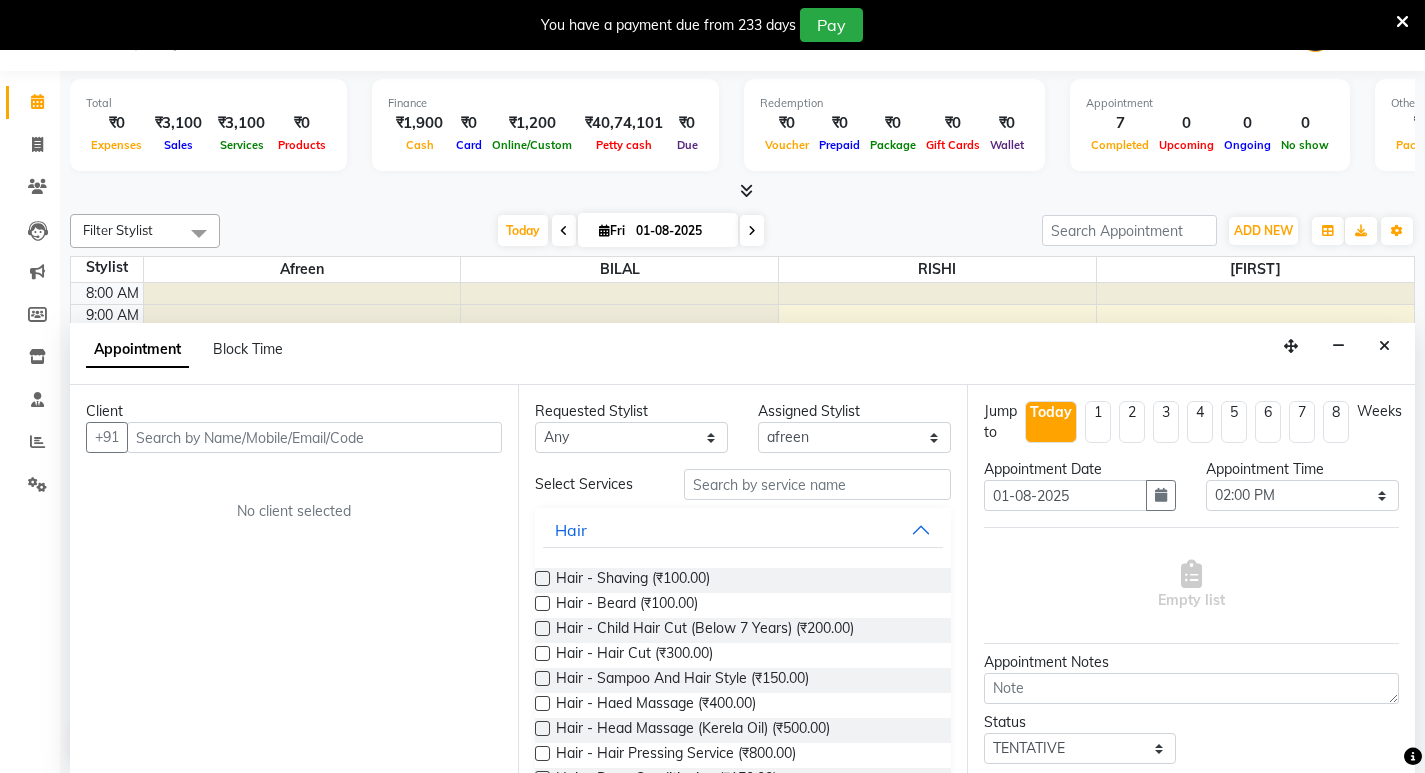drag, startPoint x: 1376, startPoint y: 344, endPoint x: 1331, endPoint y: 359, distance: 47.434166 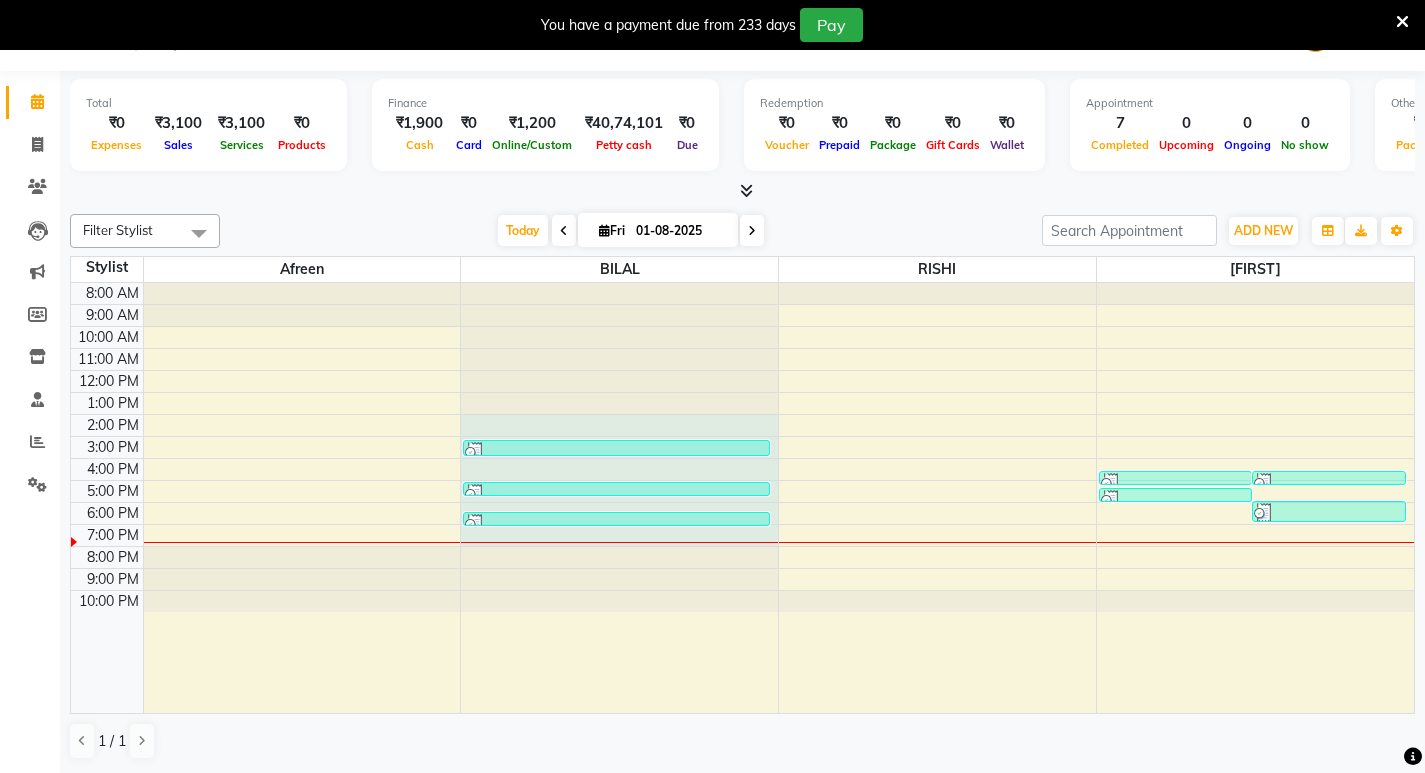 drag, startPoint x: 758, startPoint y: 421, endPoint x: 717, endPoint y: 531, distance: 117.3925 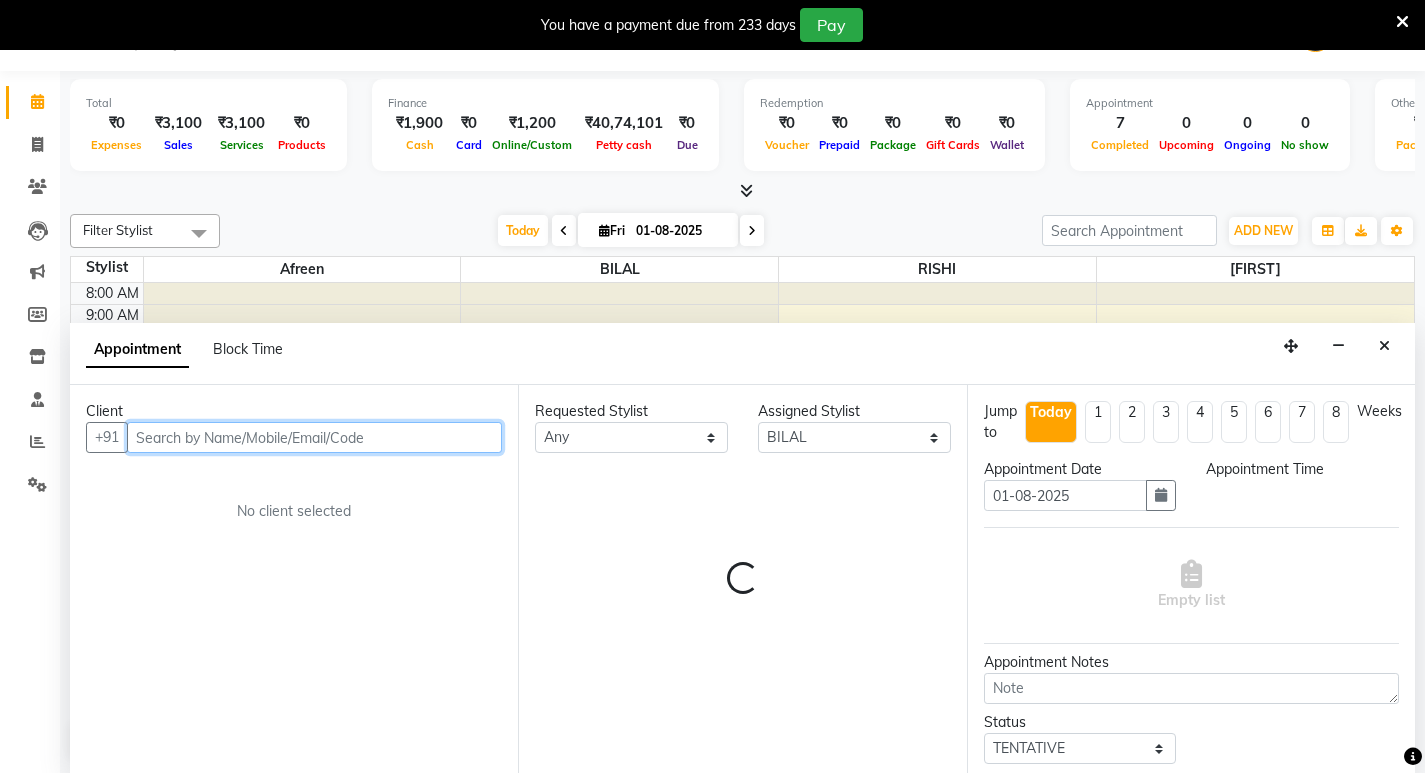 select on "840" 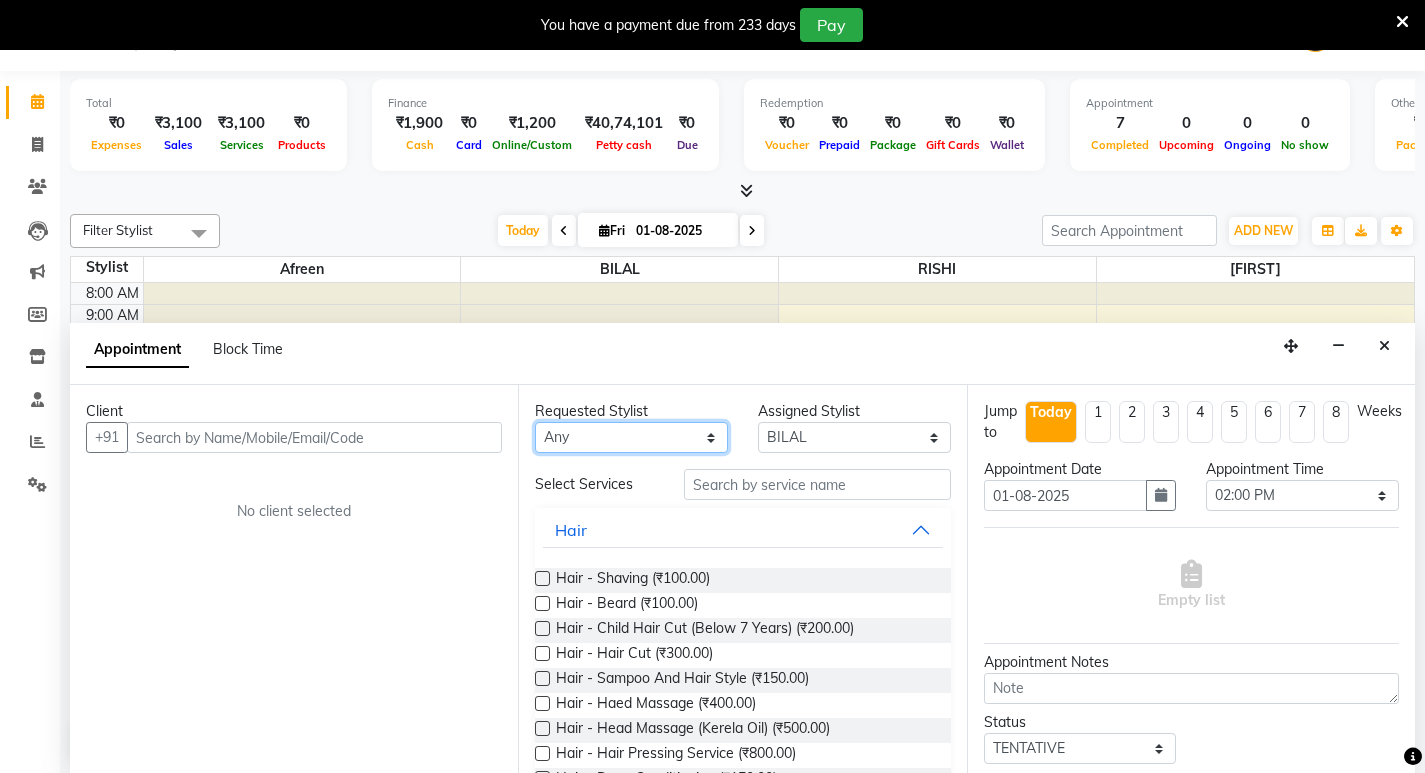 click on "Any [FIRST] [FIRST] [FIRST] [FIRST]" at bounding box center [631, 437] 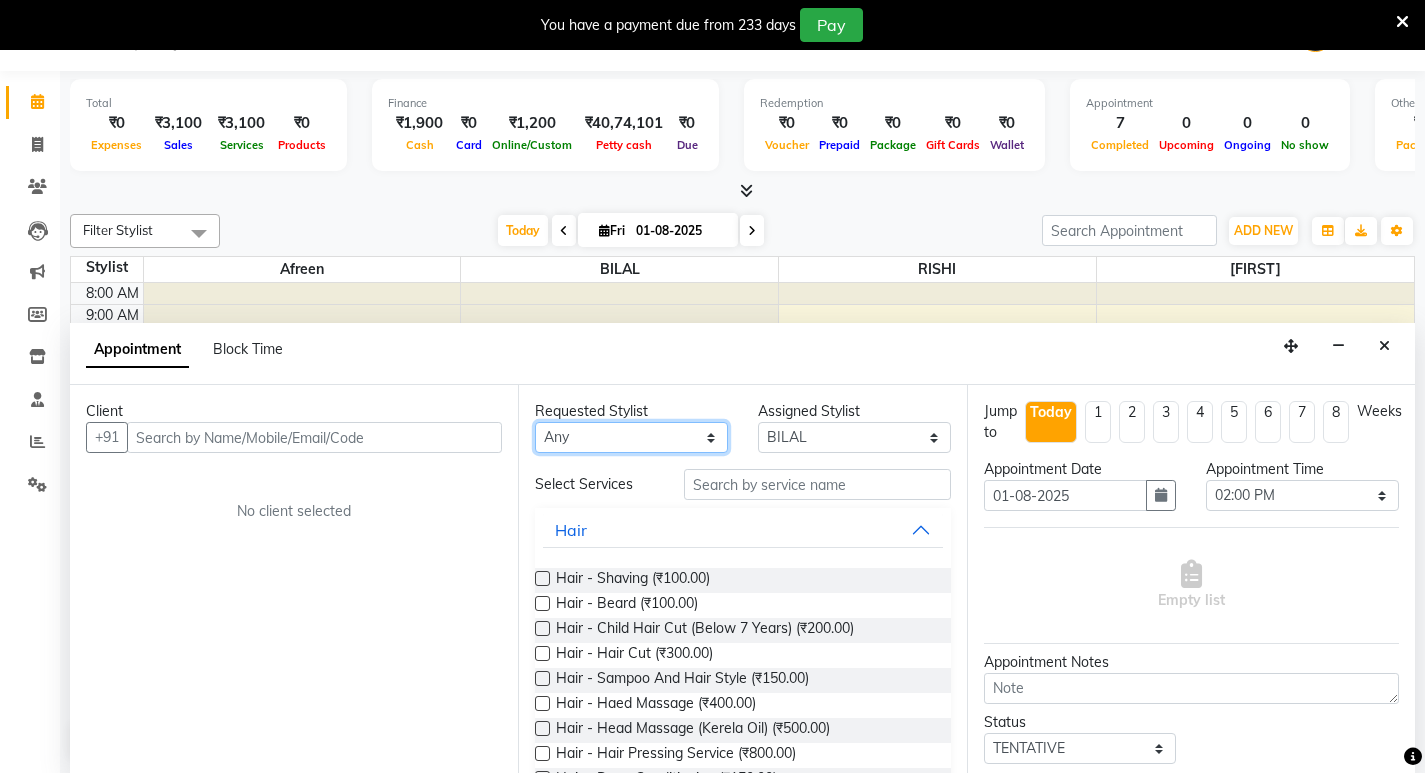 click on "Any [FIRST] [FIRST] [FIRST] [FIRST]" at bounding box center (631, 437) 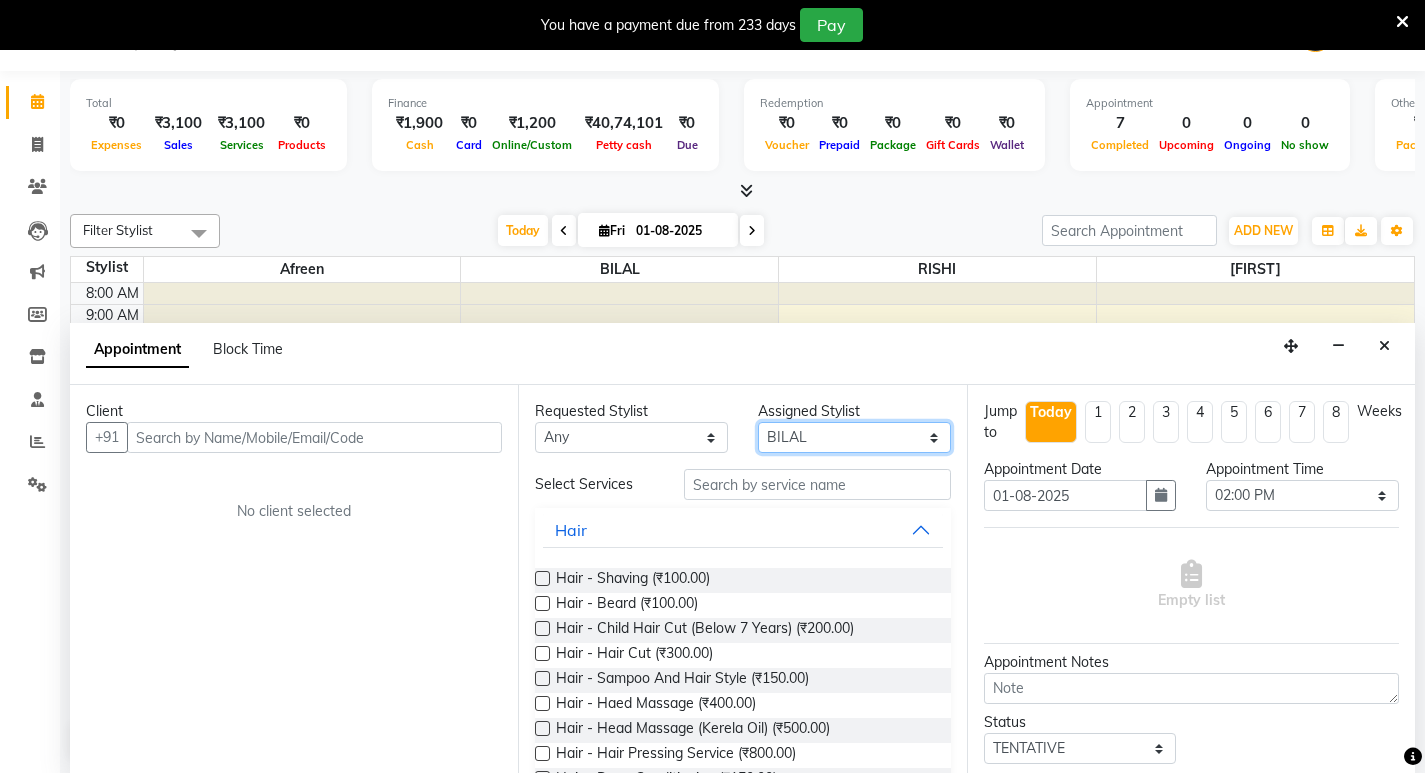 click on "Select [FIRST] [FIRST] [FIRST] [FIRST]" at bounding box center [854, 437] 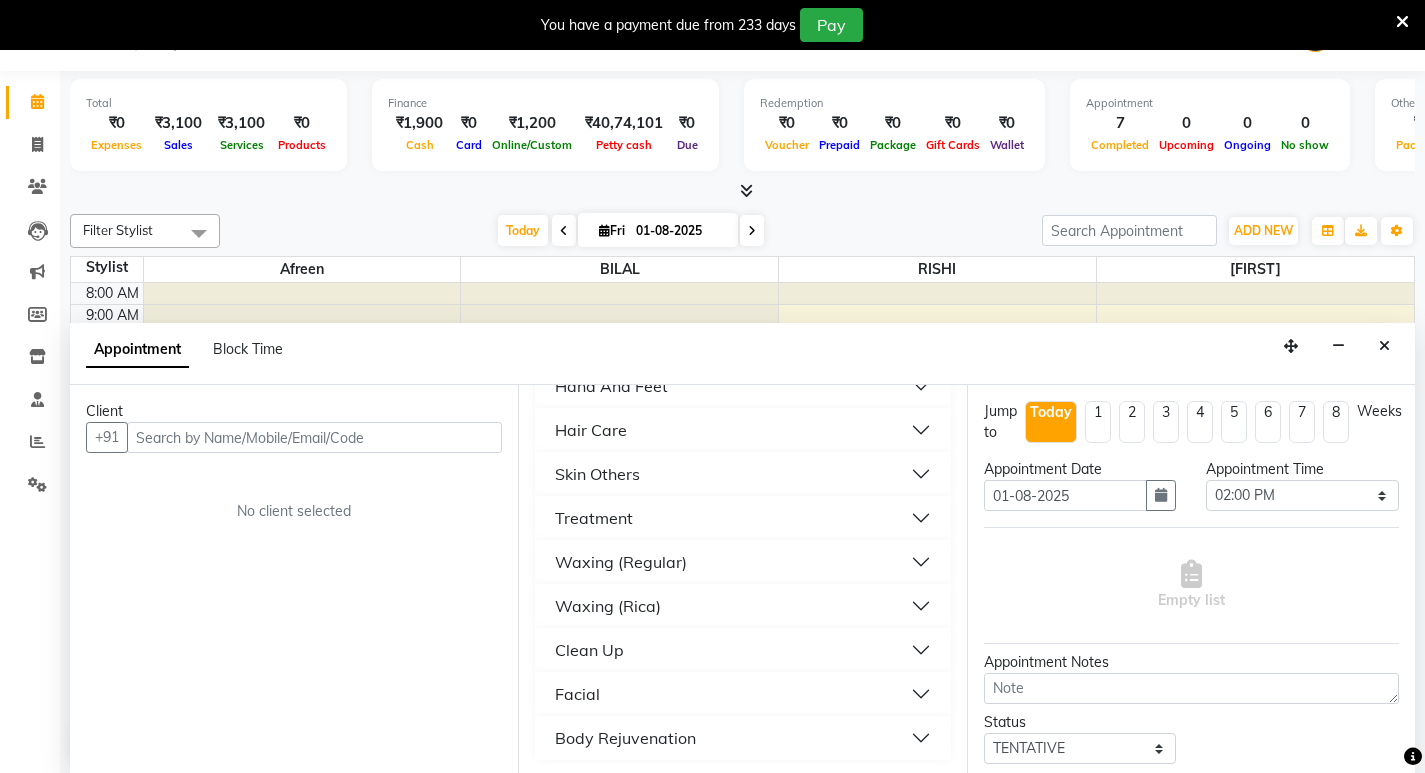 scroll, scrollTop: 718, scrollLeft: 0, axis: vertical 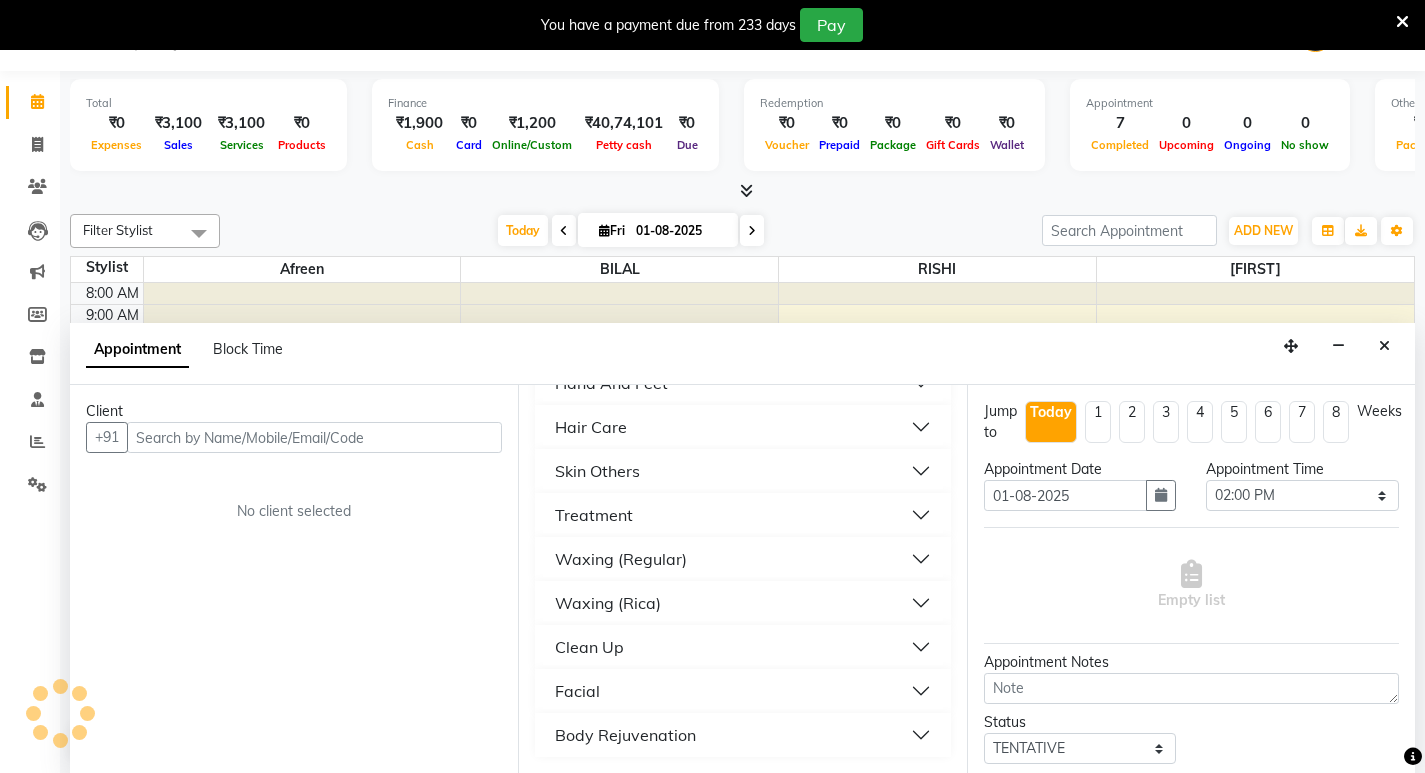 click at bounding box center (1384, 346) 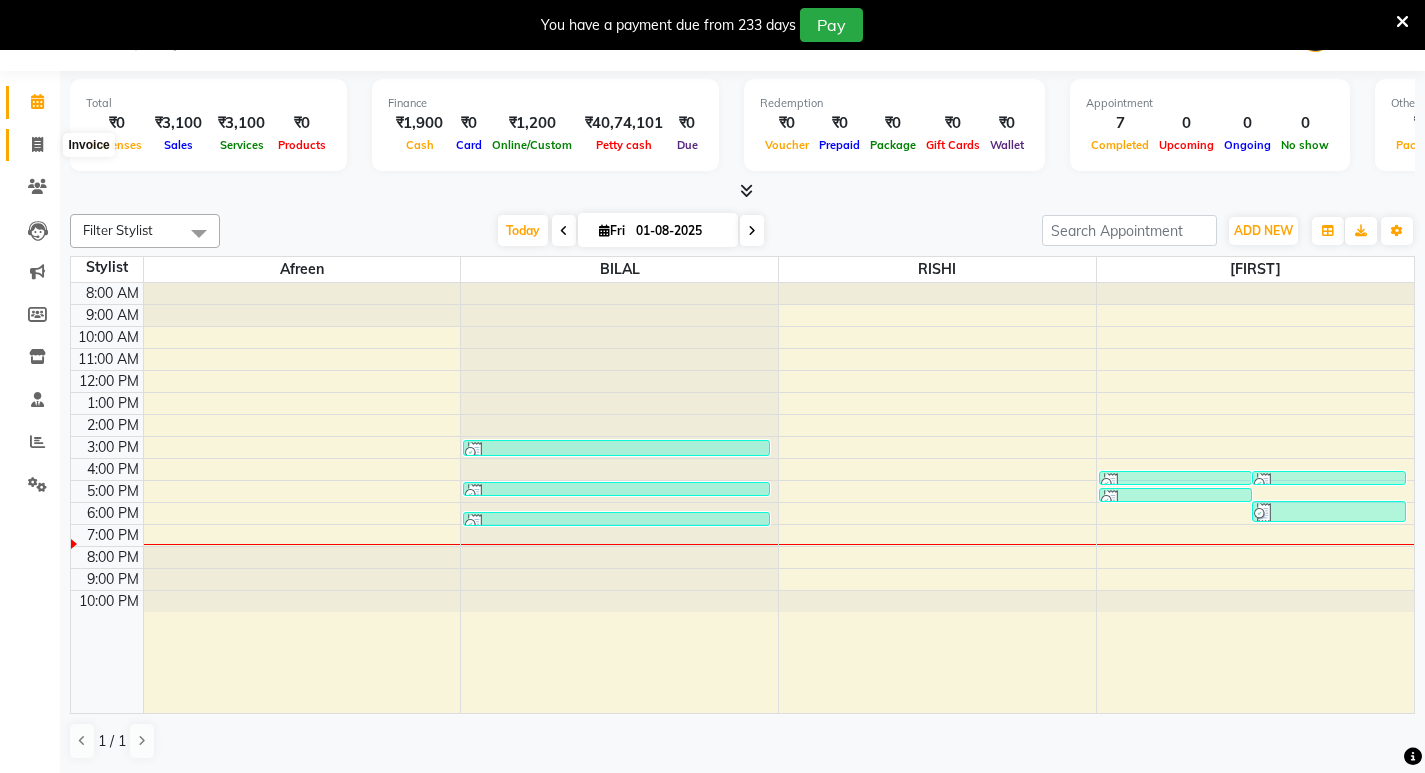 click 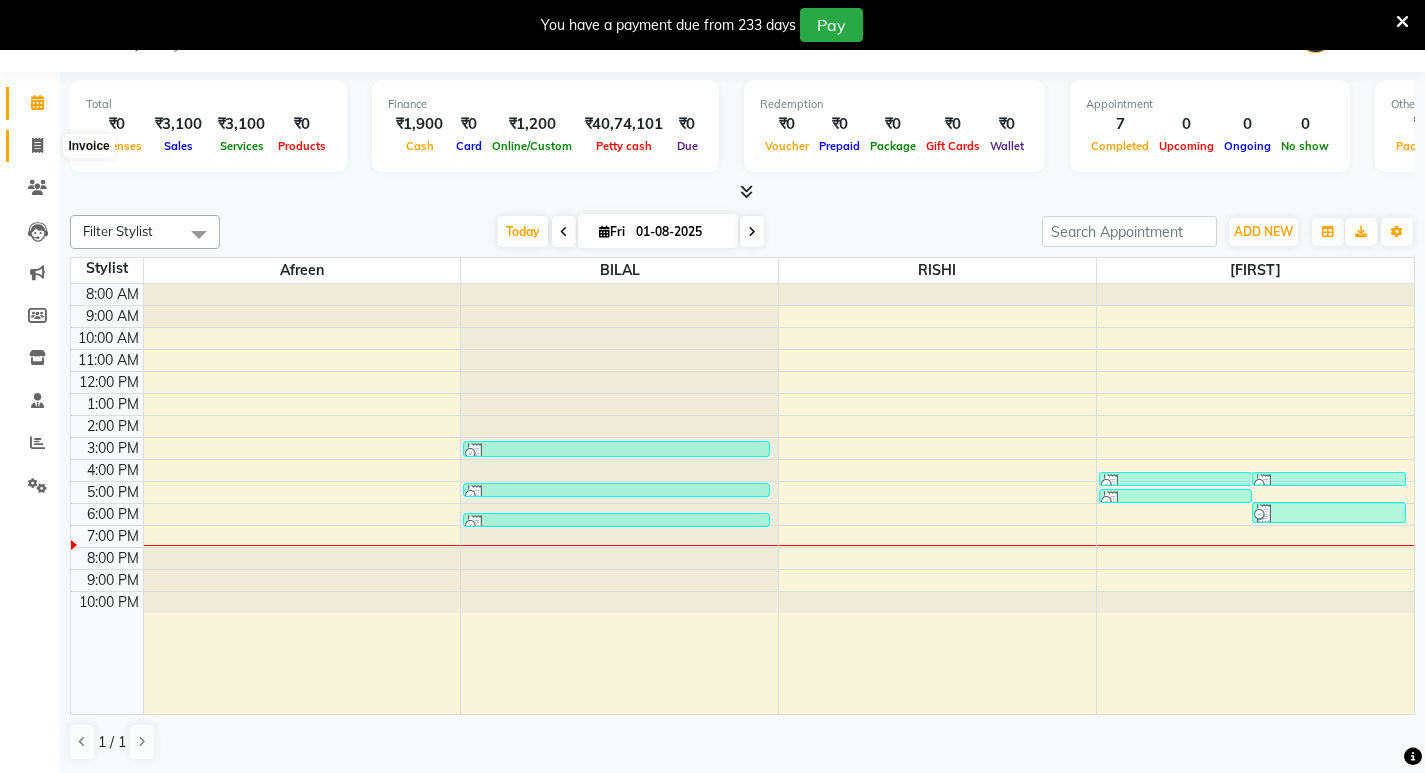 select on "service" 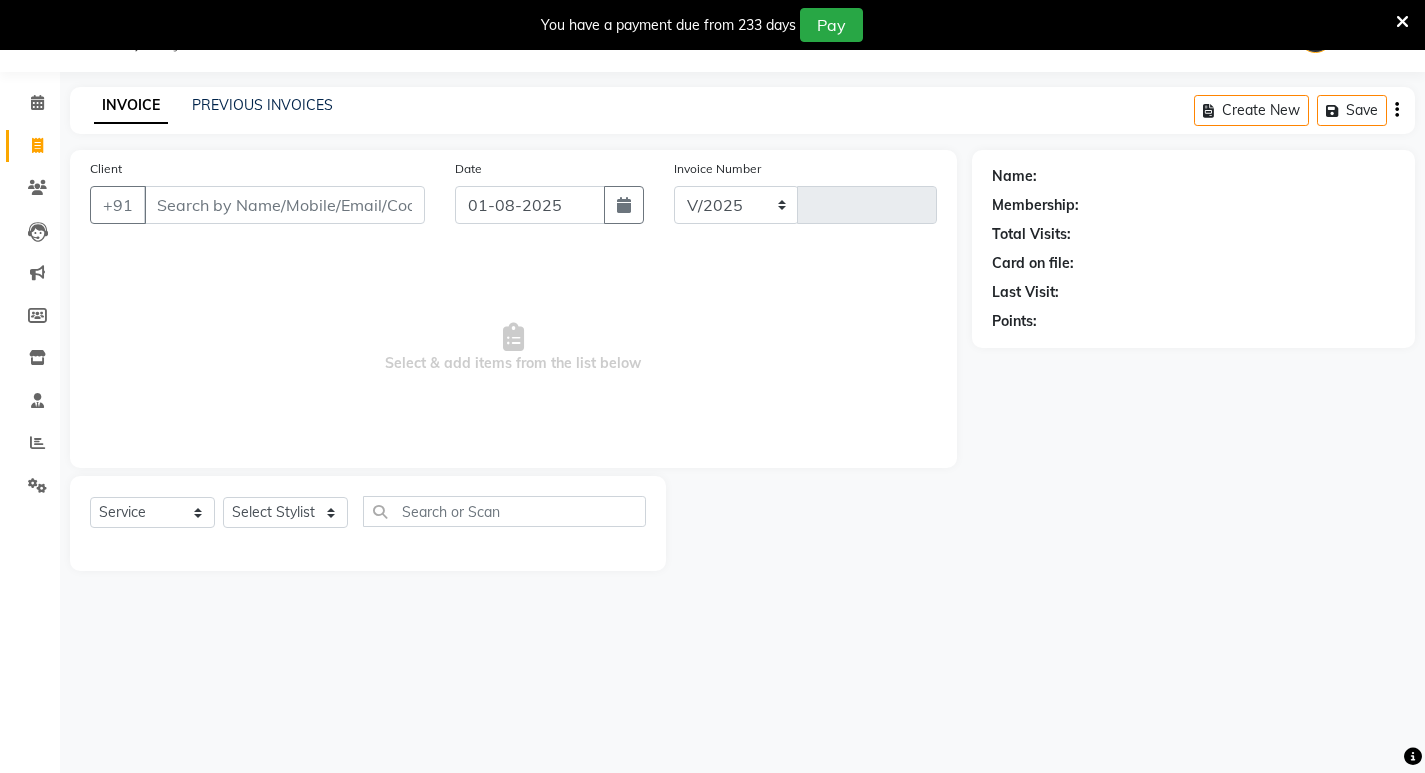 select on "837" 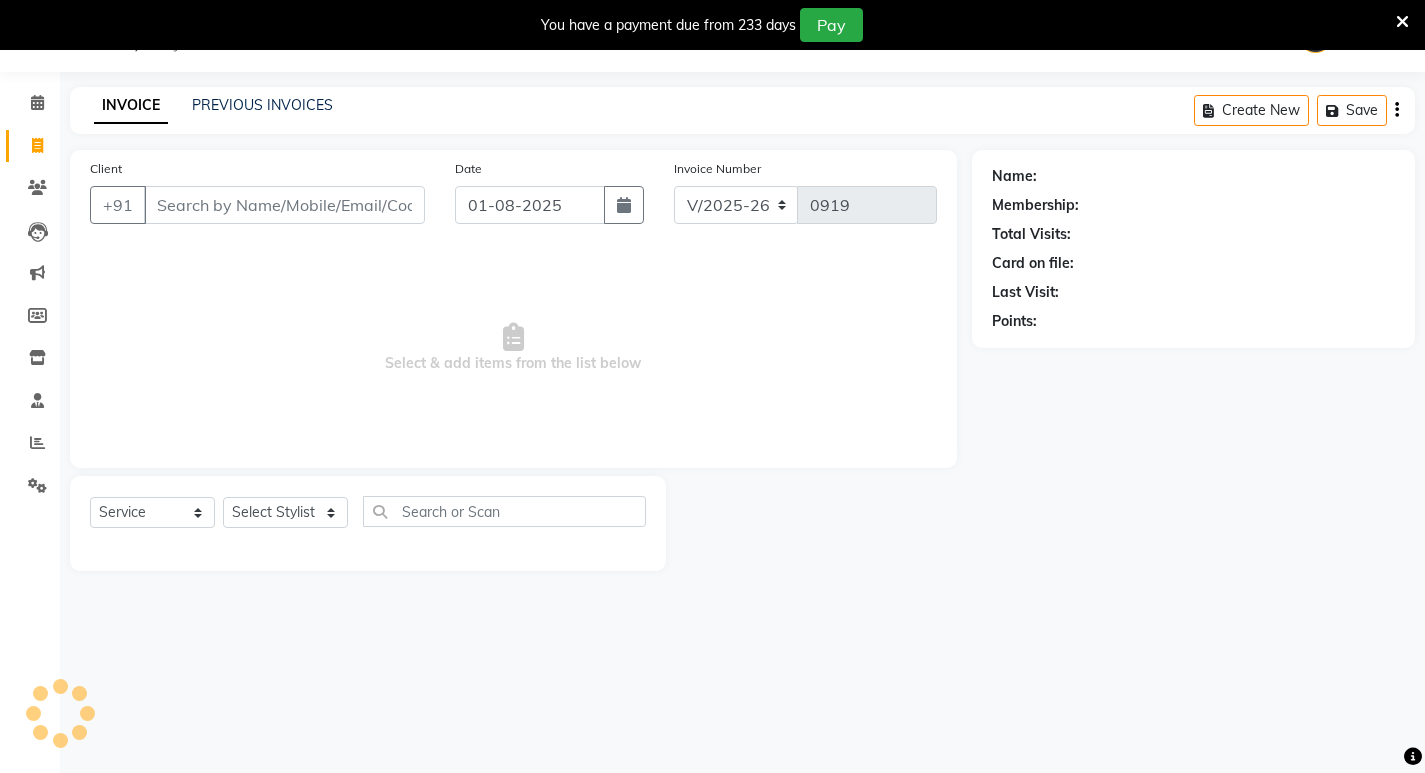 click on "Client" at bounding box center [284, 205] 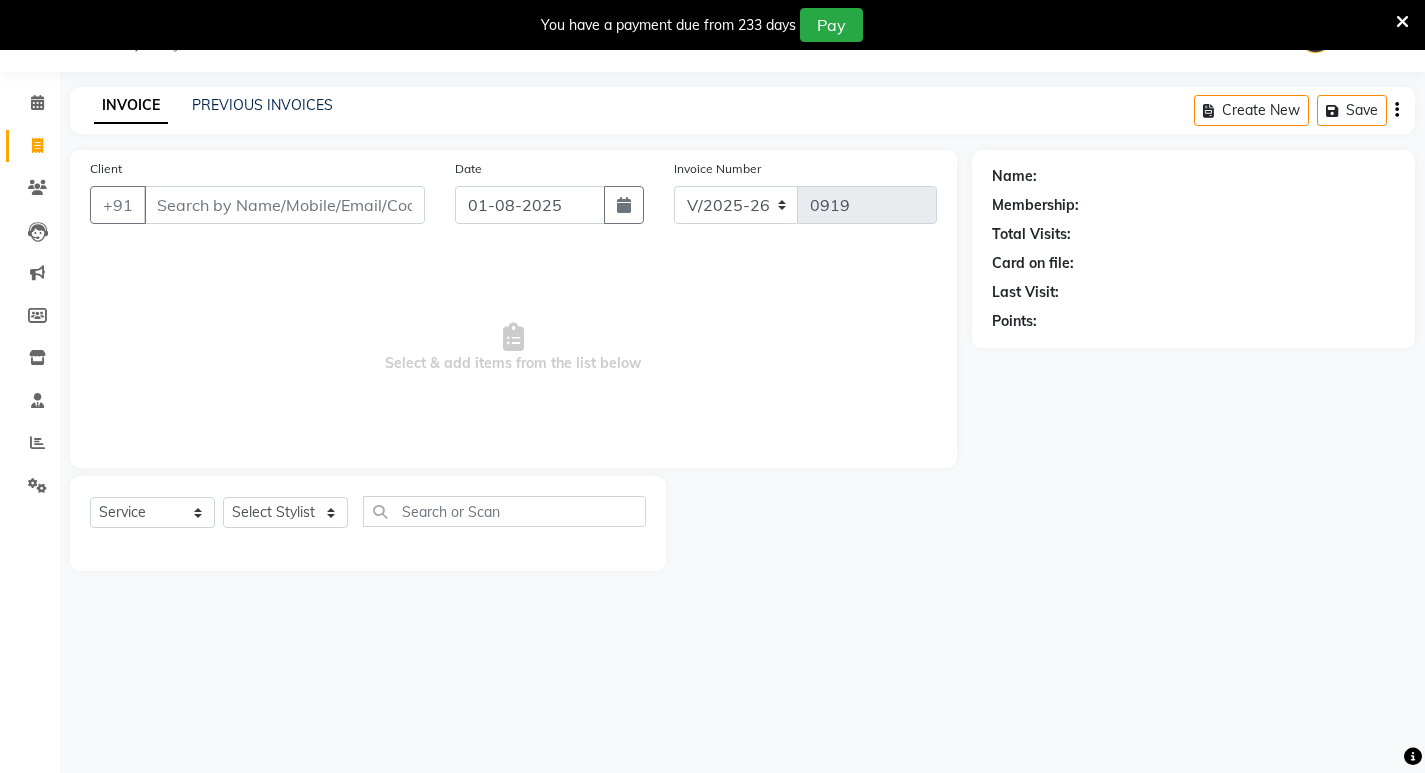click on "Client" at bounding box center [284, 205] 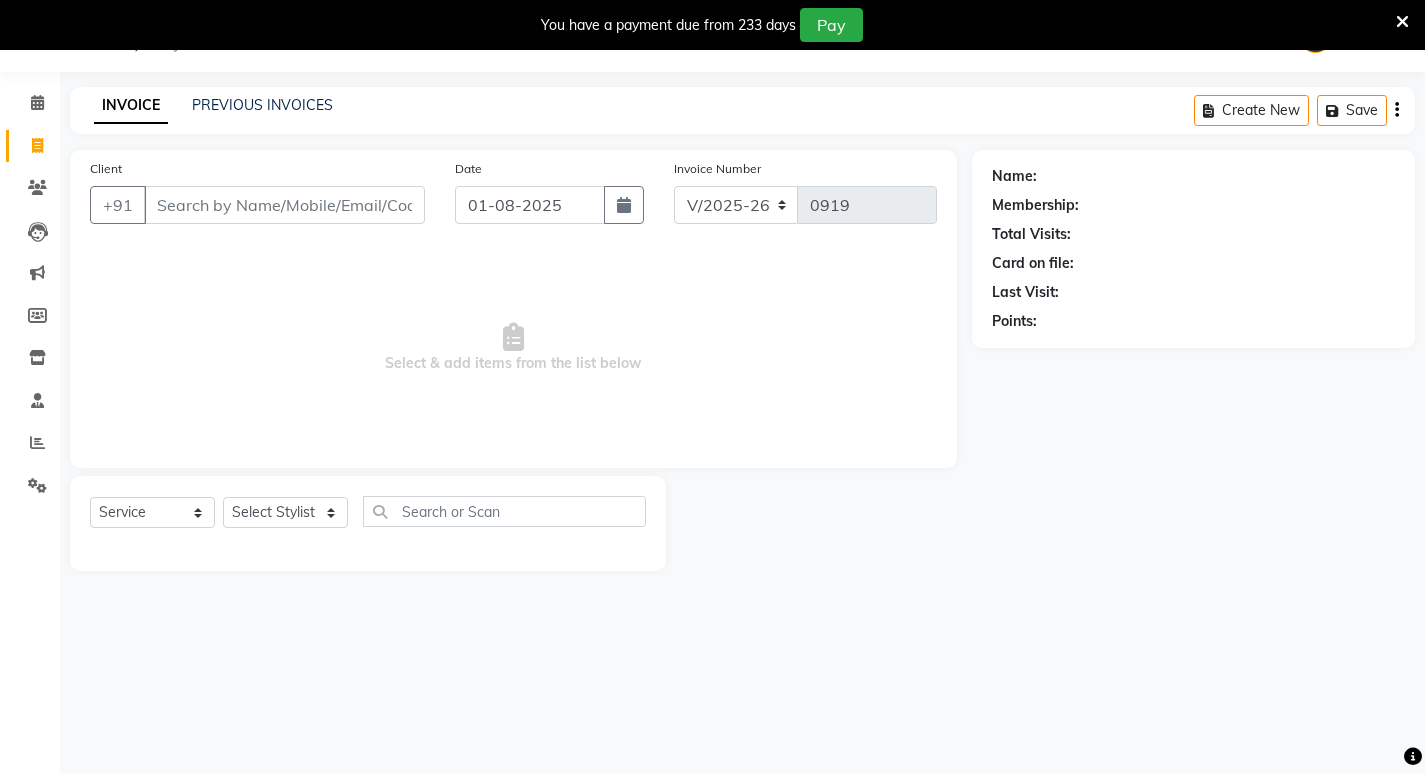 click on "Client" at bounding box center [284, 205] 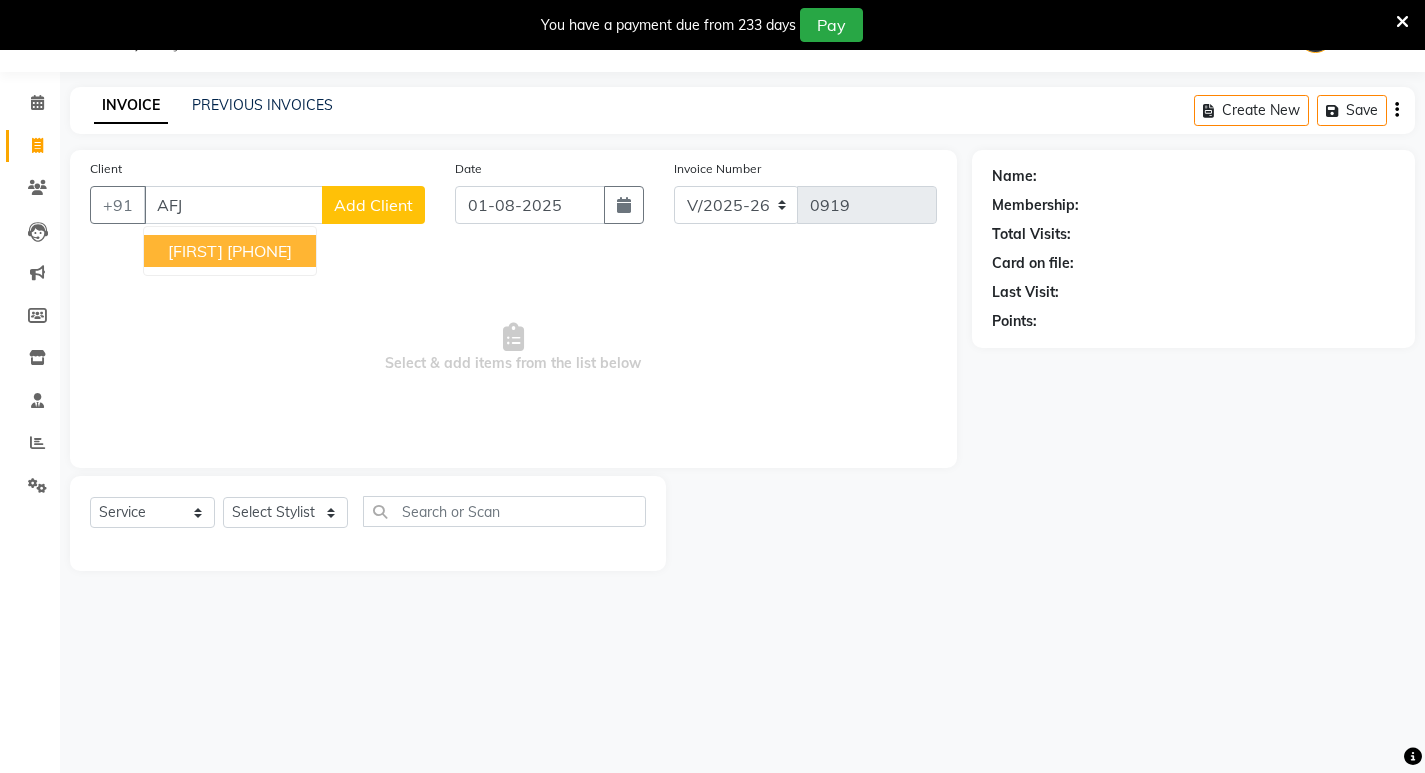 click on "[PHONE]" at bounding box center [259, 251] 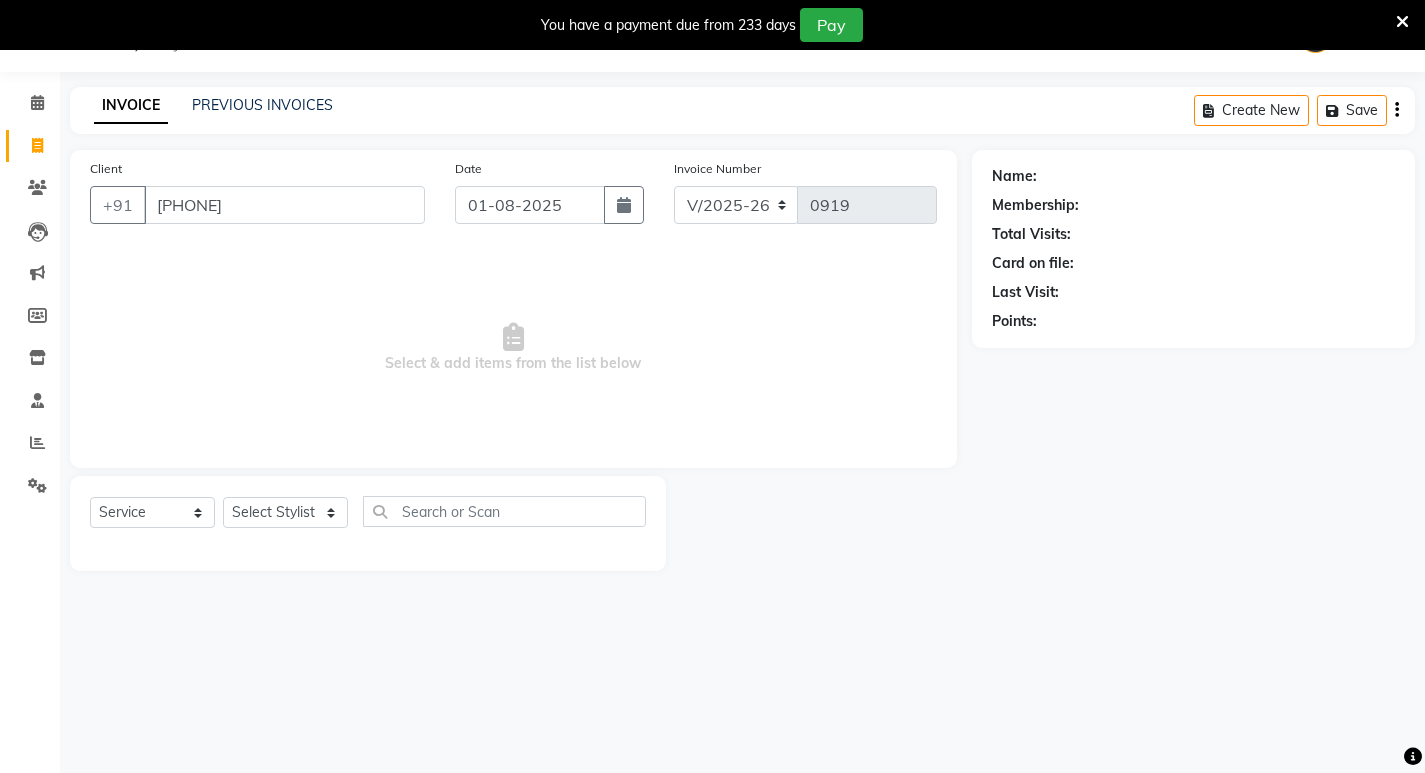 type on "[PHONE]" 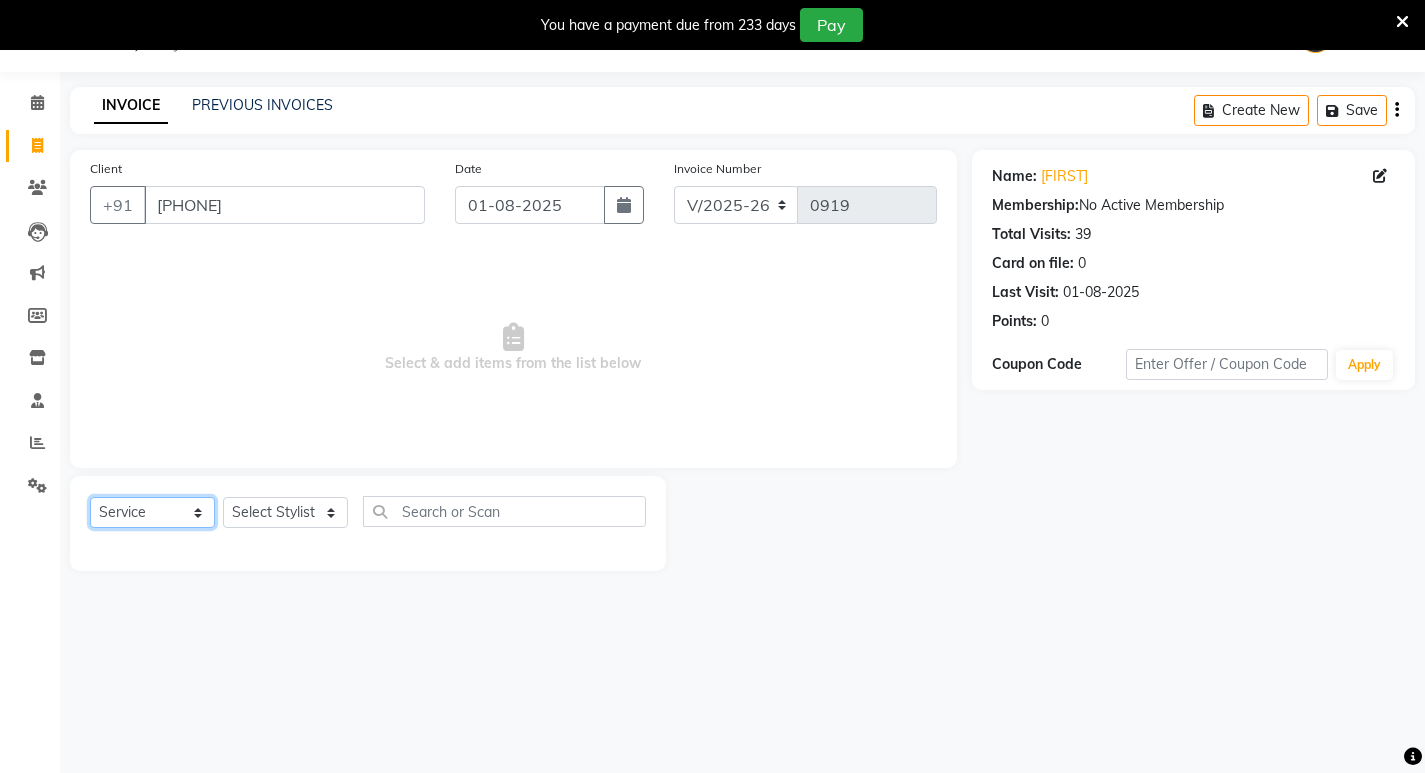click on "Select  Service  Product  Membership  Package Voucher Prepaid Gift Card" 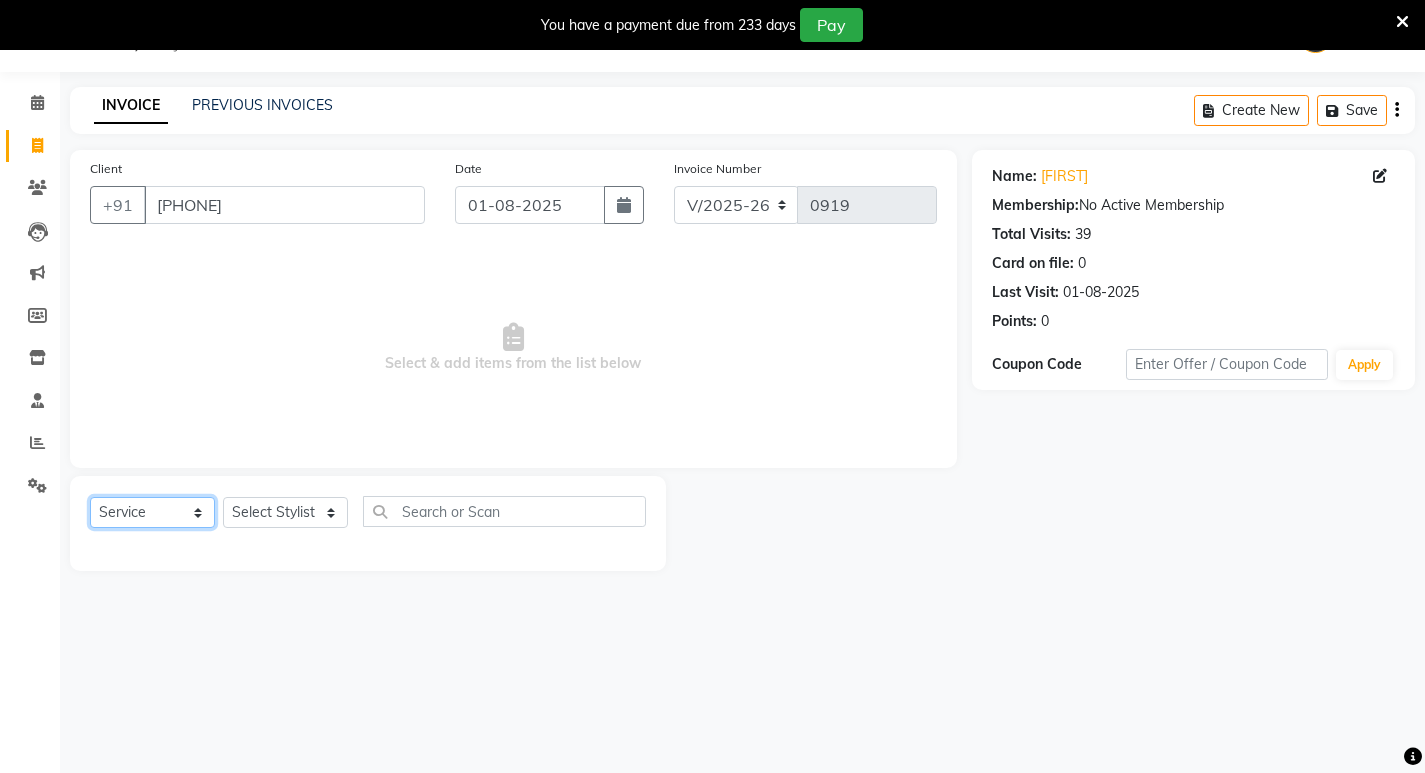 click on "Select  Service  Product  Membership  Package Voucher Prepaid Gift Card" 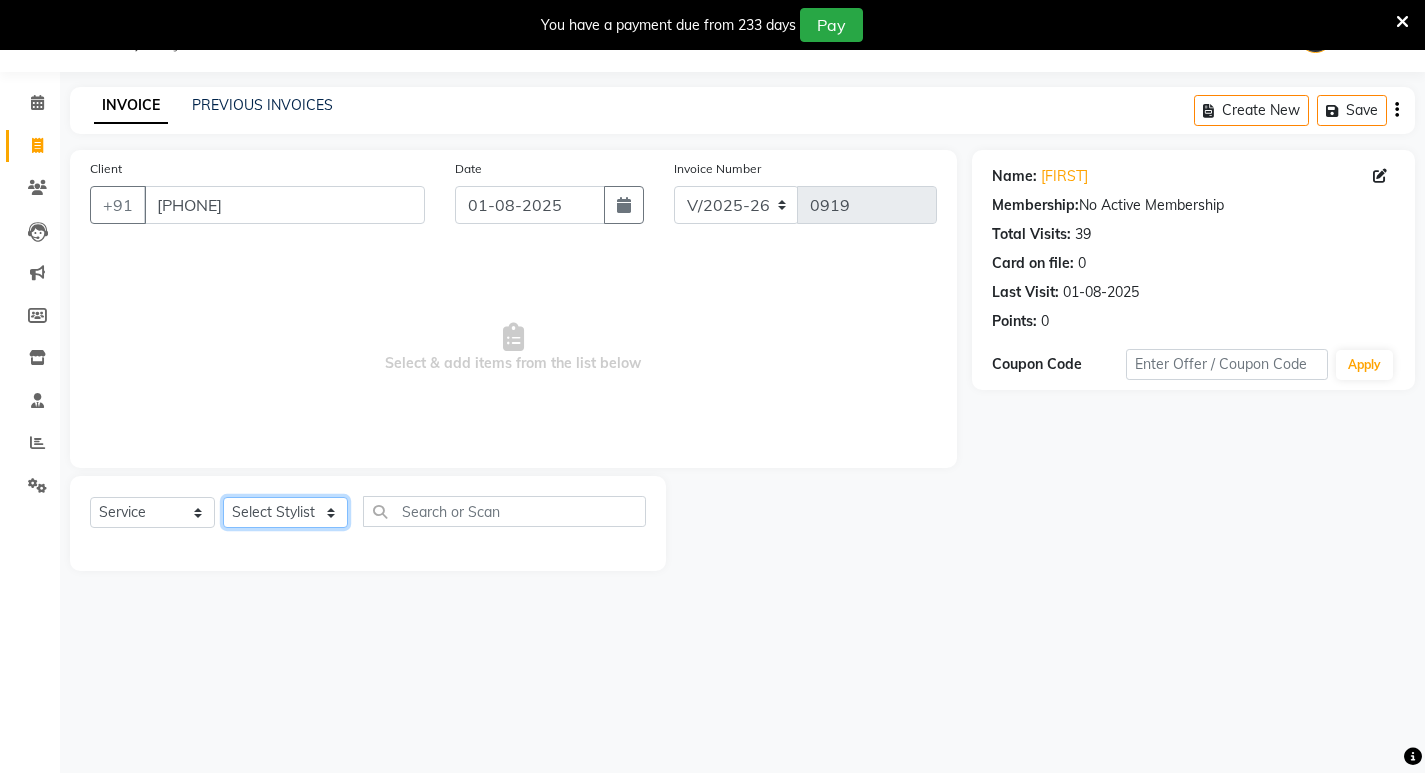click on "Select Stylist [FIRST] [FIRST] [FIRST] [FIRST]" 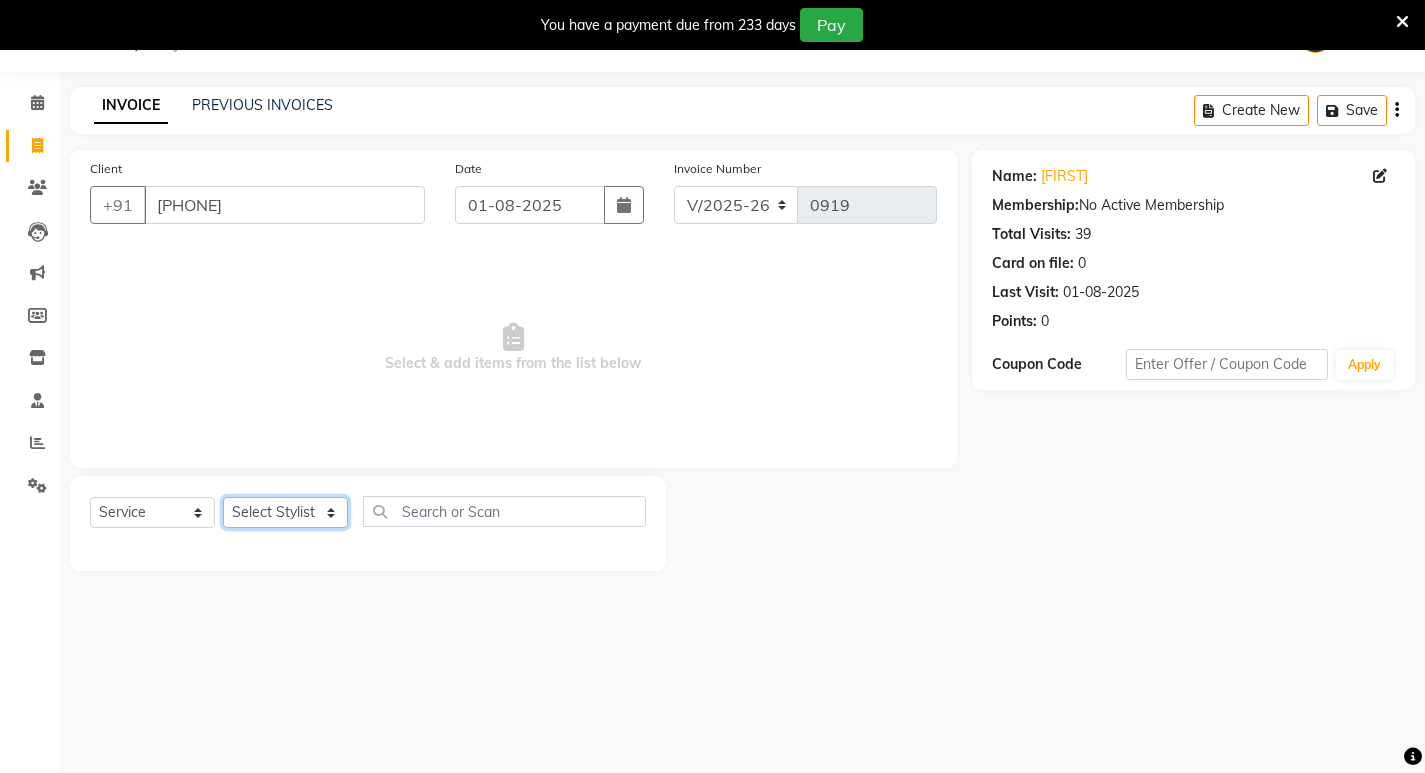select on "71789" 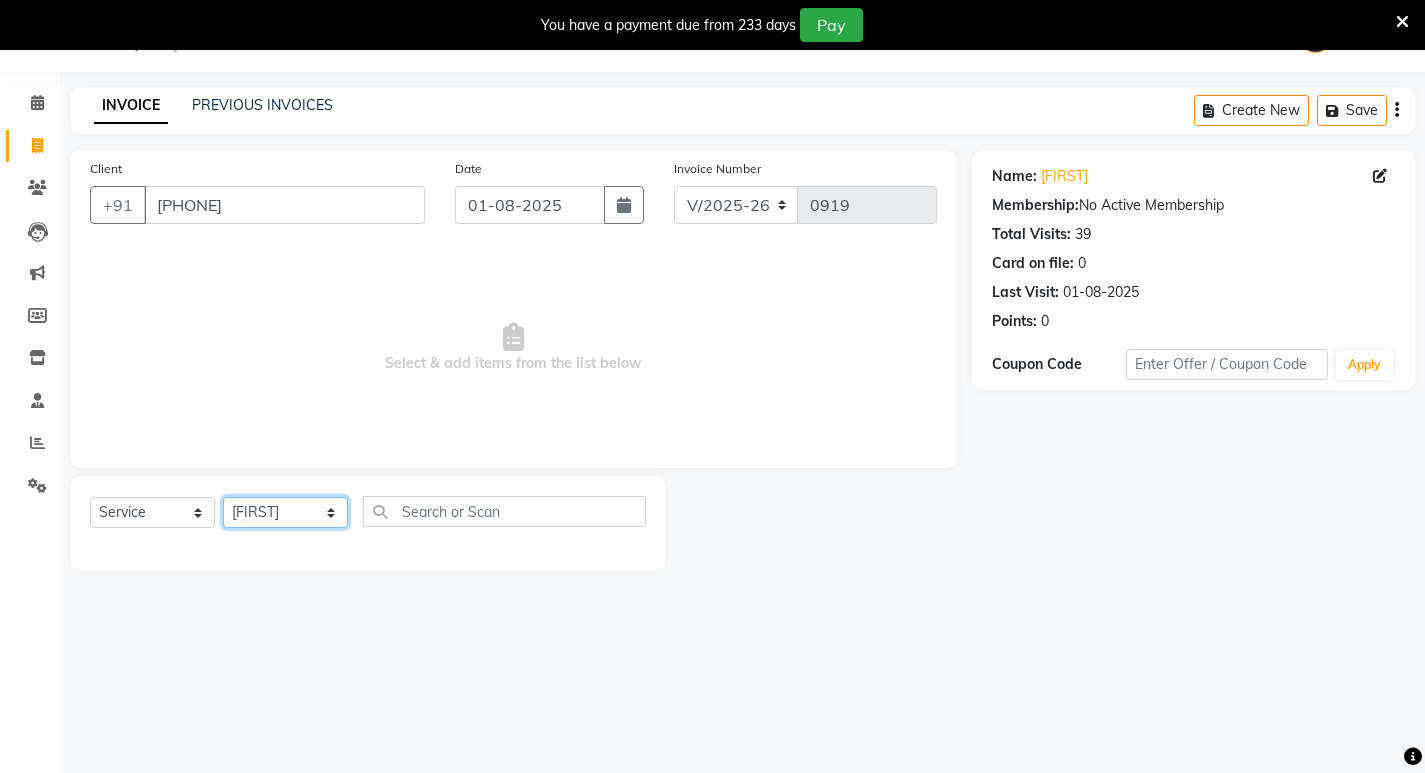 click on "Select Stylist [FIRST] [FIRST] [FIRST] [FIRST]" 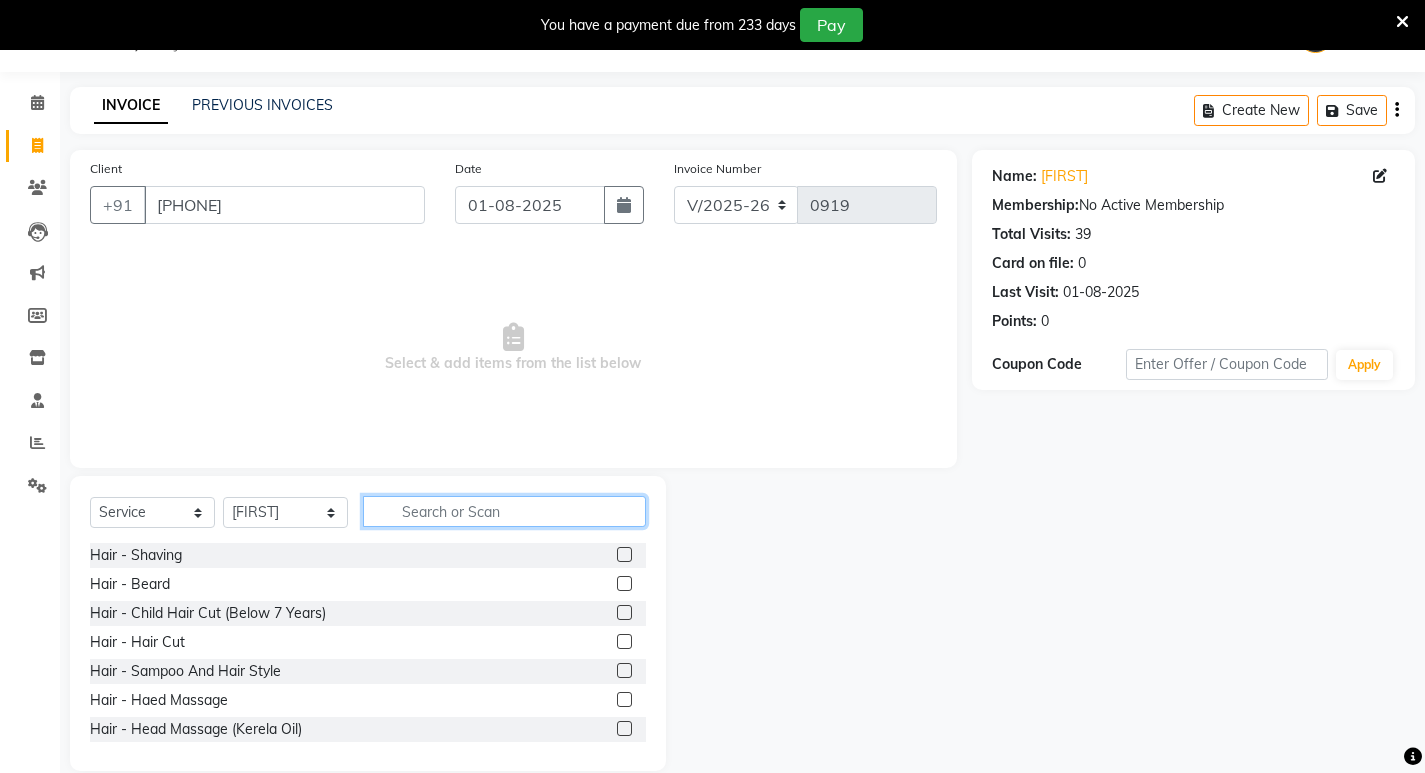 click 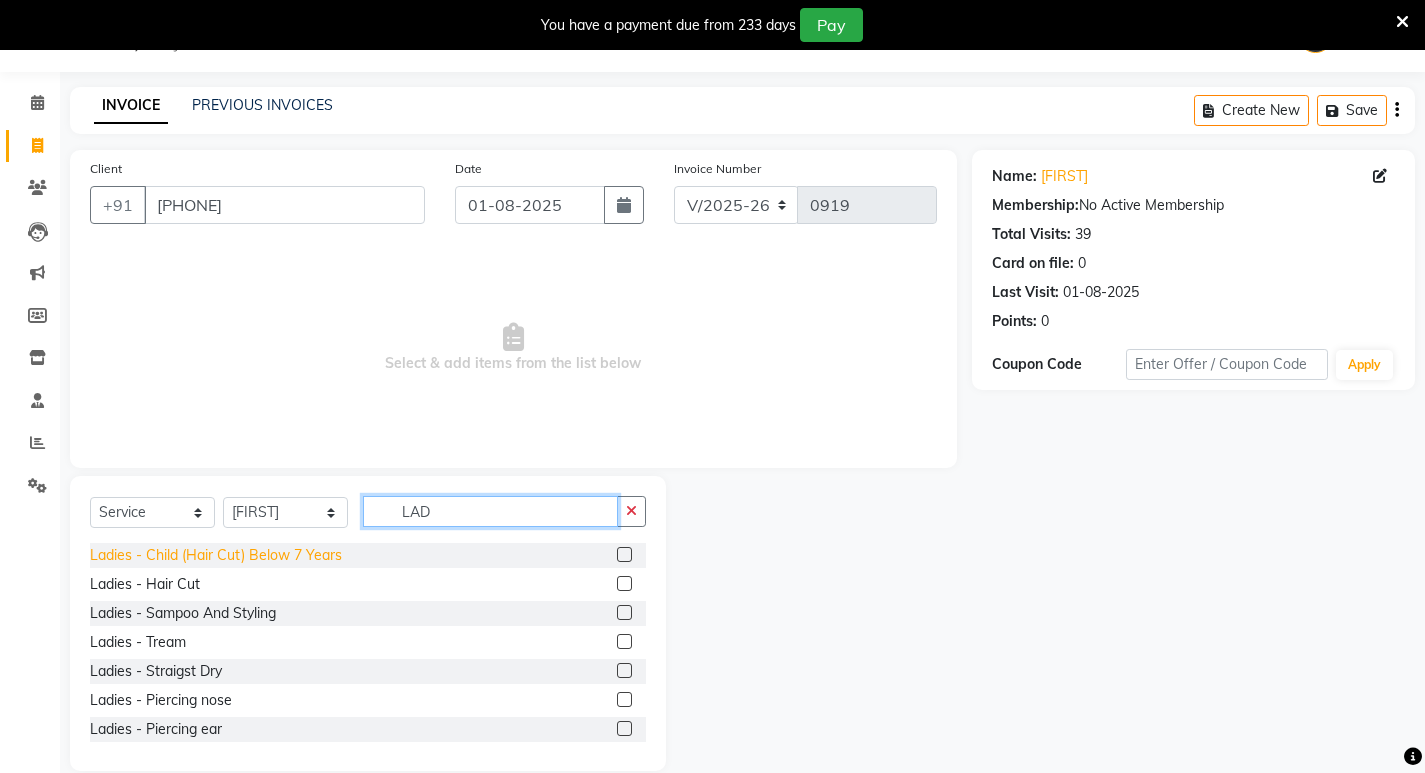 type on "LAD" 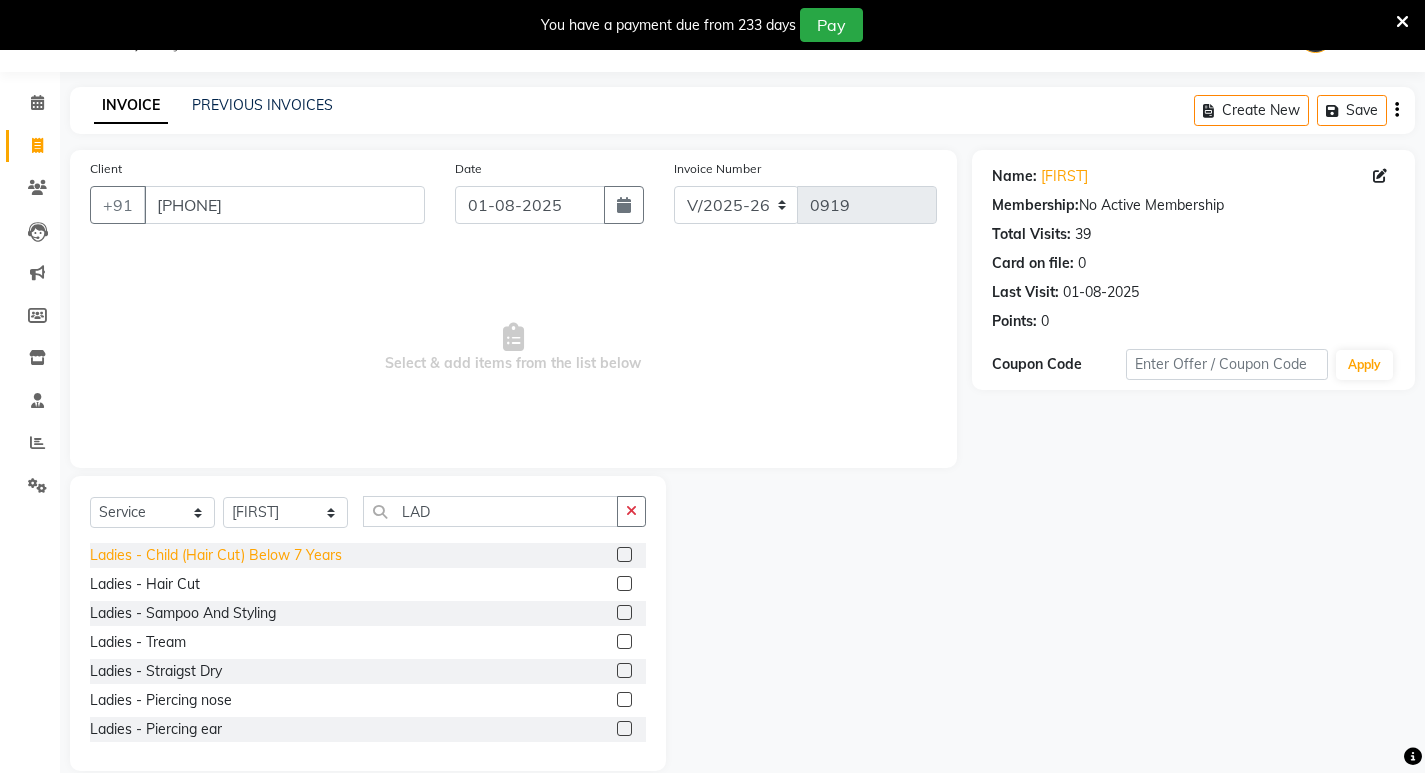 click on "Ladies - Child (Hair Cut) Below 7 Years" 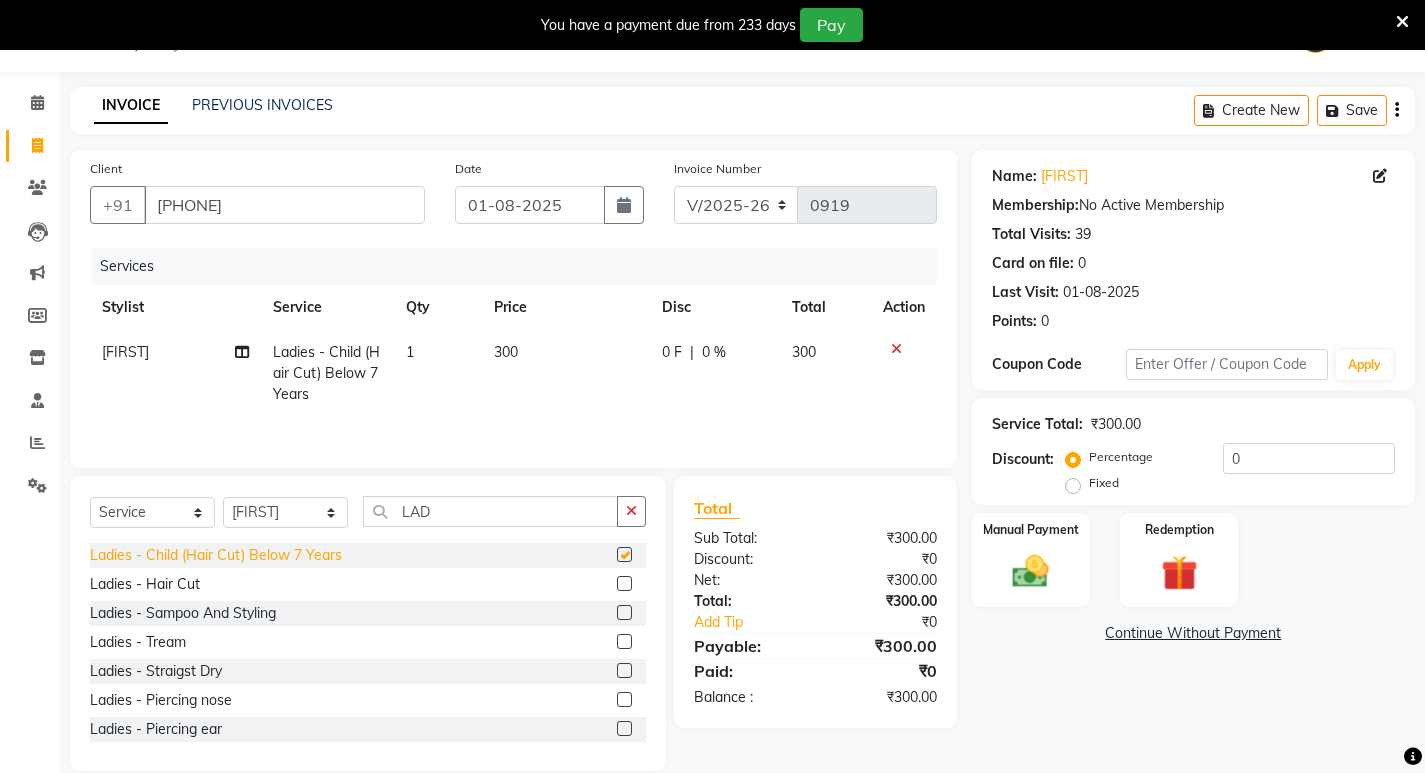 checkbox on "false" 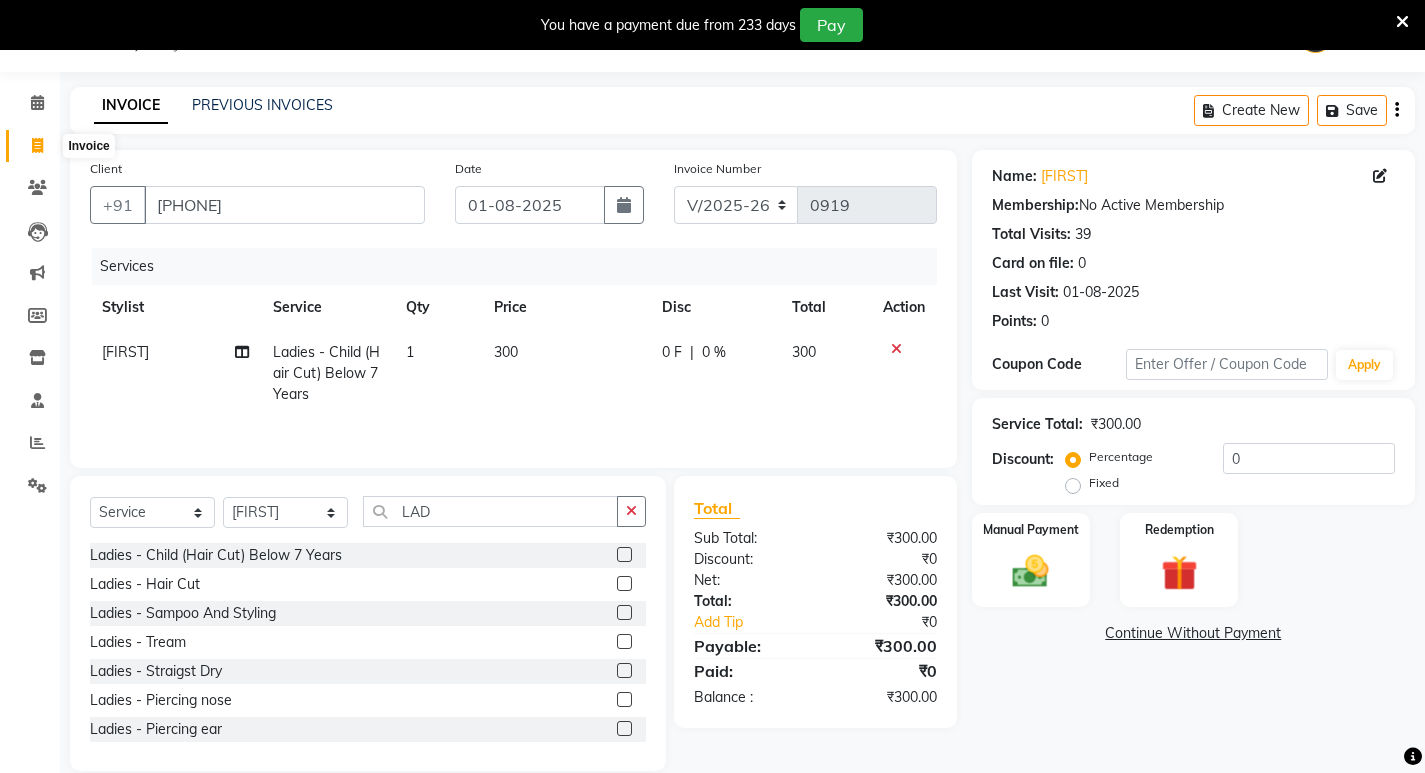 click 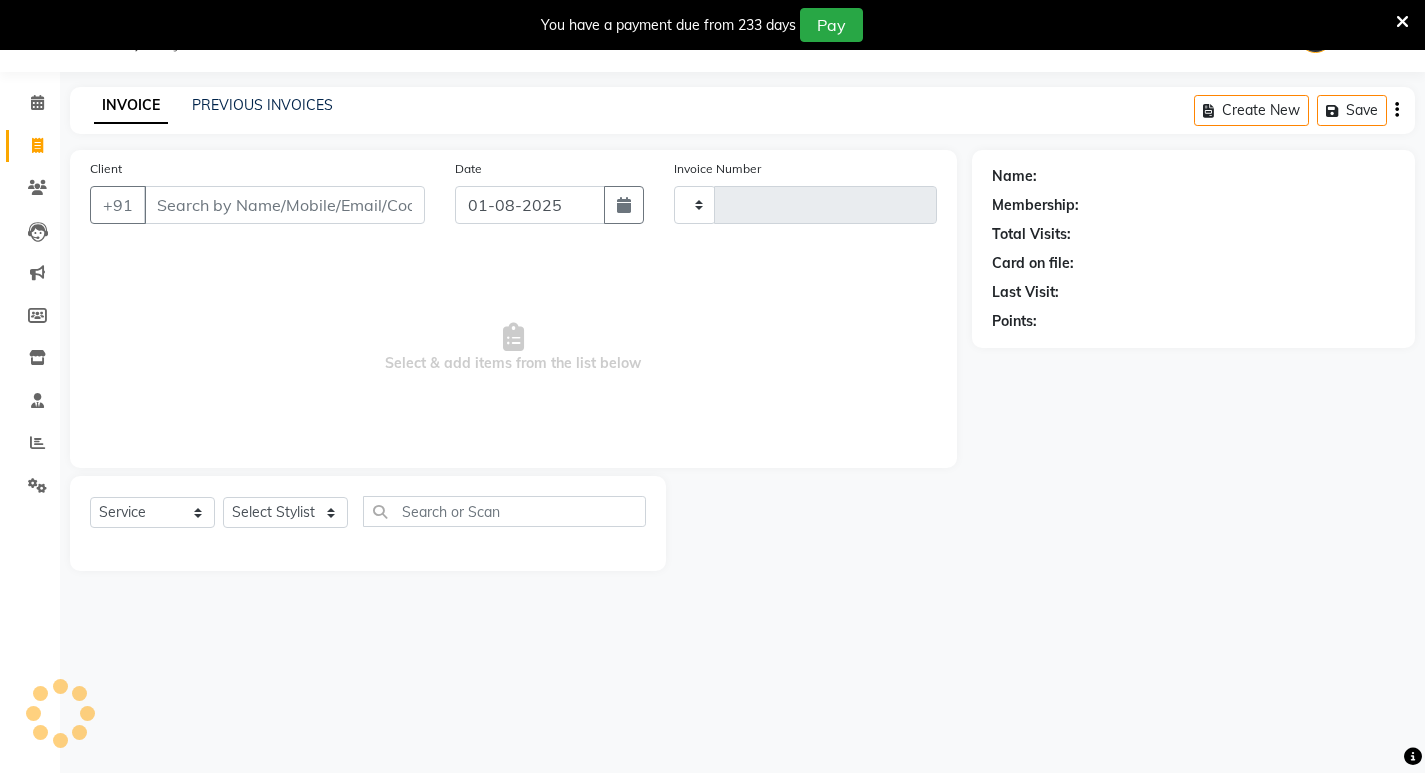 type on "0919" 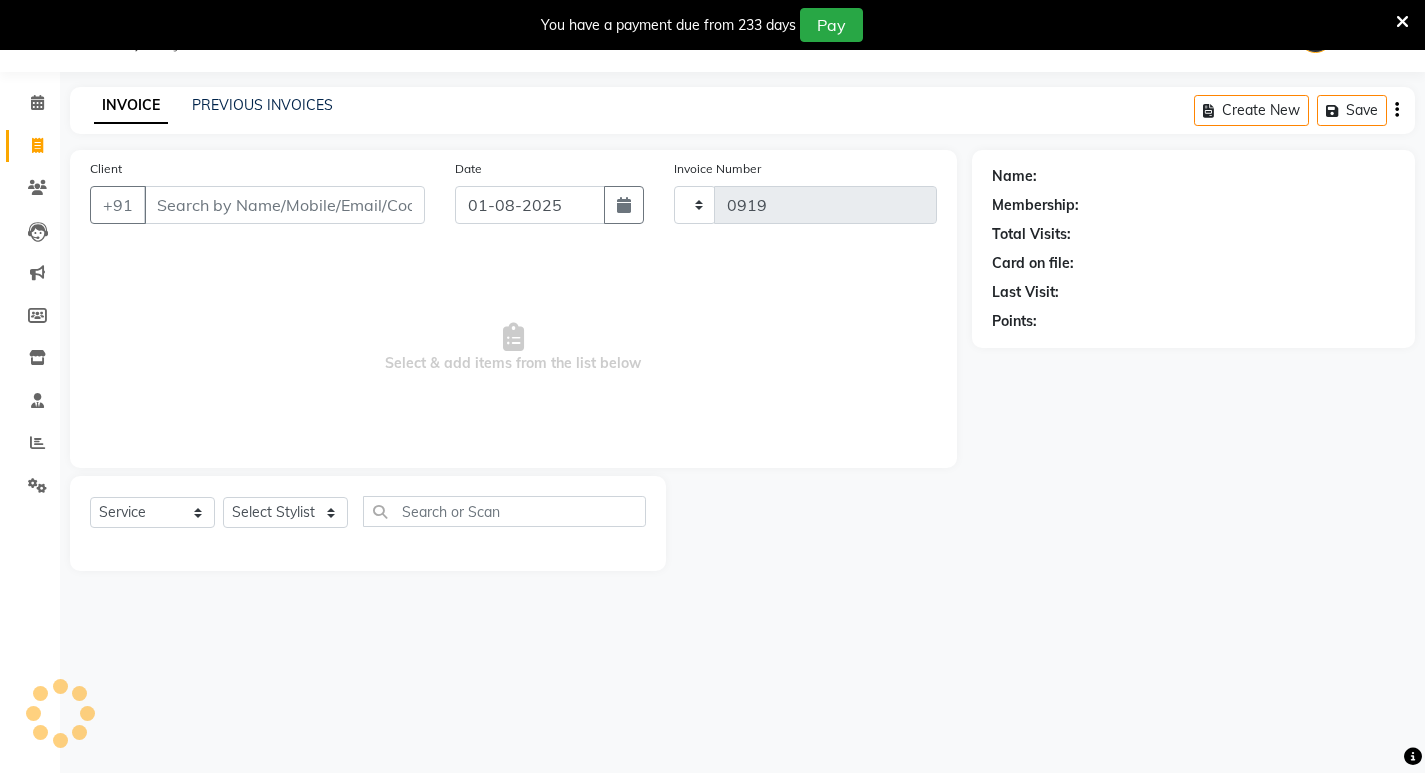 select on "837" 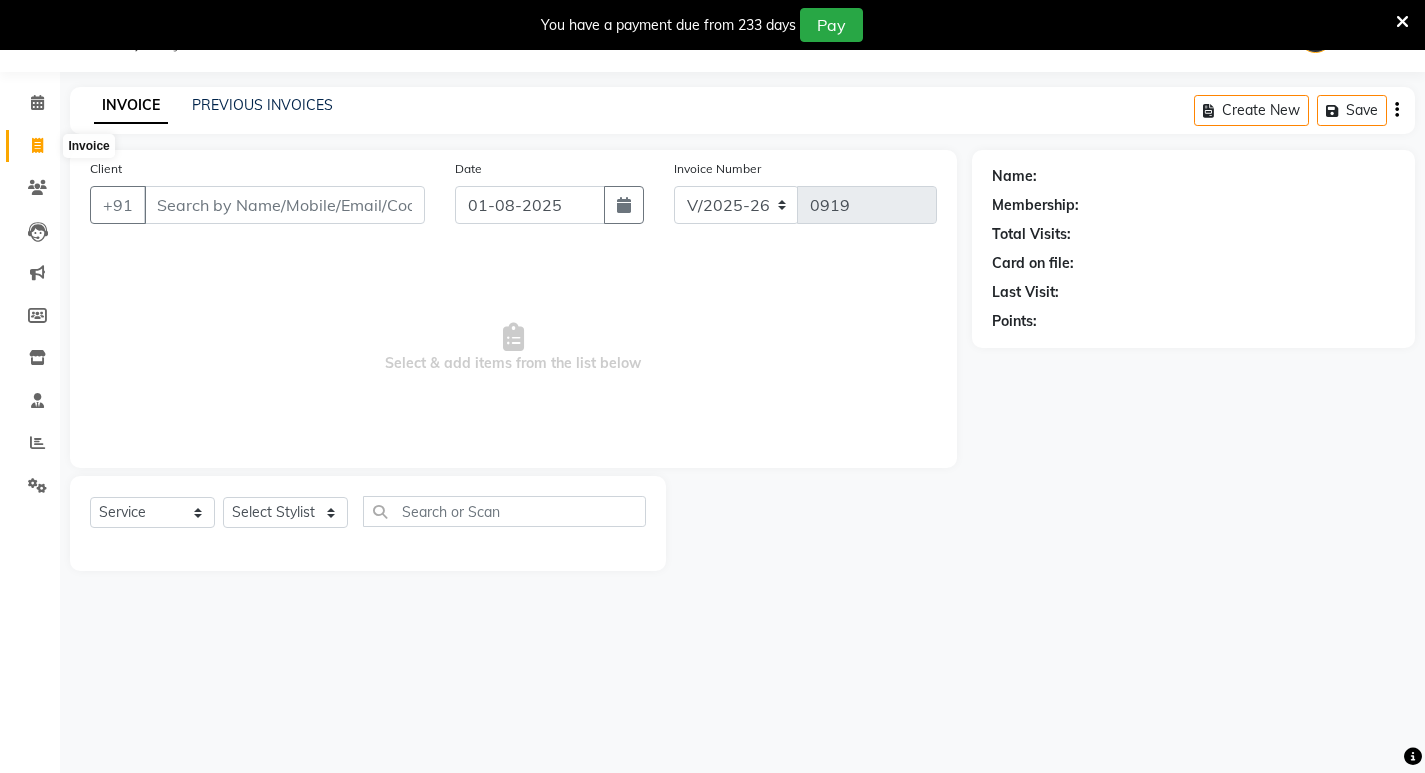 click 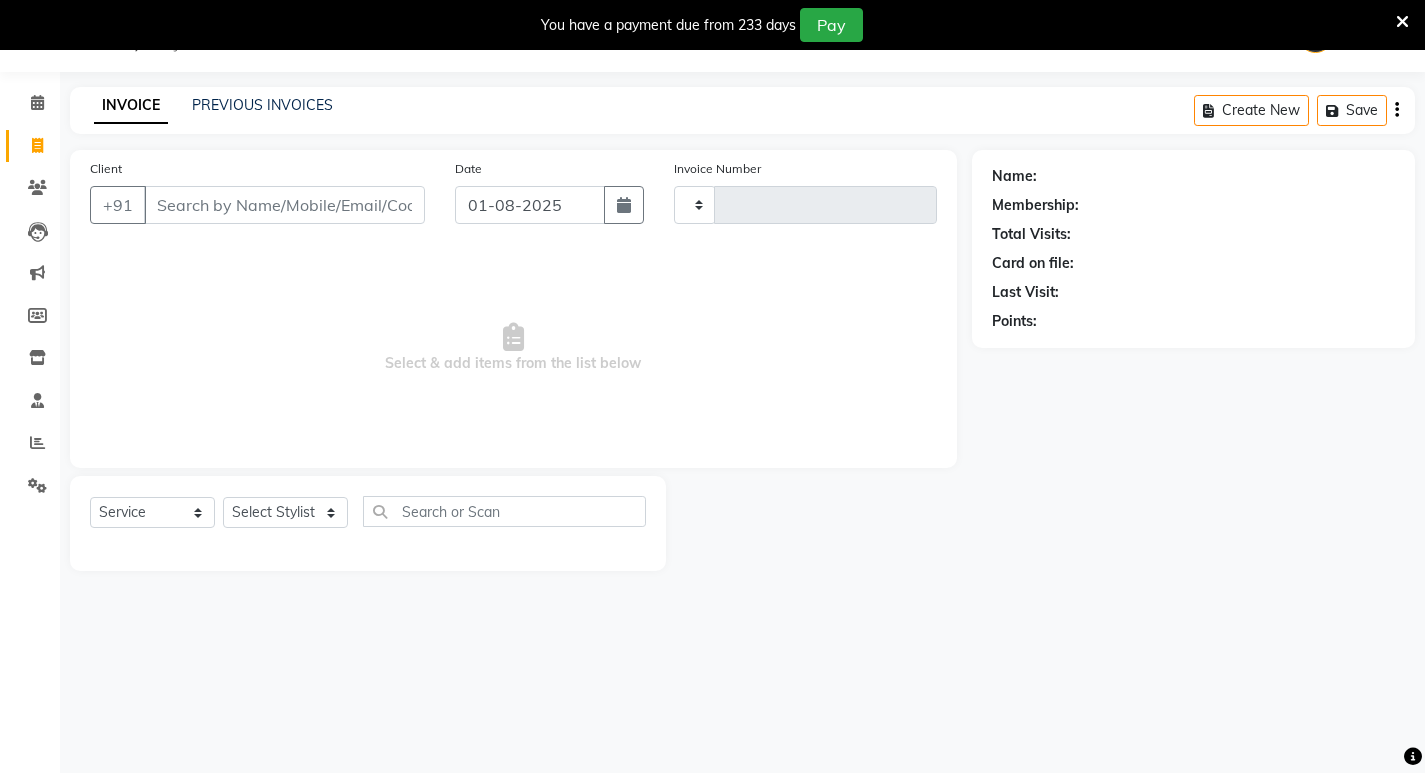 type on "0919" 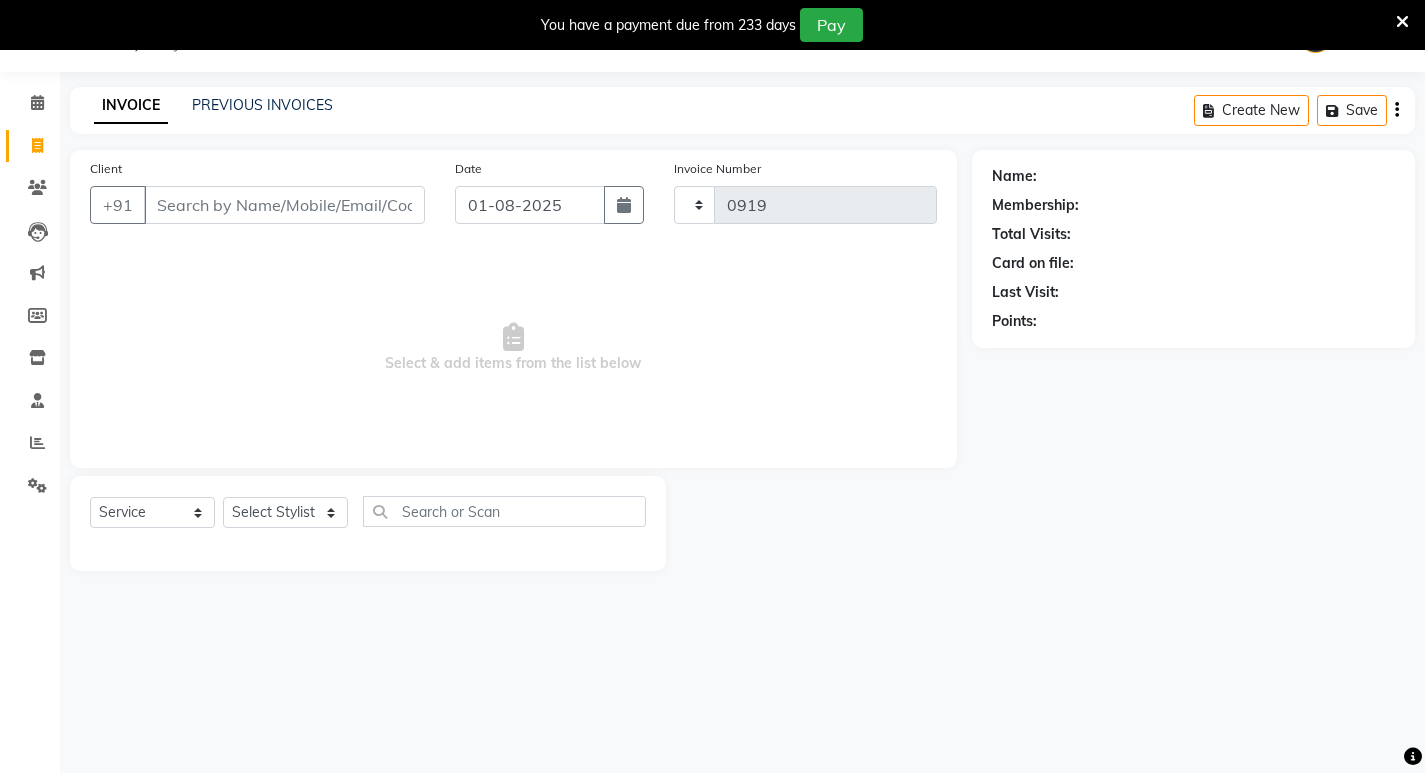 select on "837" 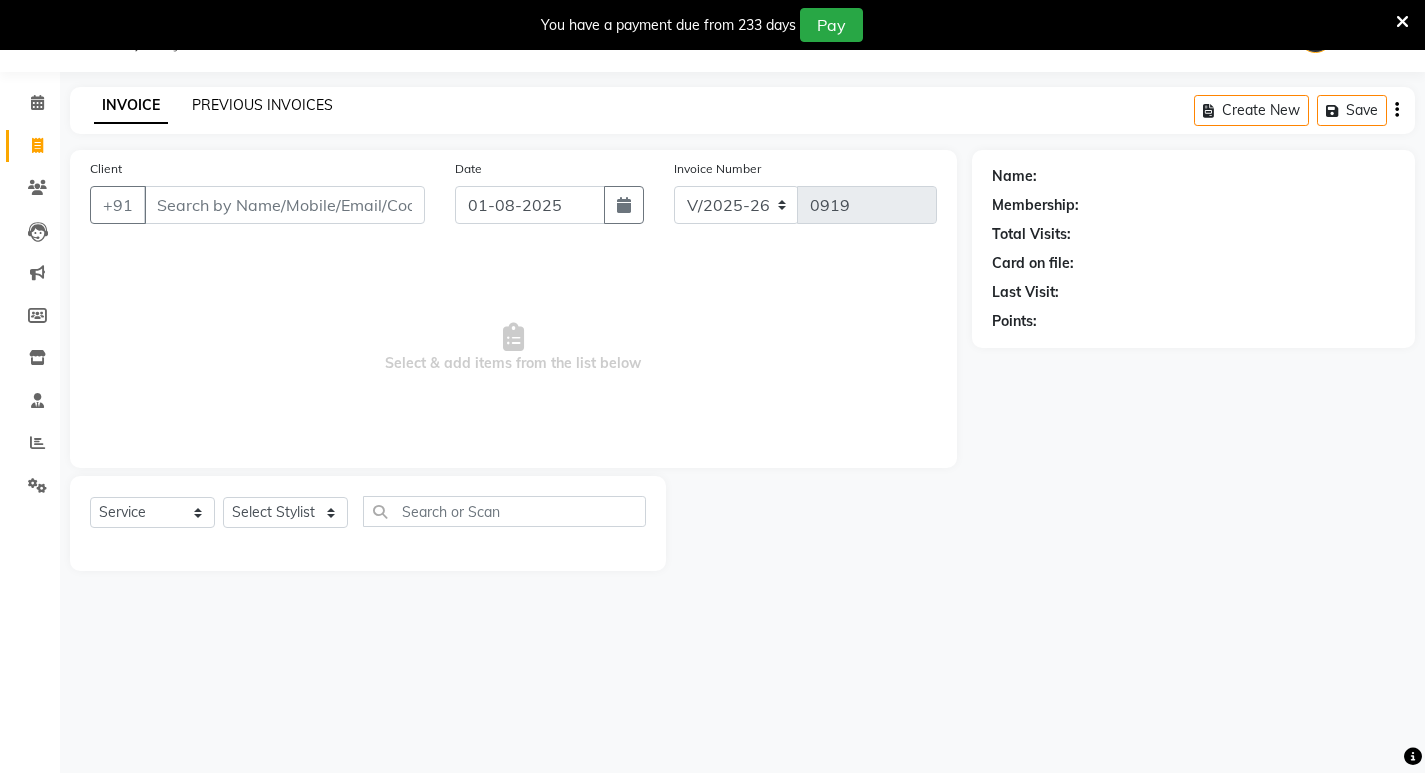 click on "PREVIOUS INVOICES" 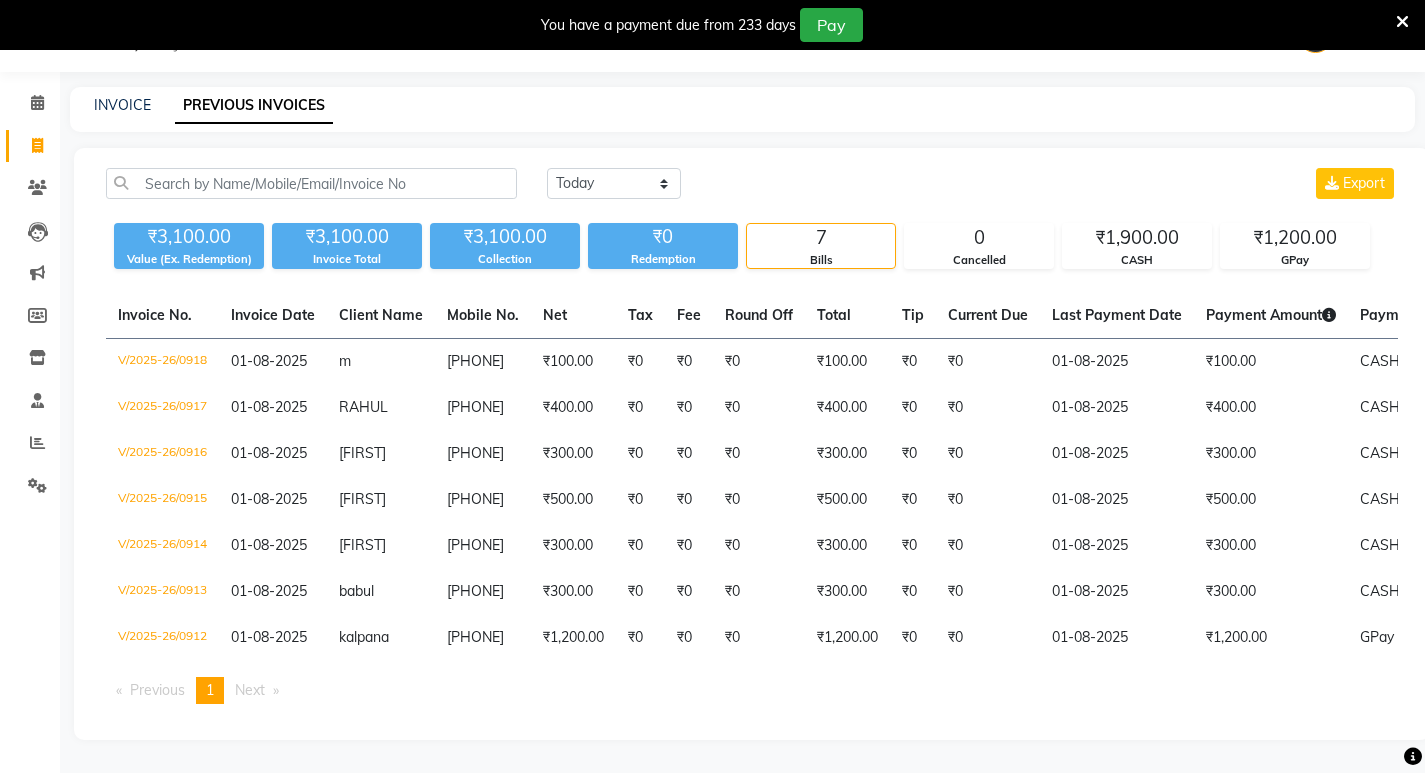 click on "Reports" 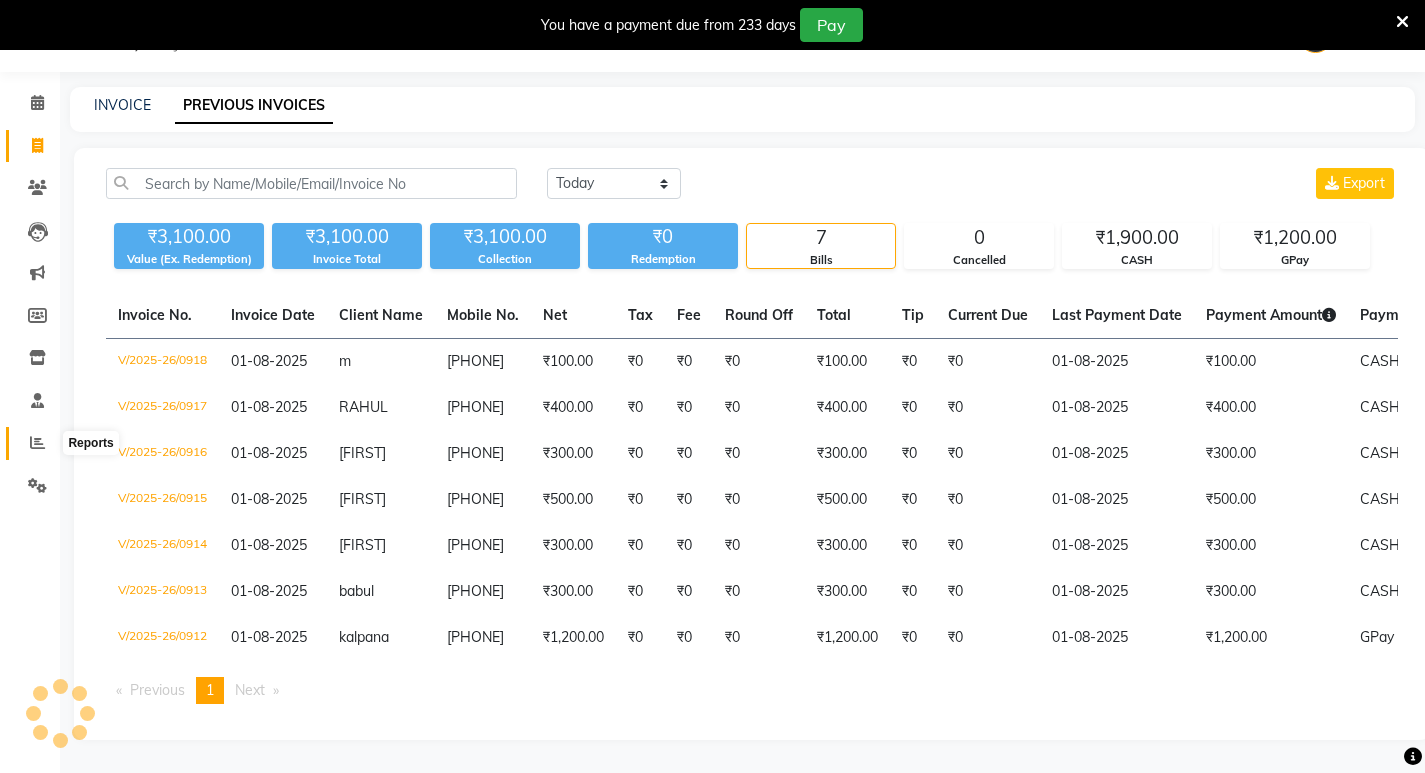 click 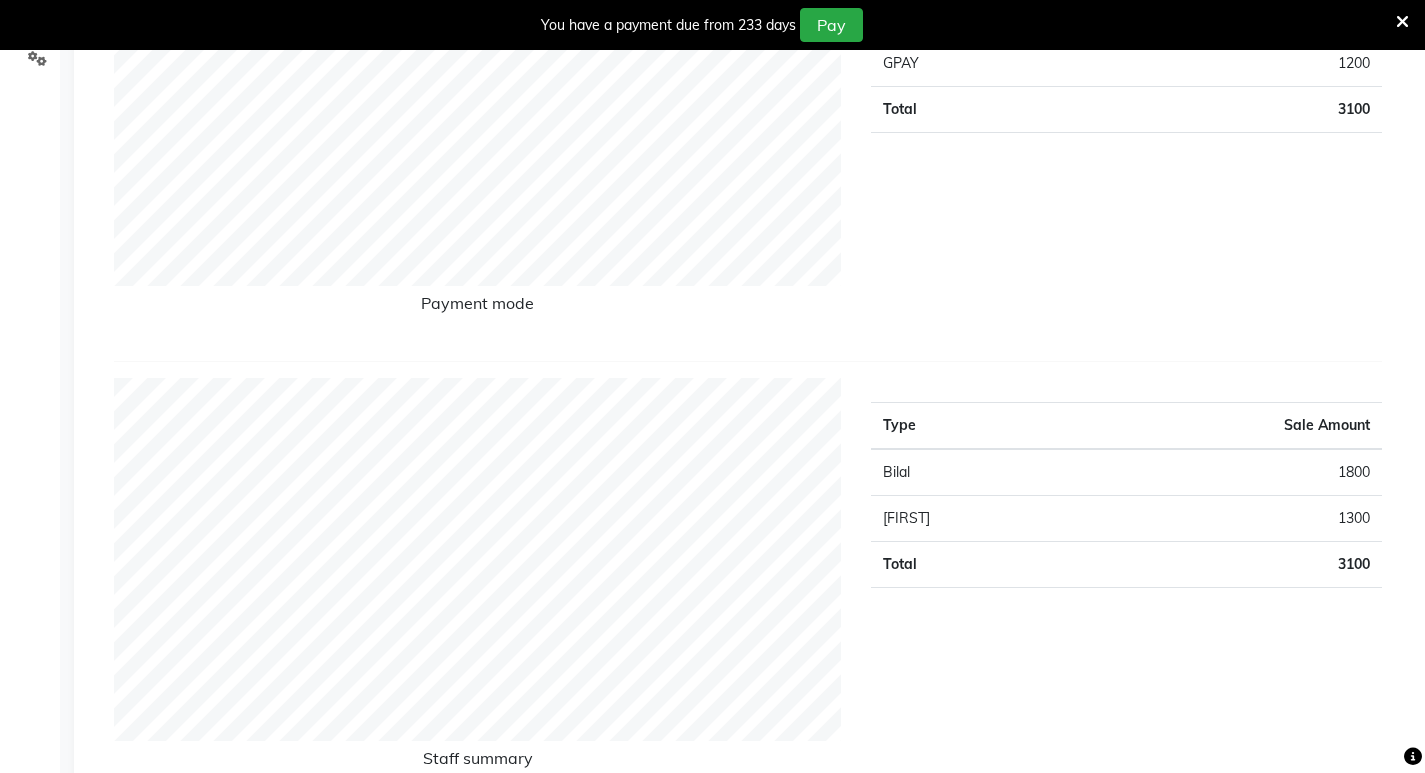 scroll, scrollTop: 550, scrollLeft: 0, axis: vertical 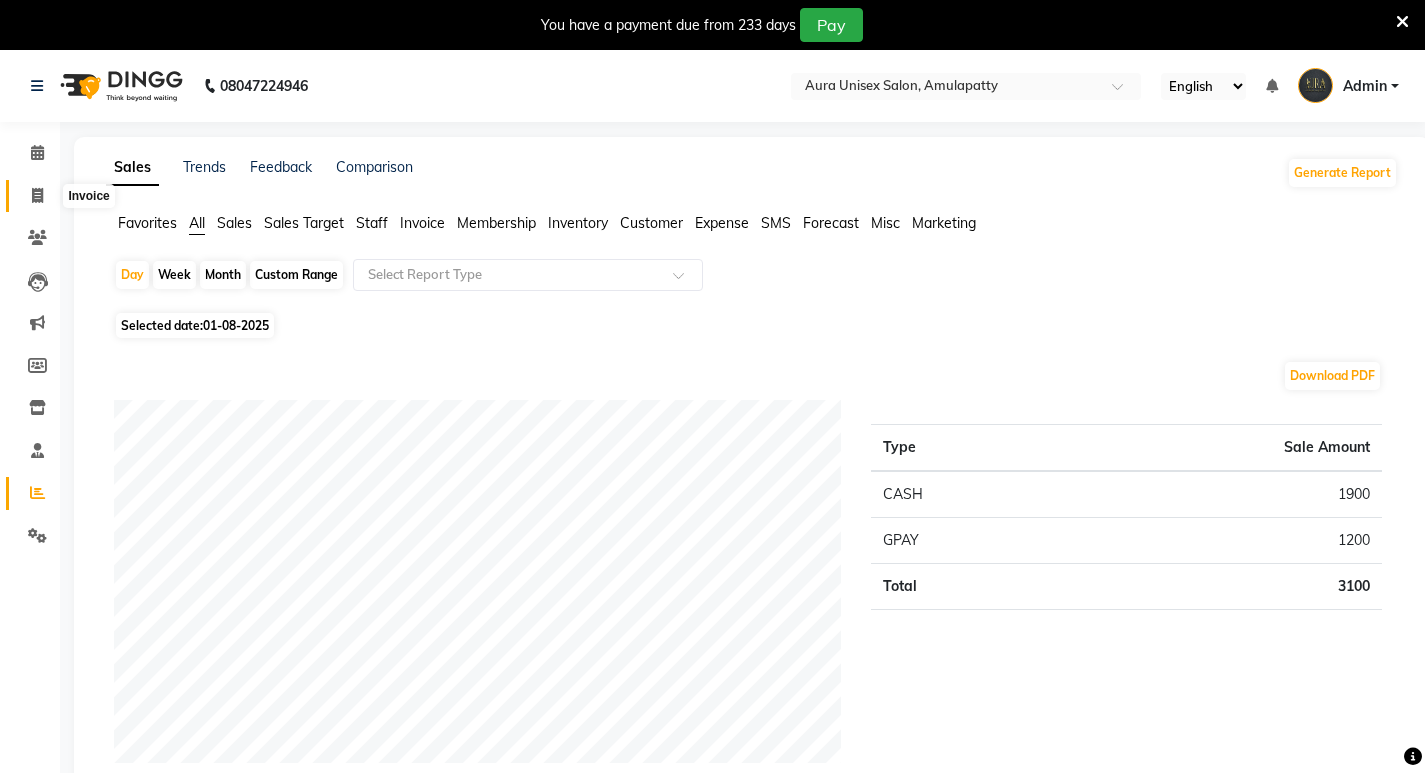 click 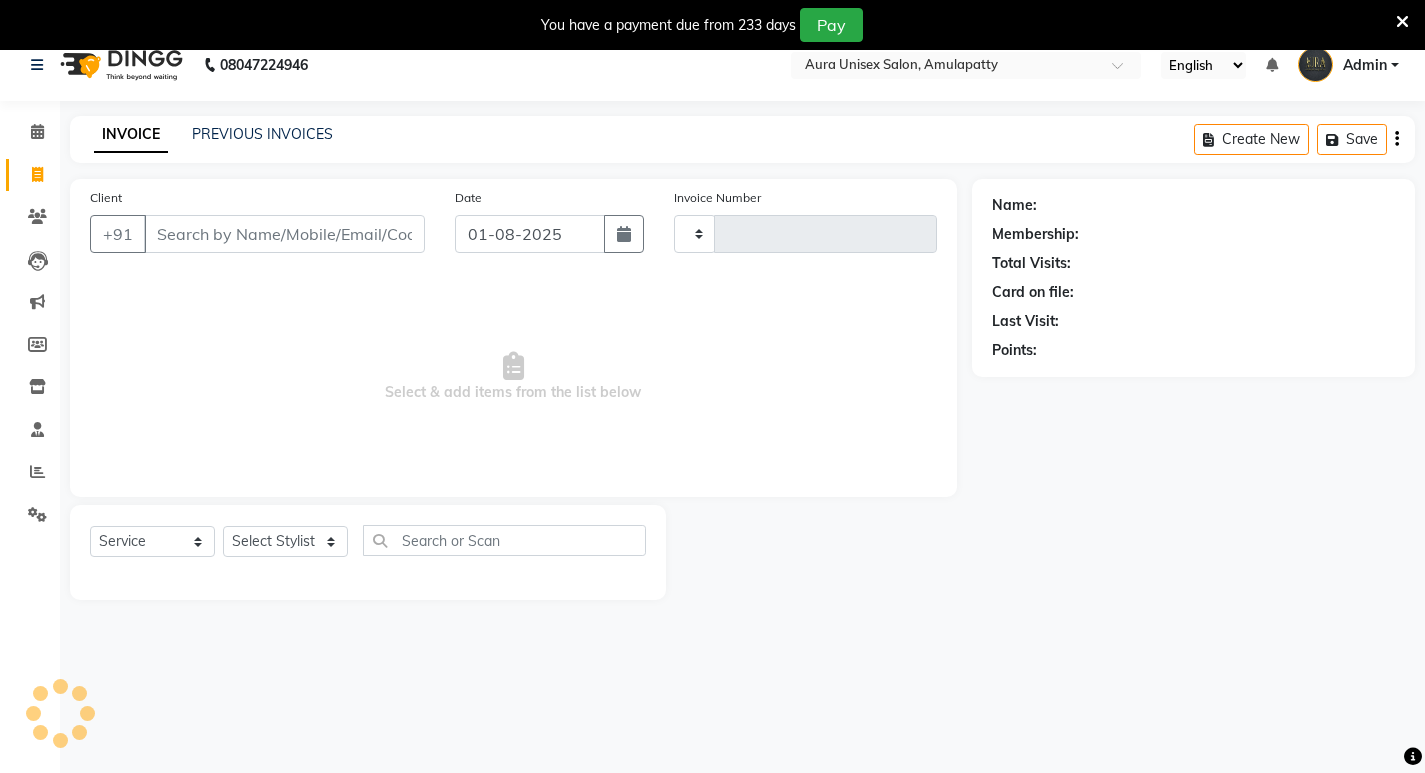 scroll, scrollTop: 50, scrollLeft: 0, axis: vertical 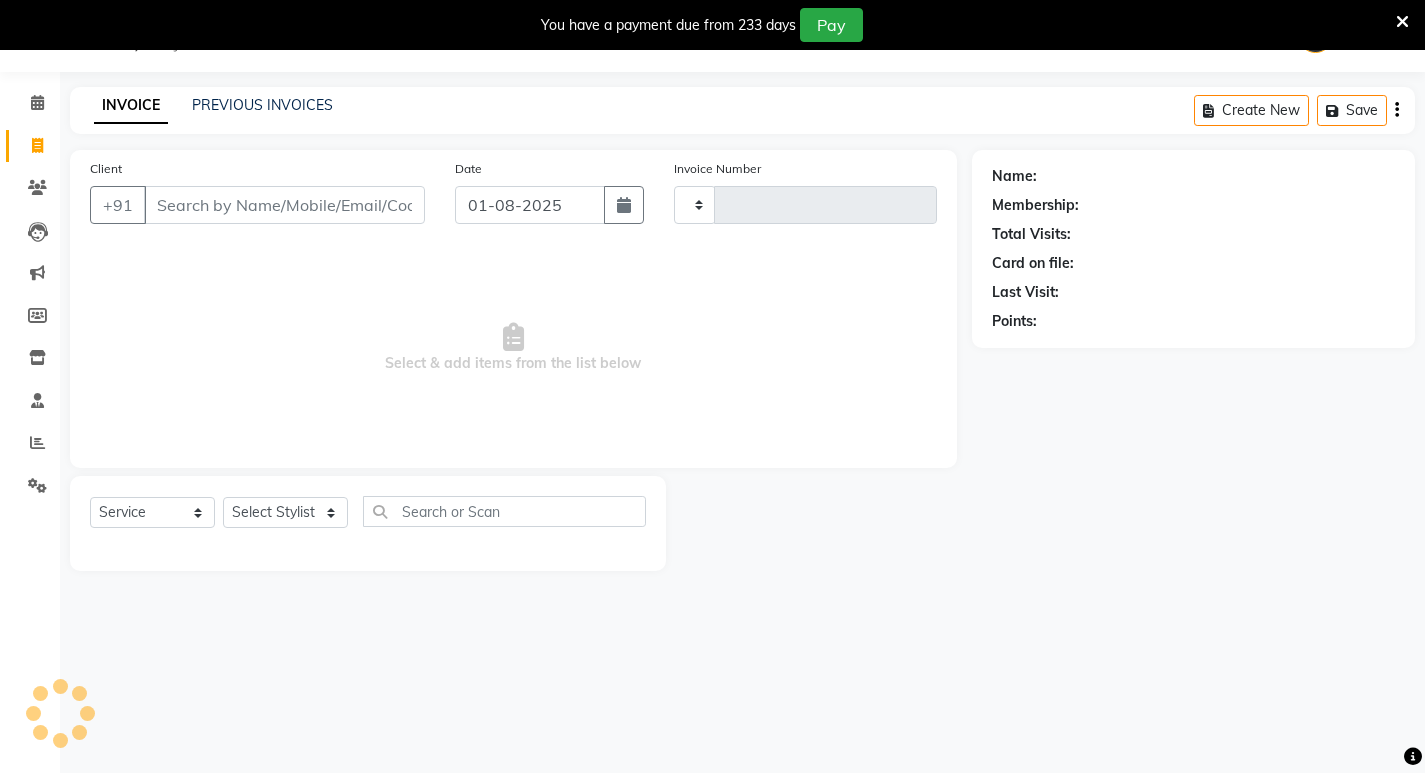 type on "0919" 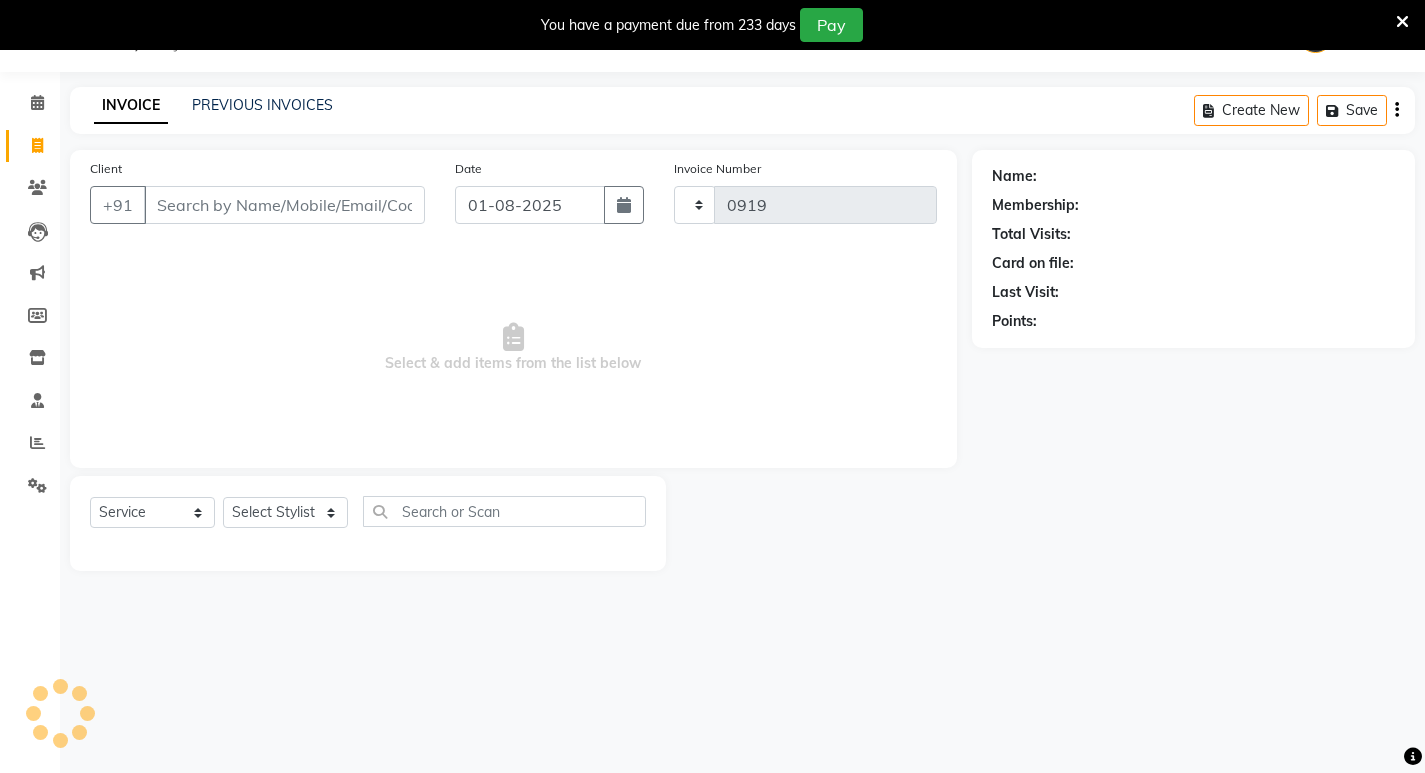 select on "837" 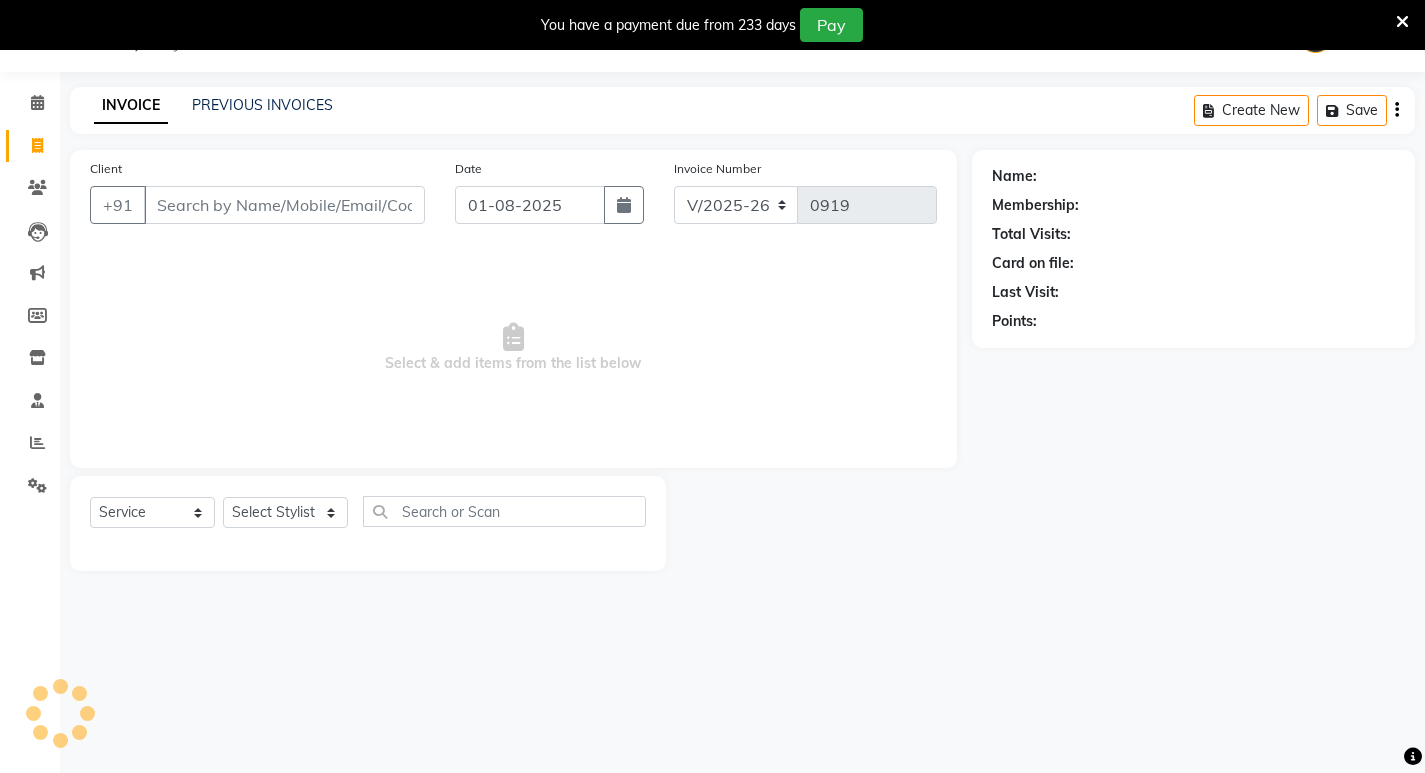 drag, startPoint x: 212, startPoint y: 187, endPoint x: 212, endPoint y: 199, distance: 12 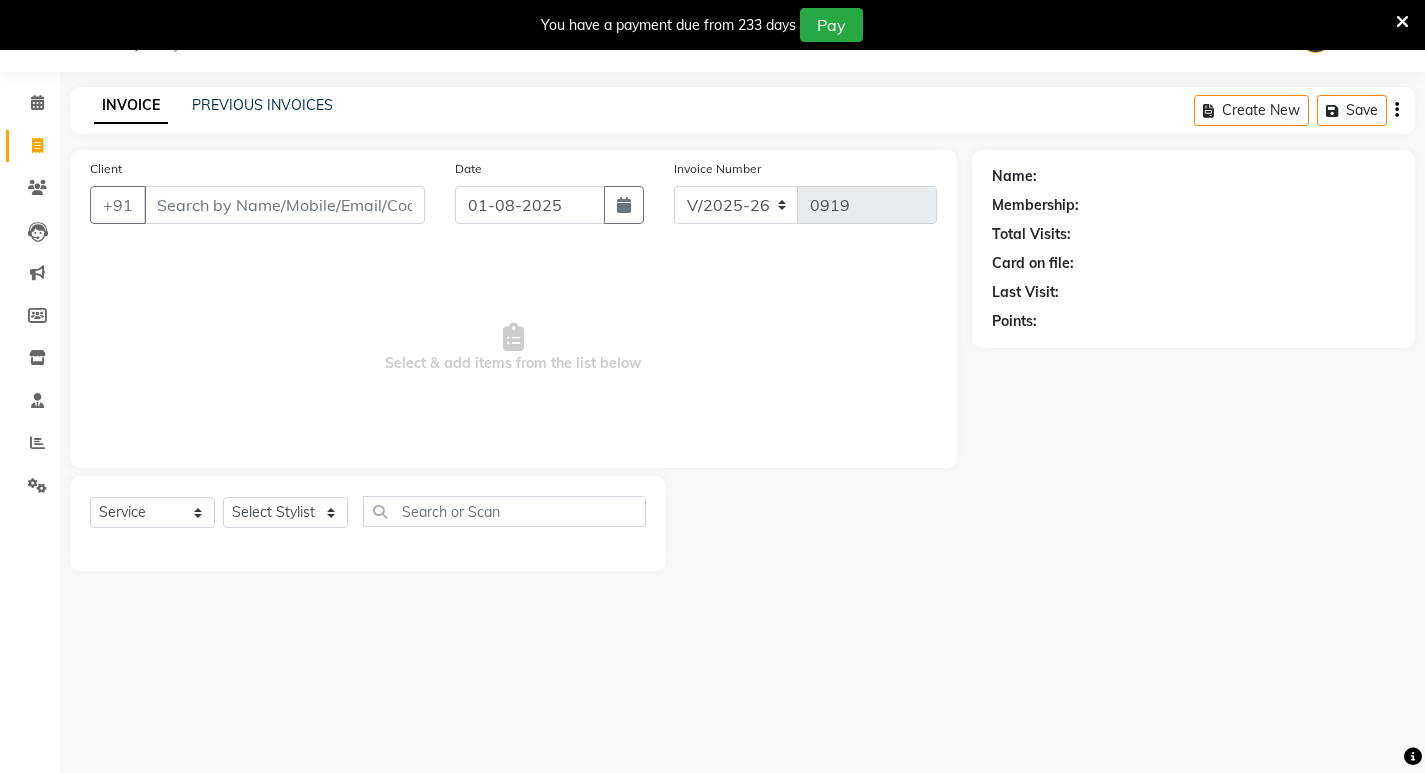 click on "Client" at bounding box center (284, 205) 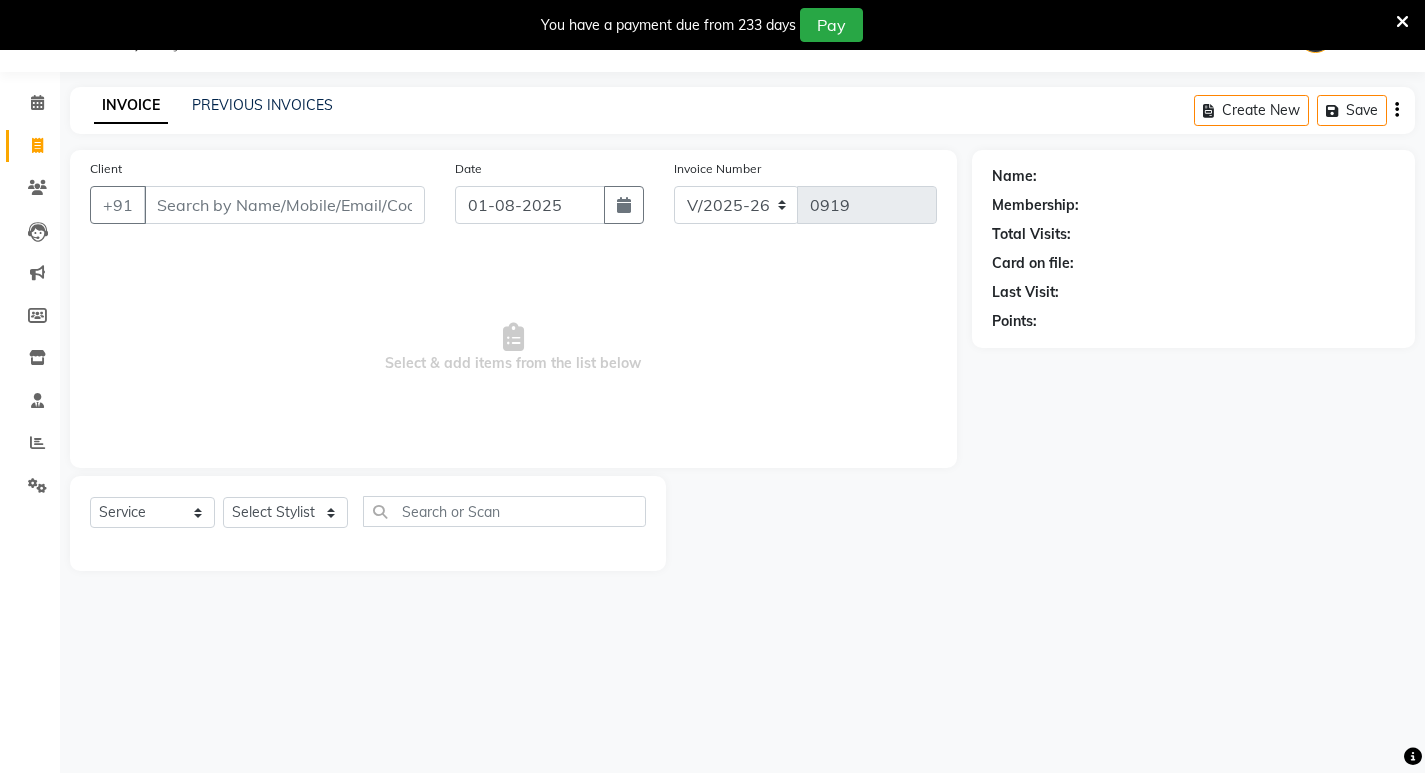 click on "Client" at bounding box center (284, 205) 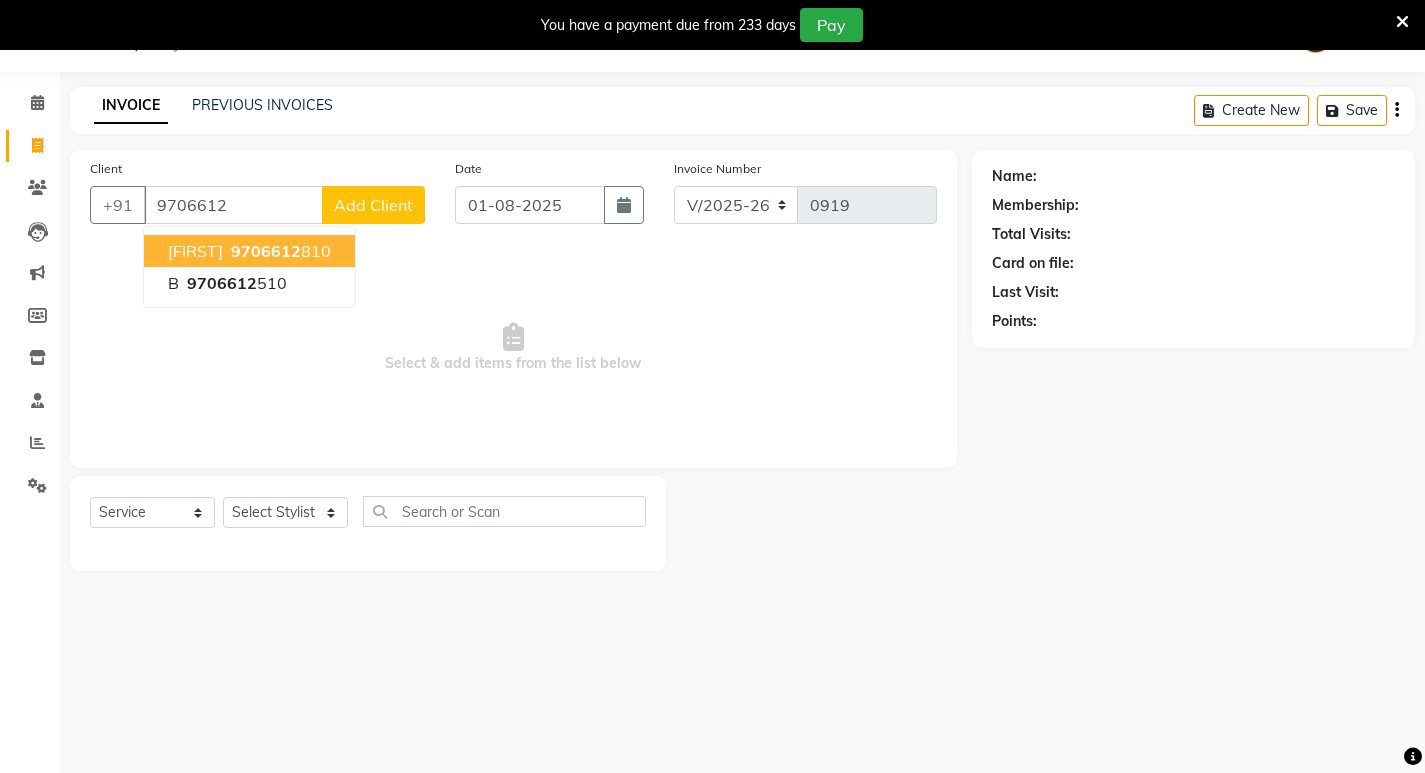 click on "[FIRST]" at bounding box center (195, 251) 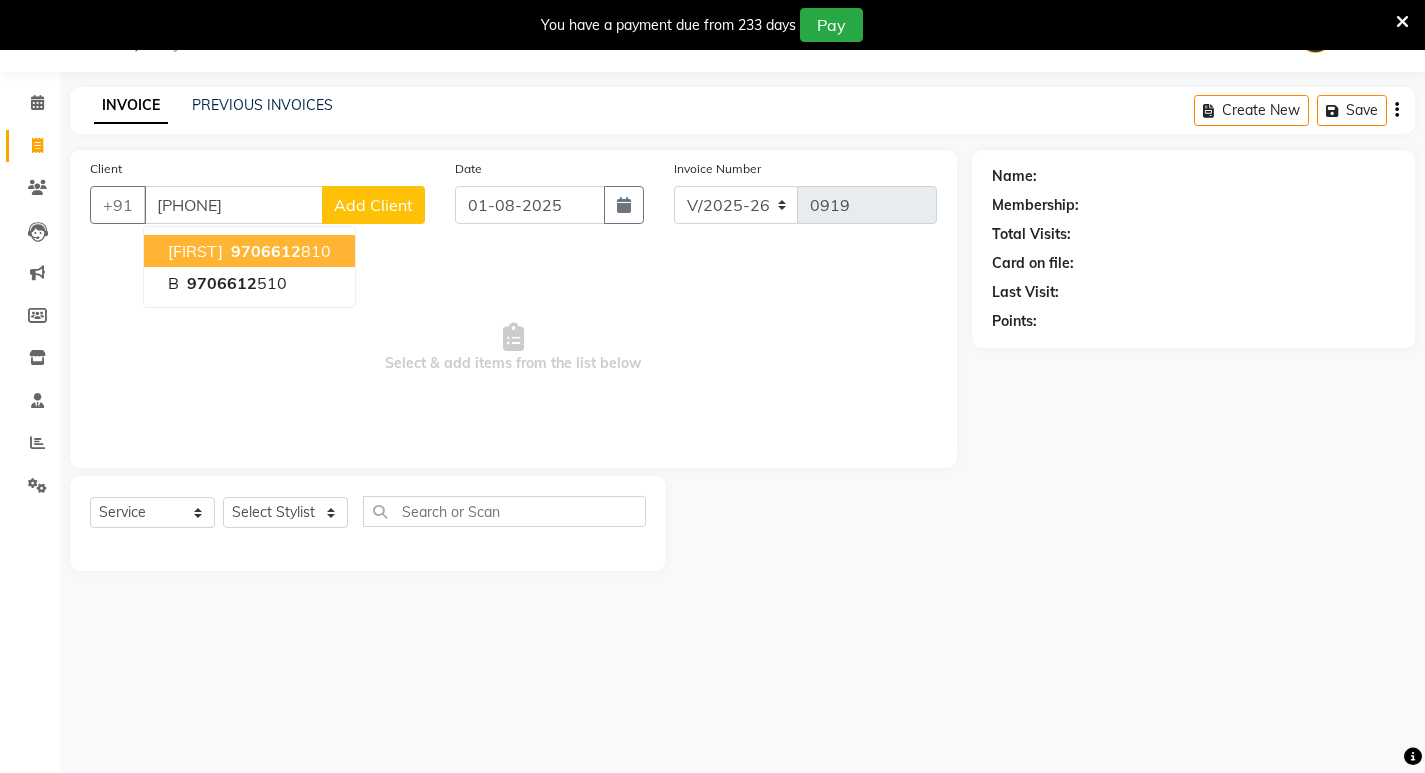 type on "[PHONE]" 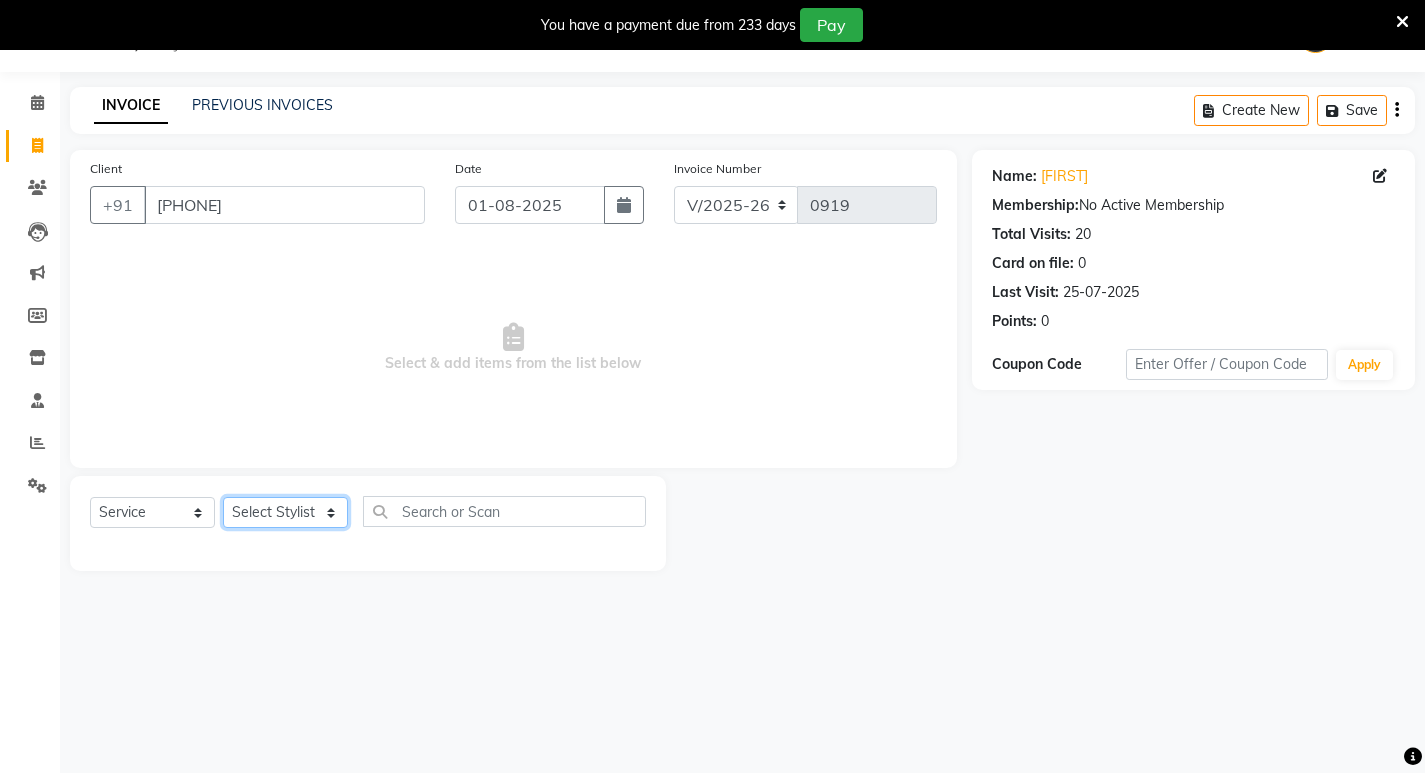 click on "Select Stylist [FIRST] [FIRST] [FIRST] [FIRST]" 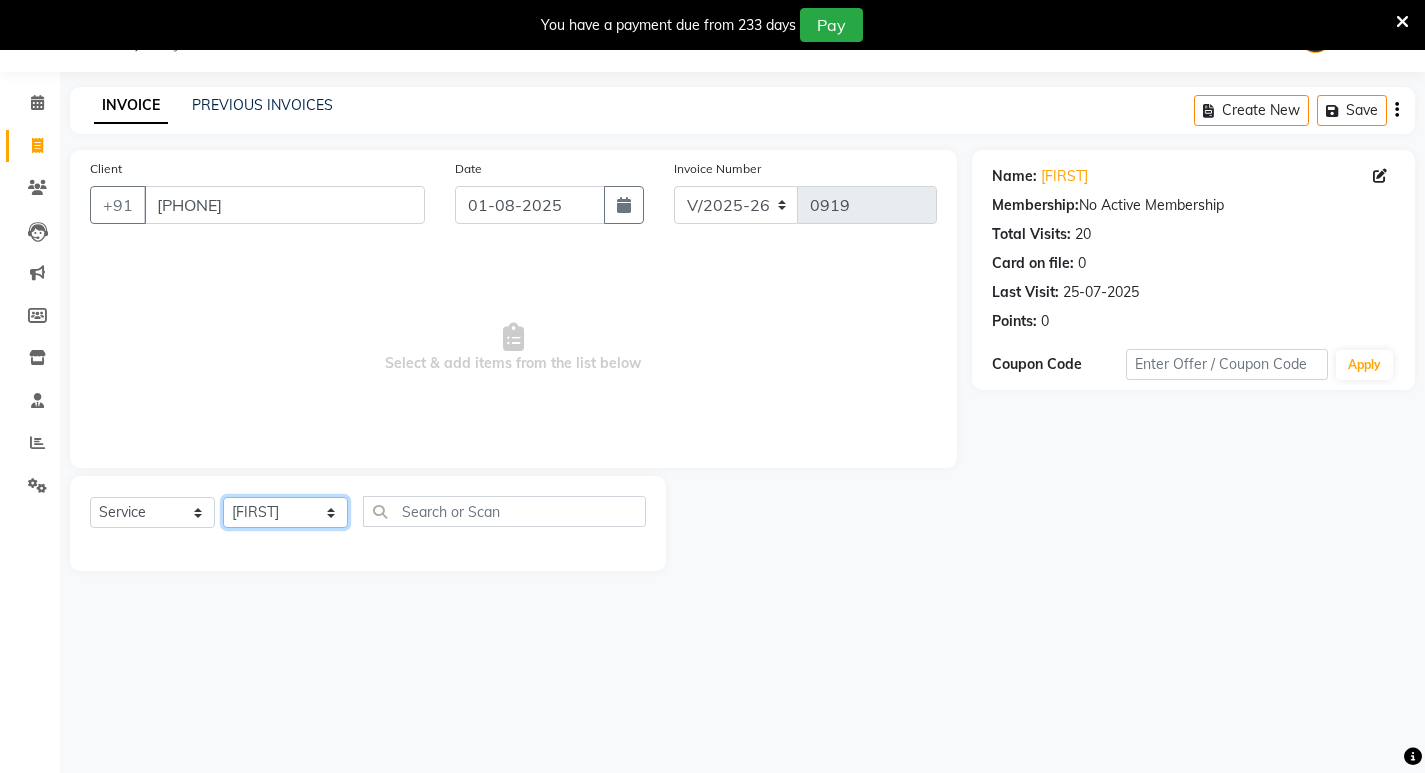 click on "Select Stylist [FIRST] [FIRST] [FIRST] [FIRST]" 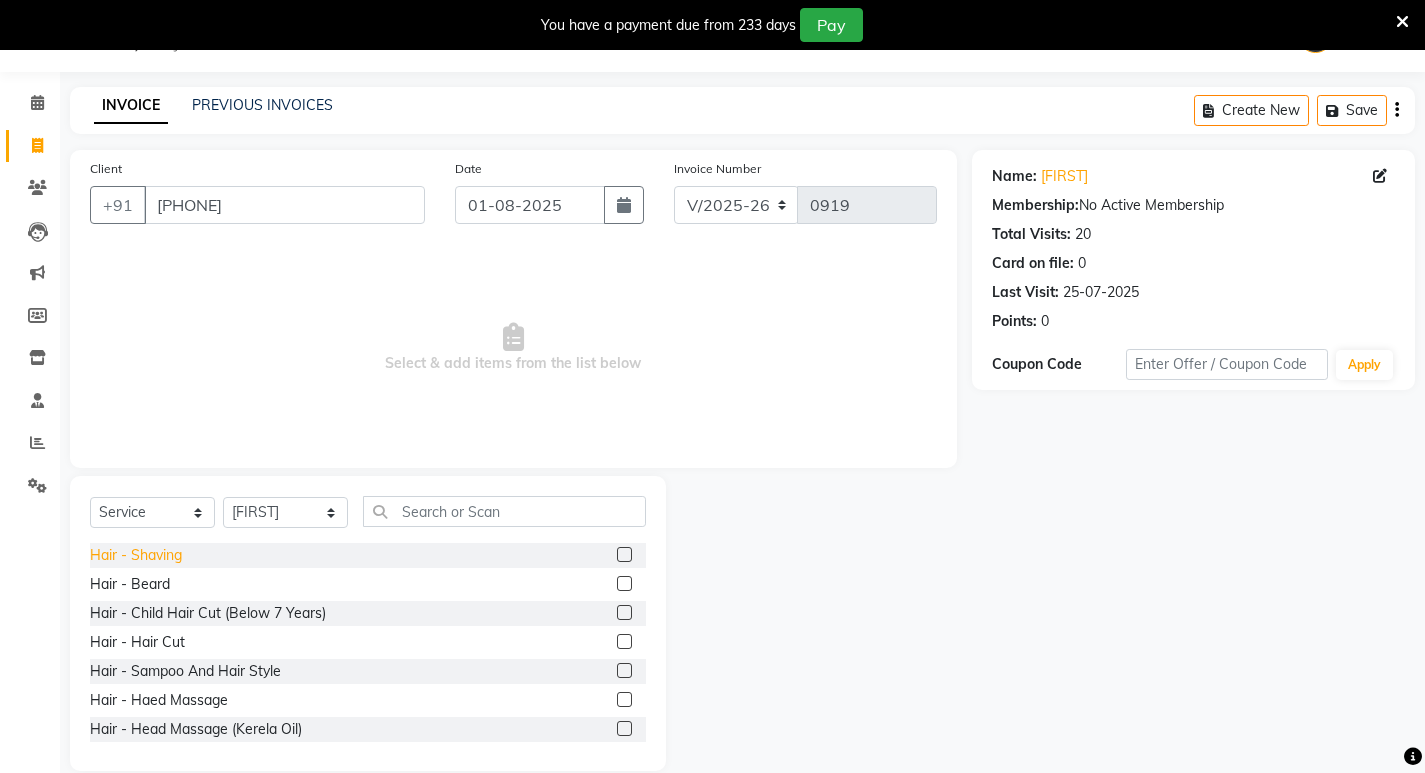 click on "Hair - Shaving" 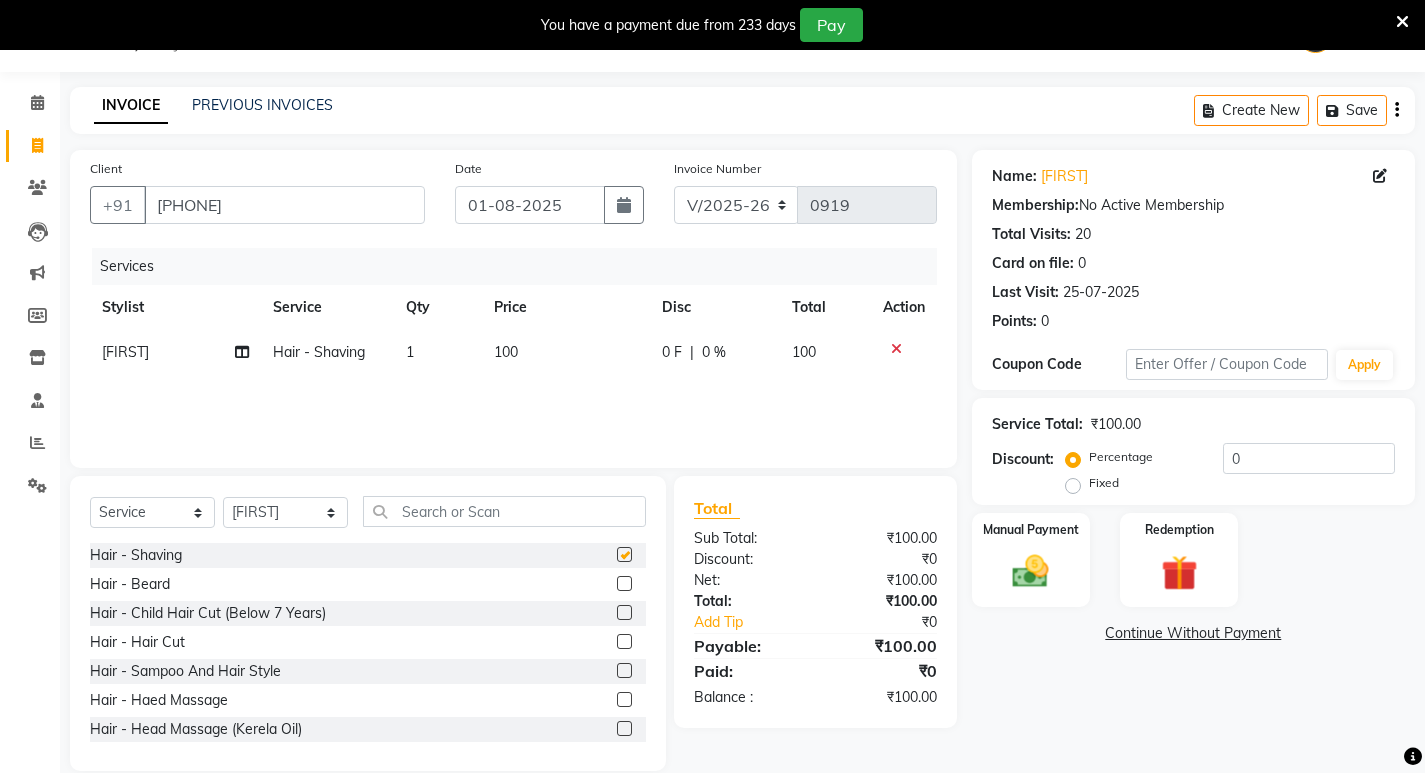 checkbox on "false" 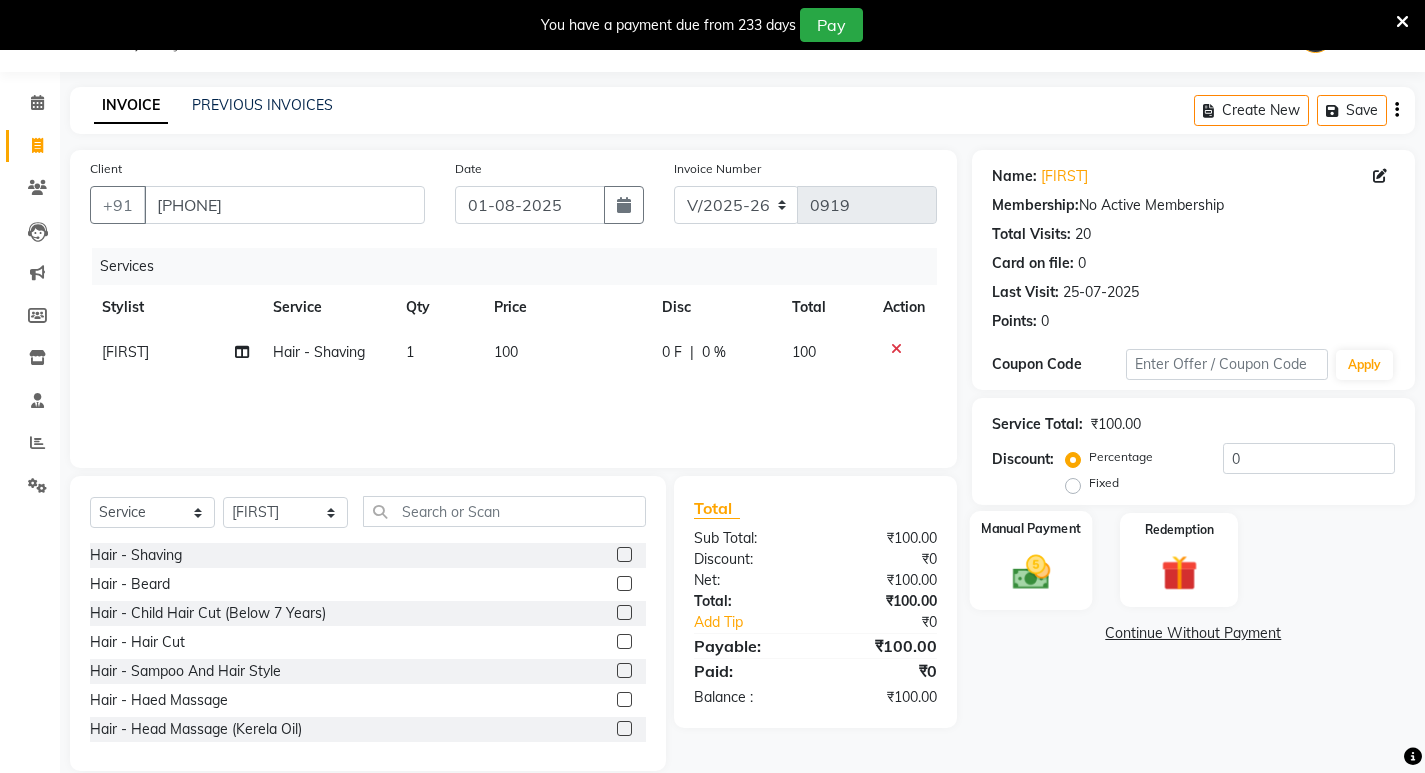 click 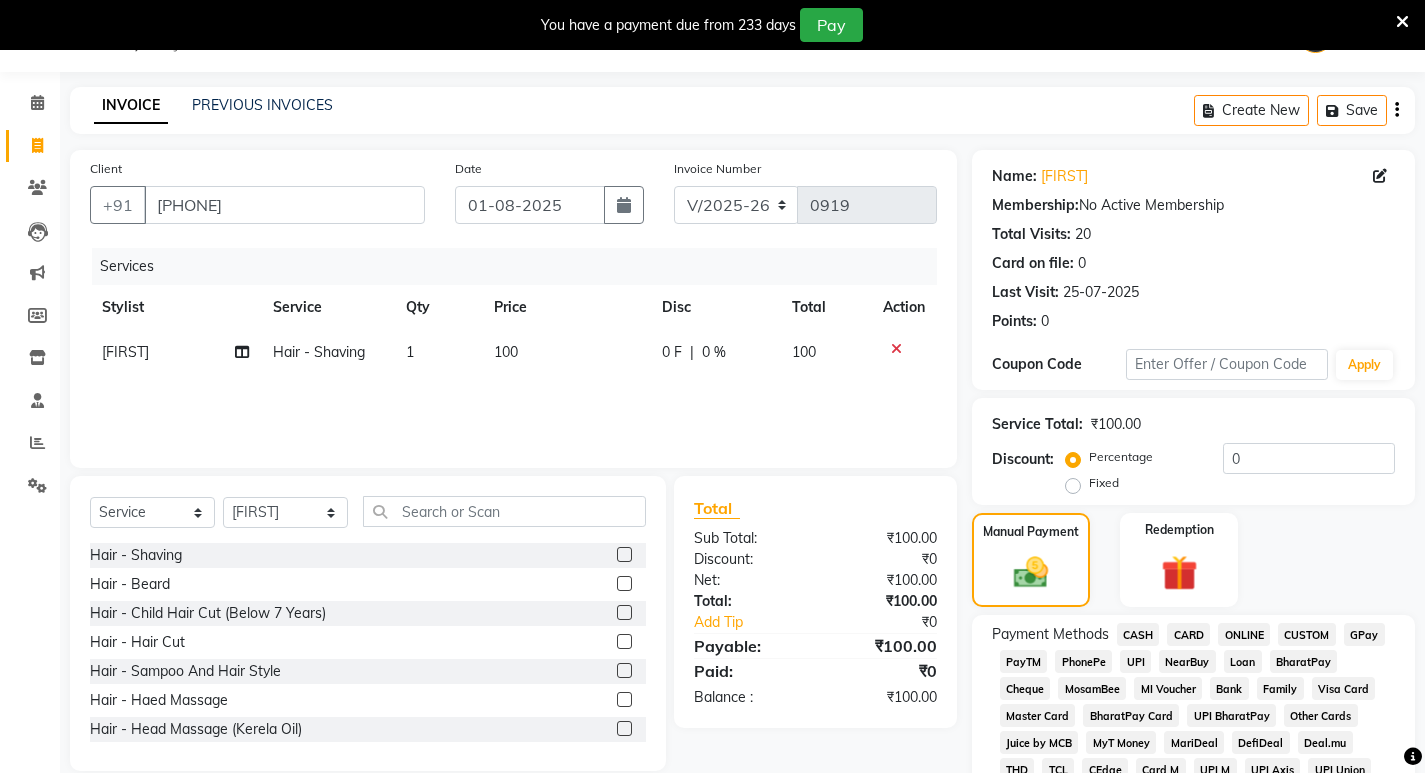click on "CUSTOM" 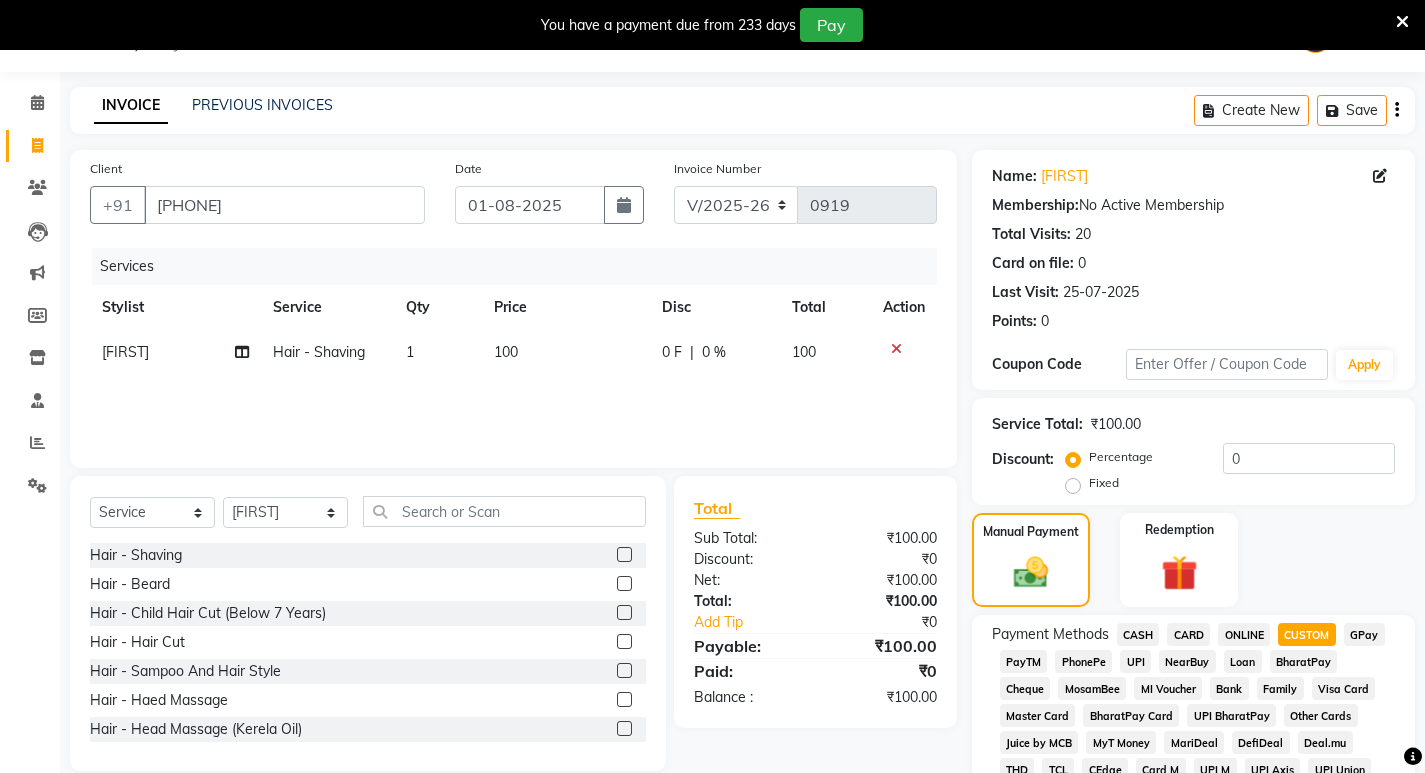 click on "Payment Methods  CASH   CARD   ONLINE   CUSTOM   GPay   PayTM   PhonePe   UPI   NearBuy   Loan   BharatPay   Cheque   MosamBee   MI Voucher   Bank   Family   Visa Card   Master Card   BharatPay Card   UPI BharatPay   Other Cards   Juice by MCB   MyT Money   MariDeal   DefiDeal   Deal.mu   THD   TCL   CEdge   Card M   UPI M   UPI Axis   UPI Union   Card (Indian Bank)   Card (DL Bank)   RS   BTC   Wellnessta   Razorpay   Complimentary   Nift   Spa Finder   Spa Week   Venmo   BFL   LoanTap   SaveIN   GMoney   ATH Movil   On Account   Chamber Gift Card   Trade   Comp   Donation   Card on File   Envision   BRAC Card   City Card   bKash   Credit Card   Debit Card   Shoutlo   LUZO   Jazz Cash   AmEx   Discover   Tabby   Online W   Room Charge   Room Charge USD   Room Charge Euro   Room Charge EGP   Room Charge GBP   Bajaj Finserv   Bad Debts   Card: IDFC   Card: IOB   Coupon   Gcash   PayMaya   Instamojo   COnline   UOnline   SOnline   SCard   Paypal   PPR   PPV   PPC   PPN   PPG   PPE   CAMP   Benefit   ATH Movil" 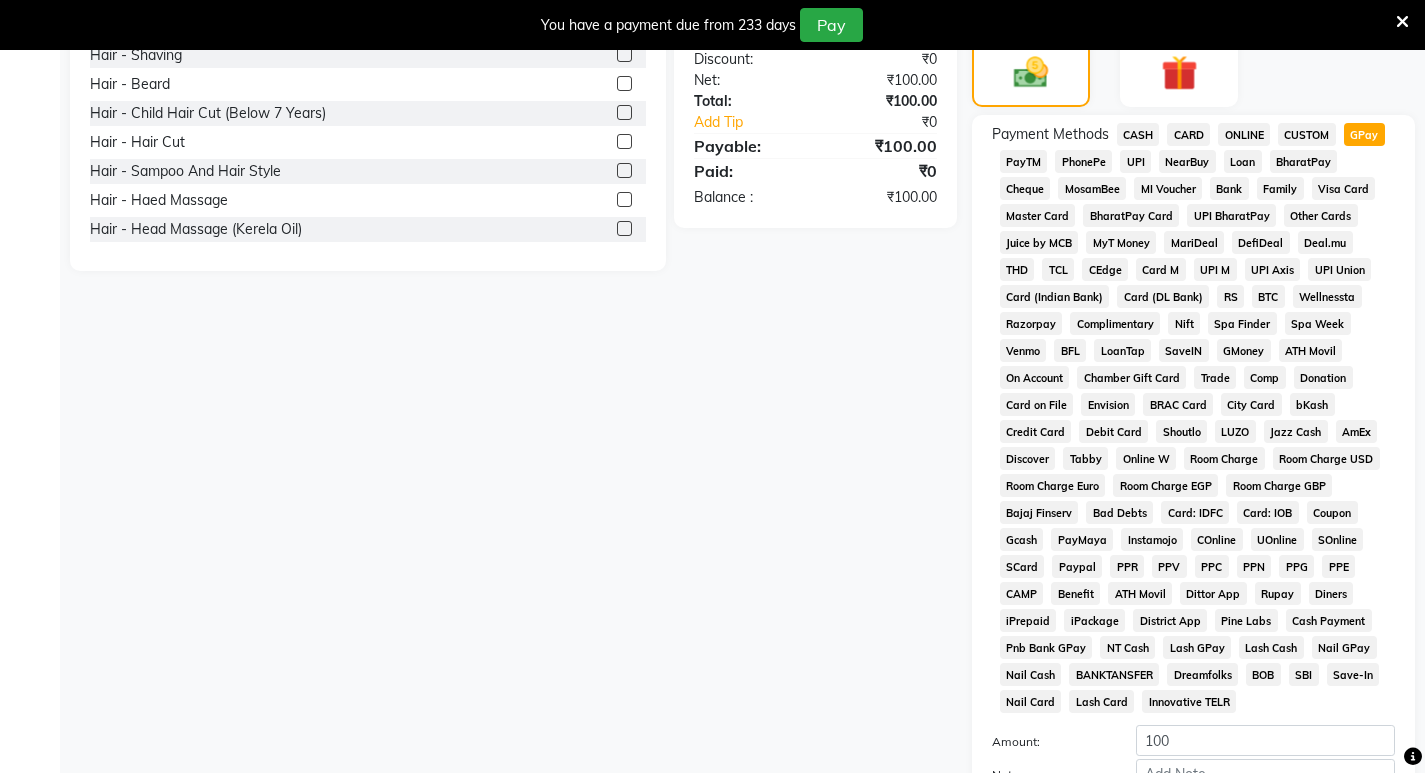 scroll, scrollTop: 755, scrollLeft: 0, axis: vertical 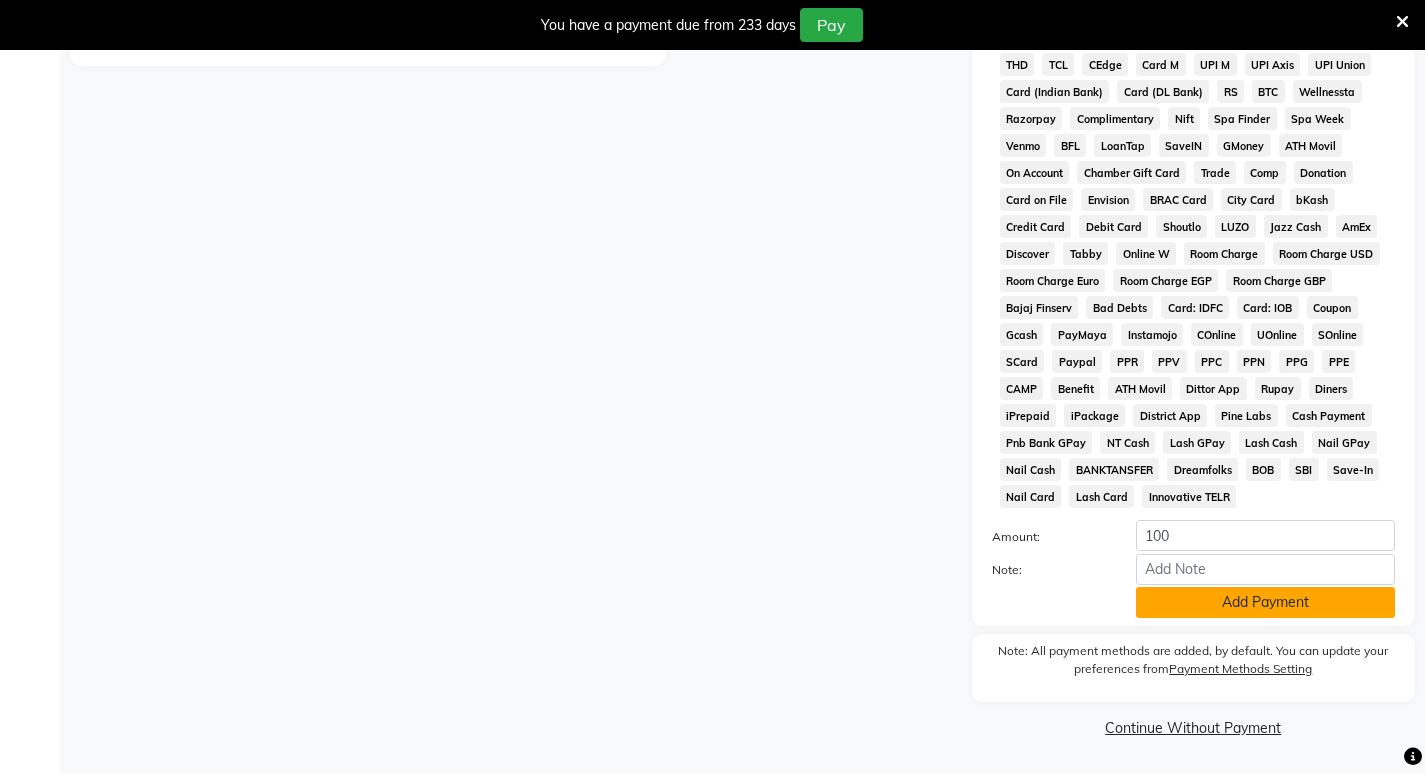 click on "Add Payment" 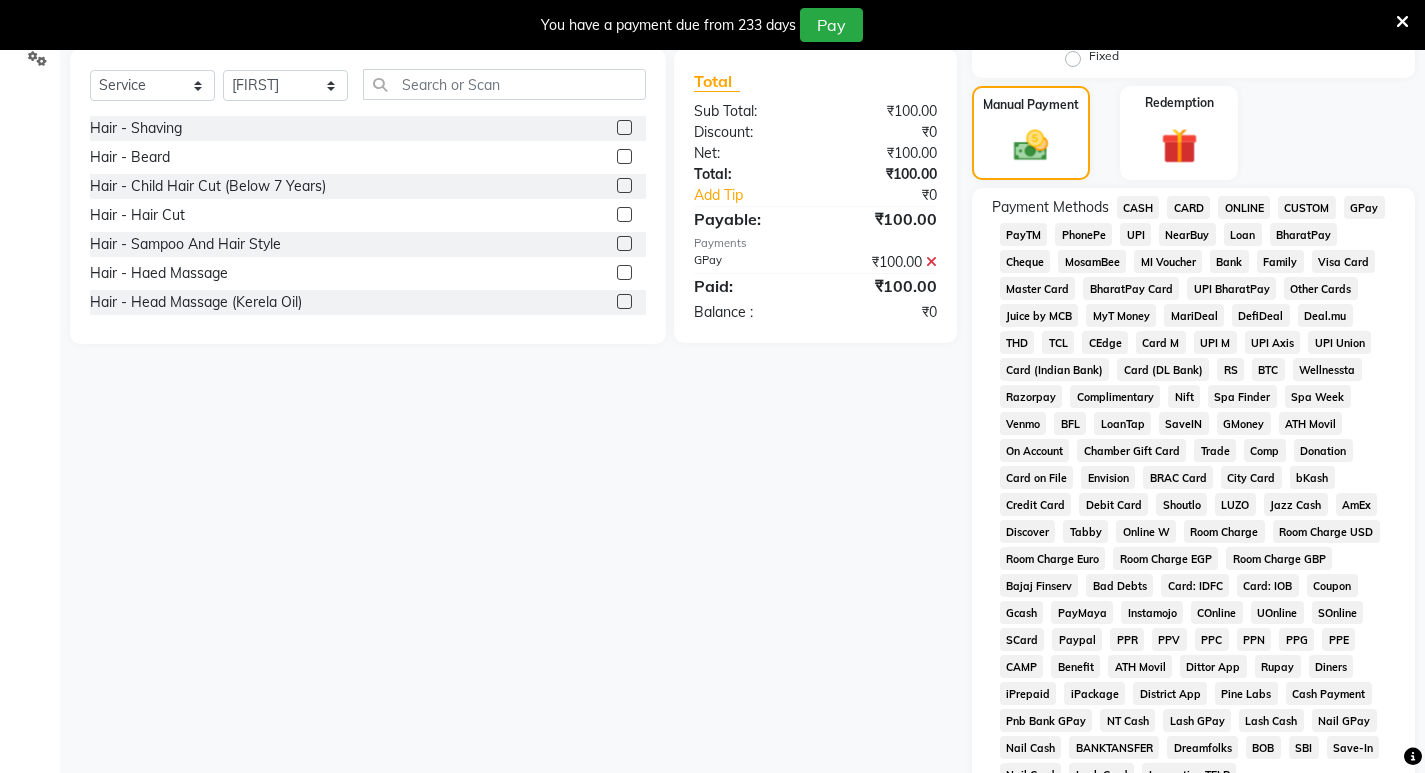 scroll, scrollTop: 762, scrollLeft: 0, axis: vertical 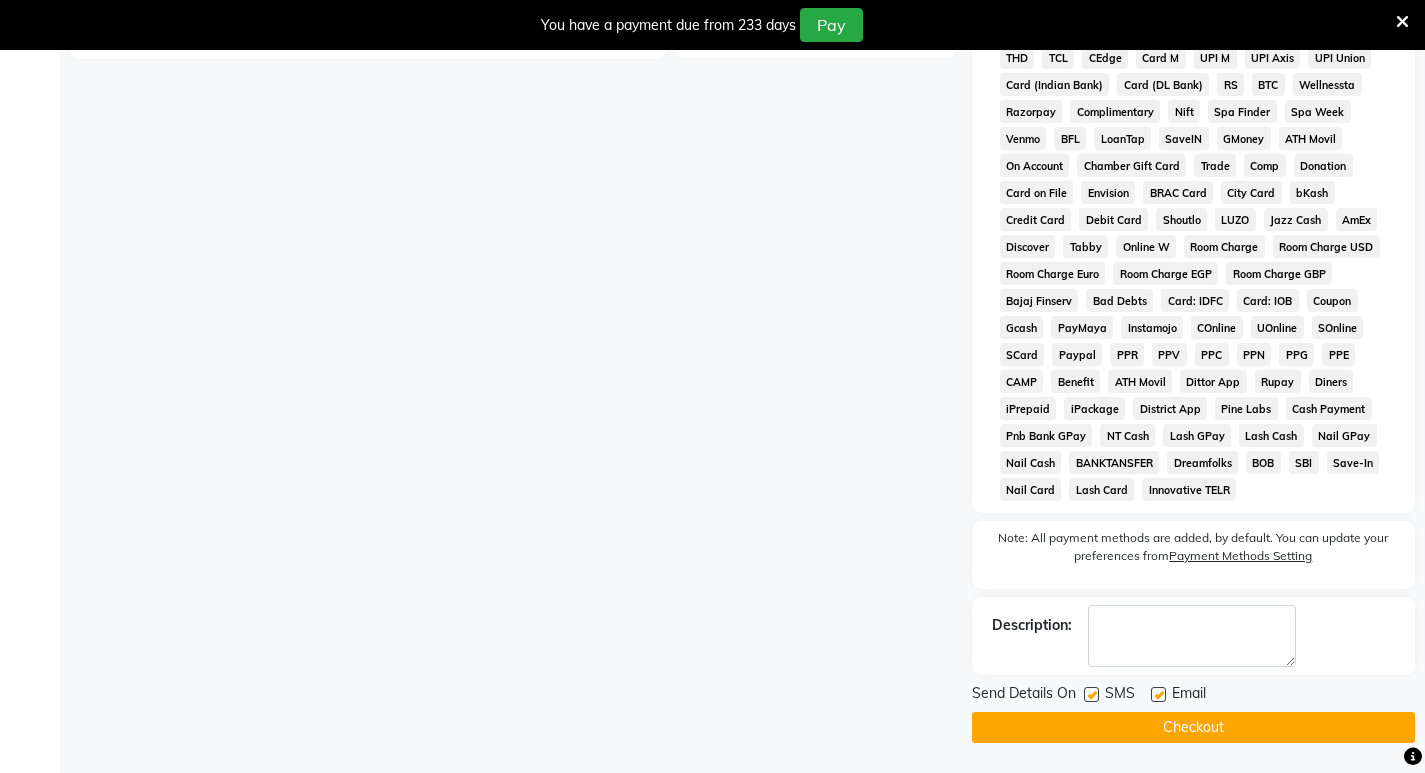 click on "Checkout" 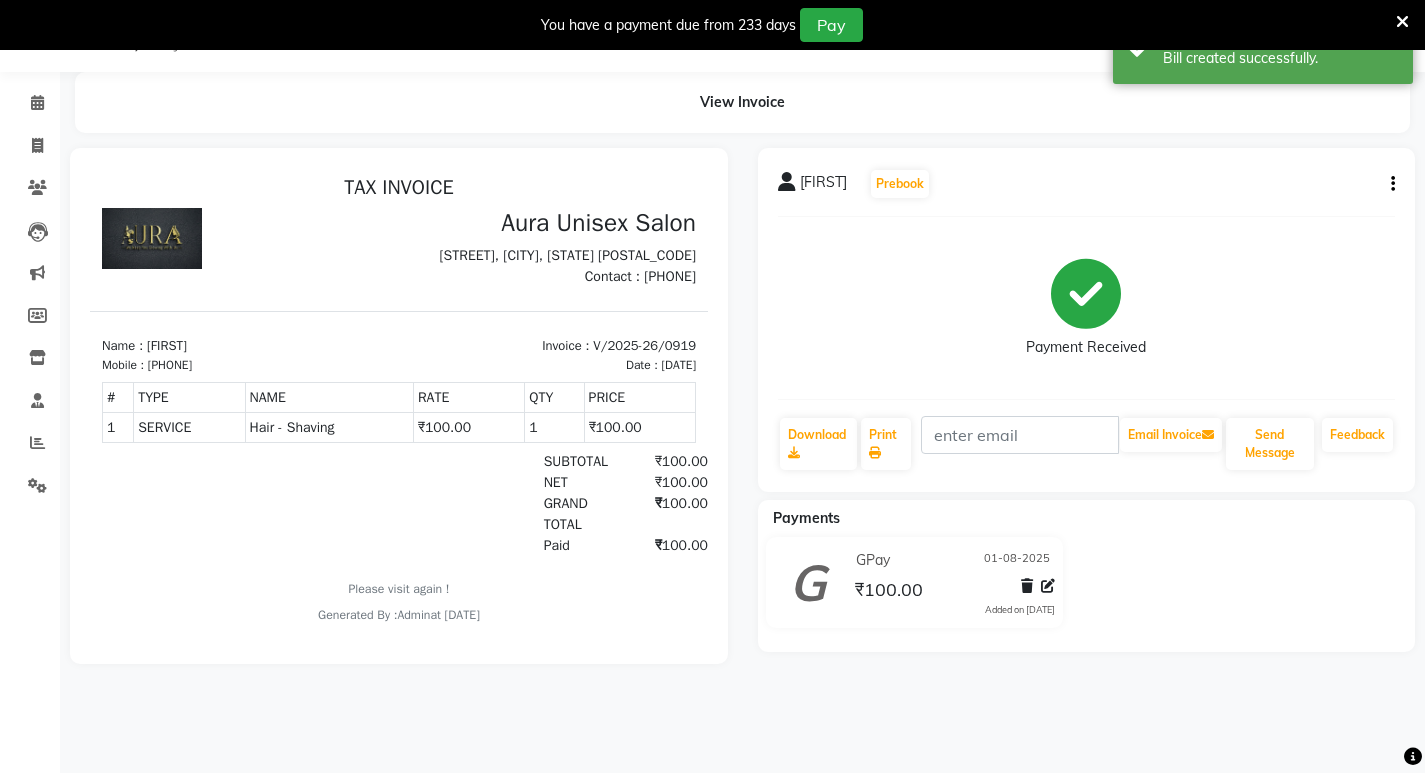 scroll, scrollTop: 0, scrollLeft: 0, axis: both 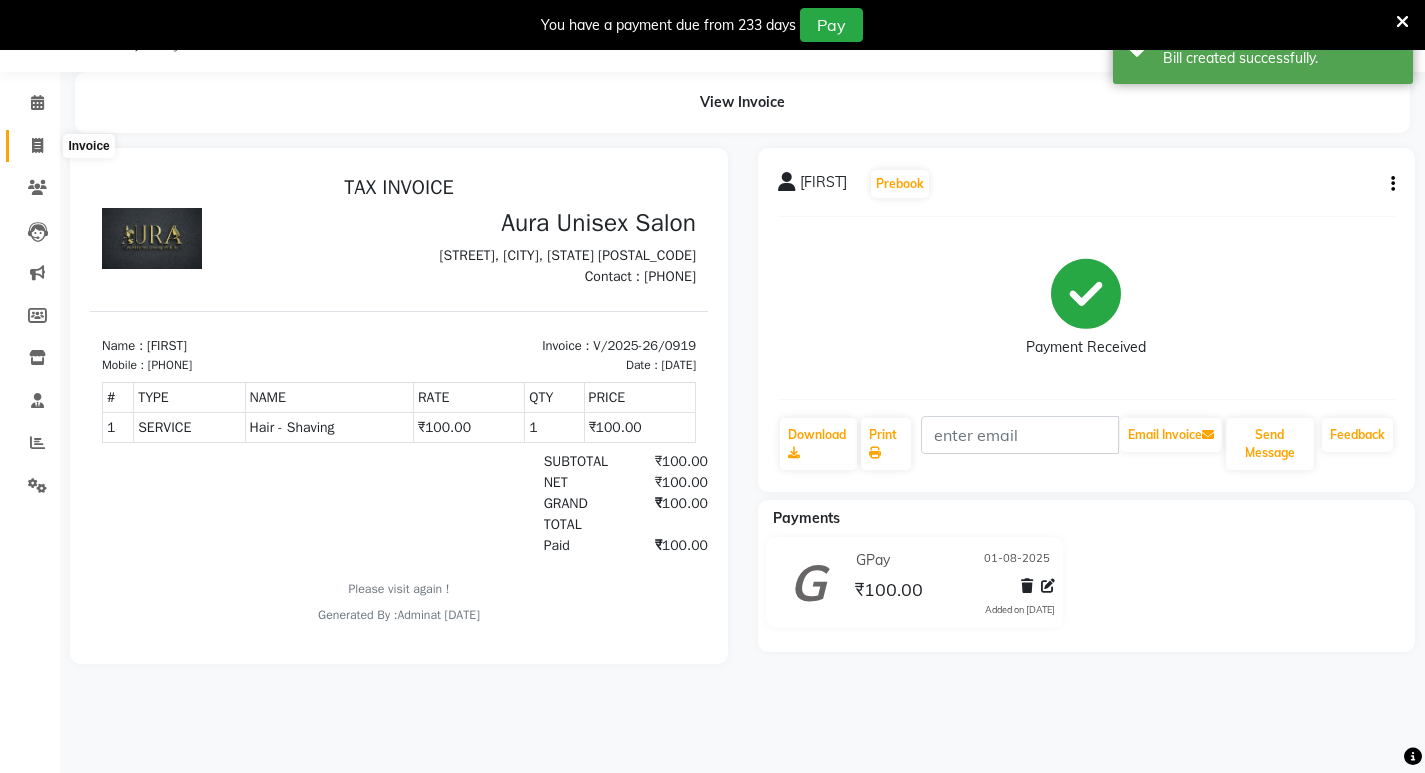 click 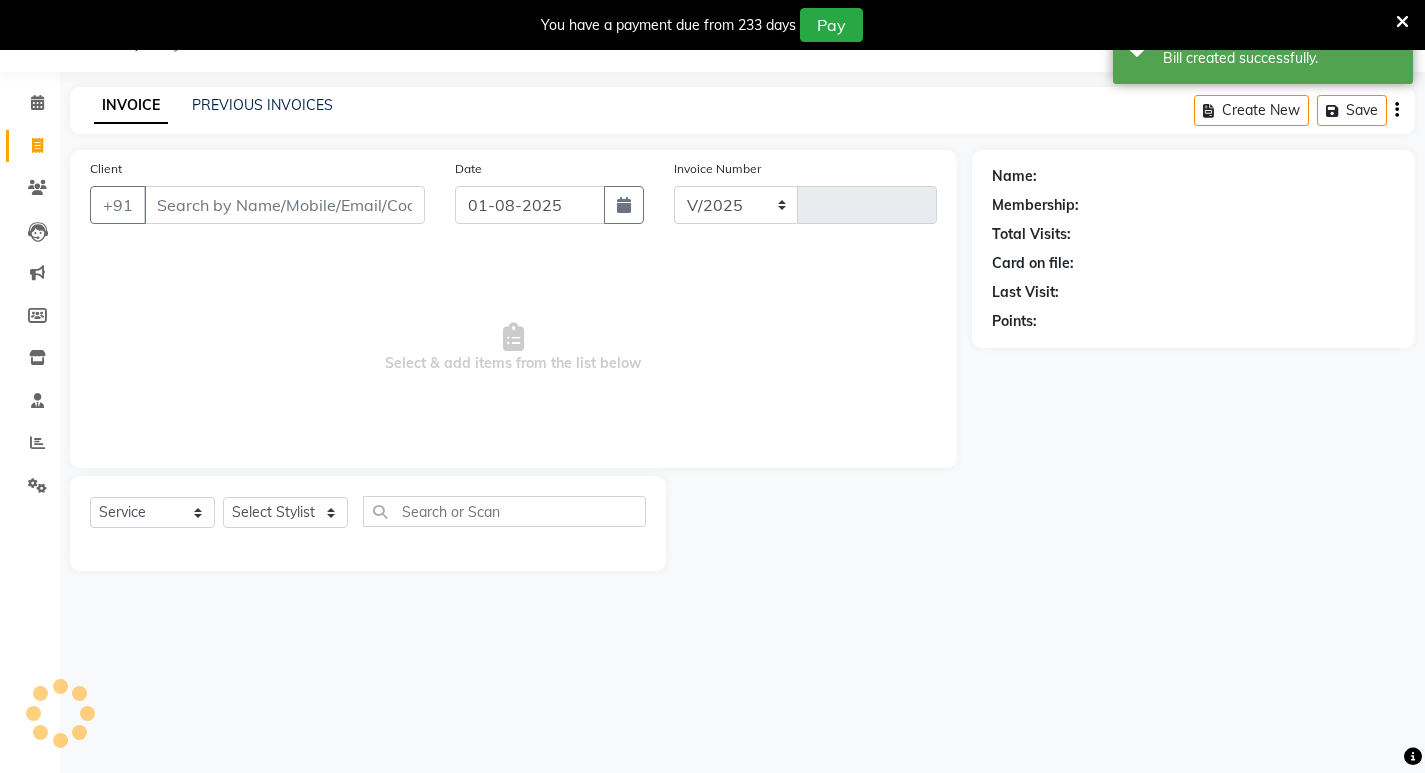 select on "837" 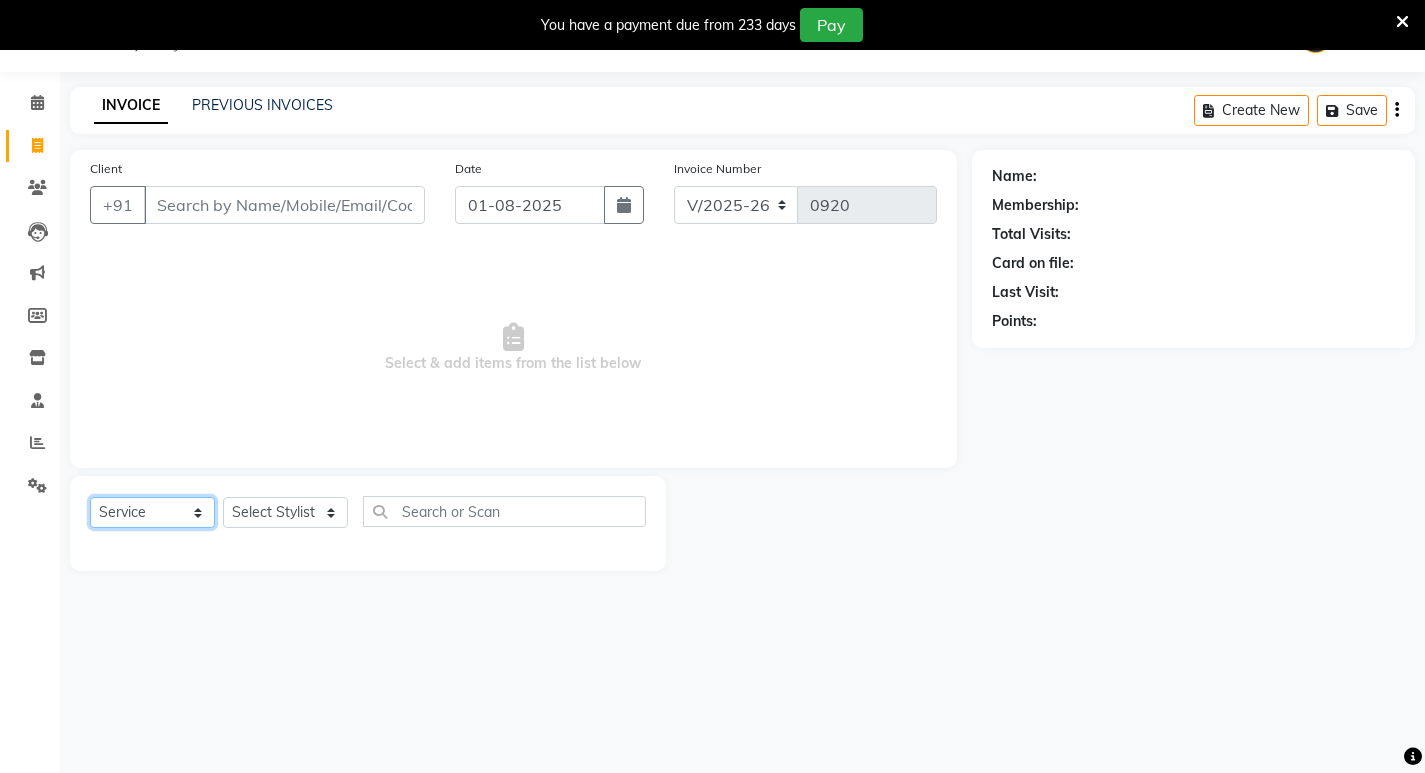 click on "Select  Service  Product  Membership  Package Voucher Prepaid Gift Card" 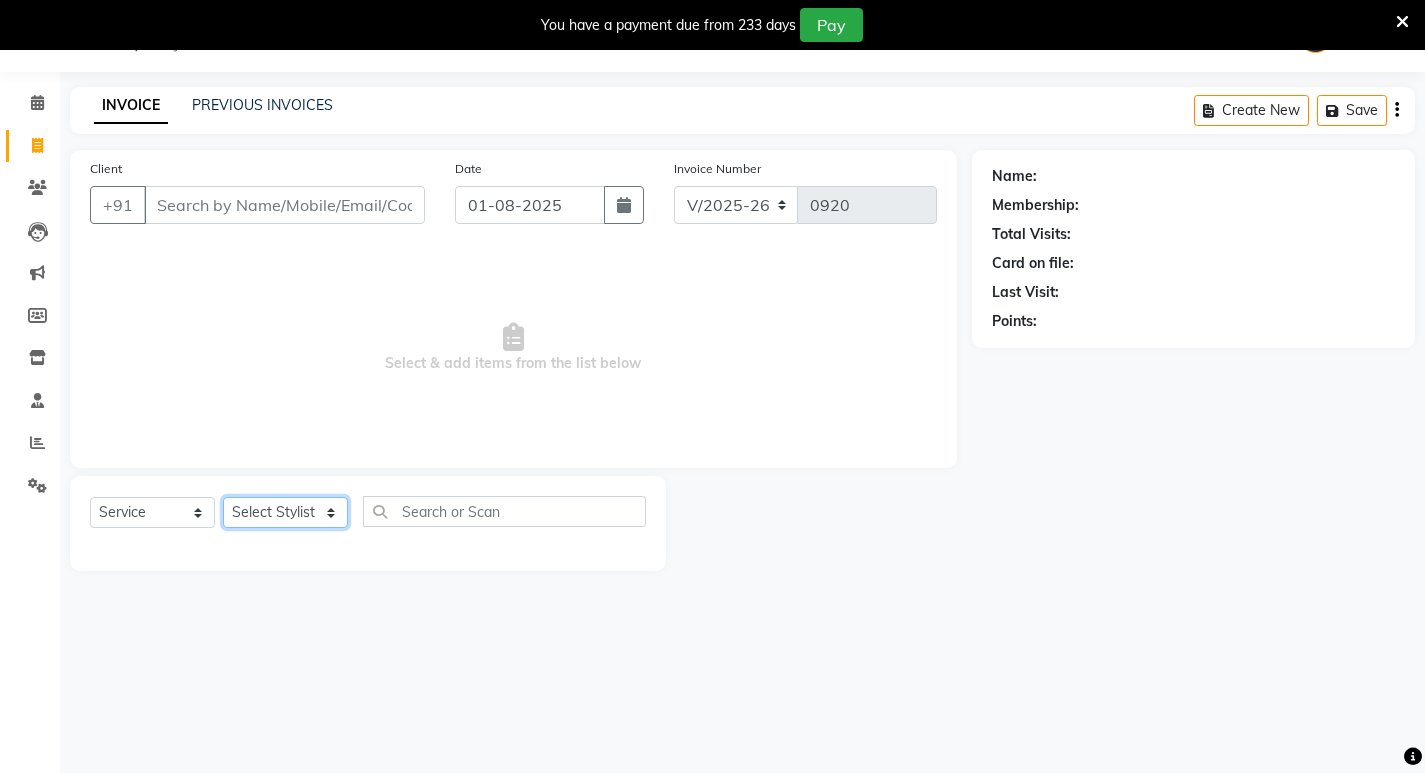 click on "Select Stylist [FIRST] [FIRST] [FIRST] [FIRST]" 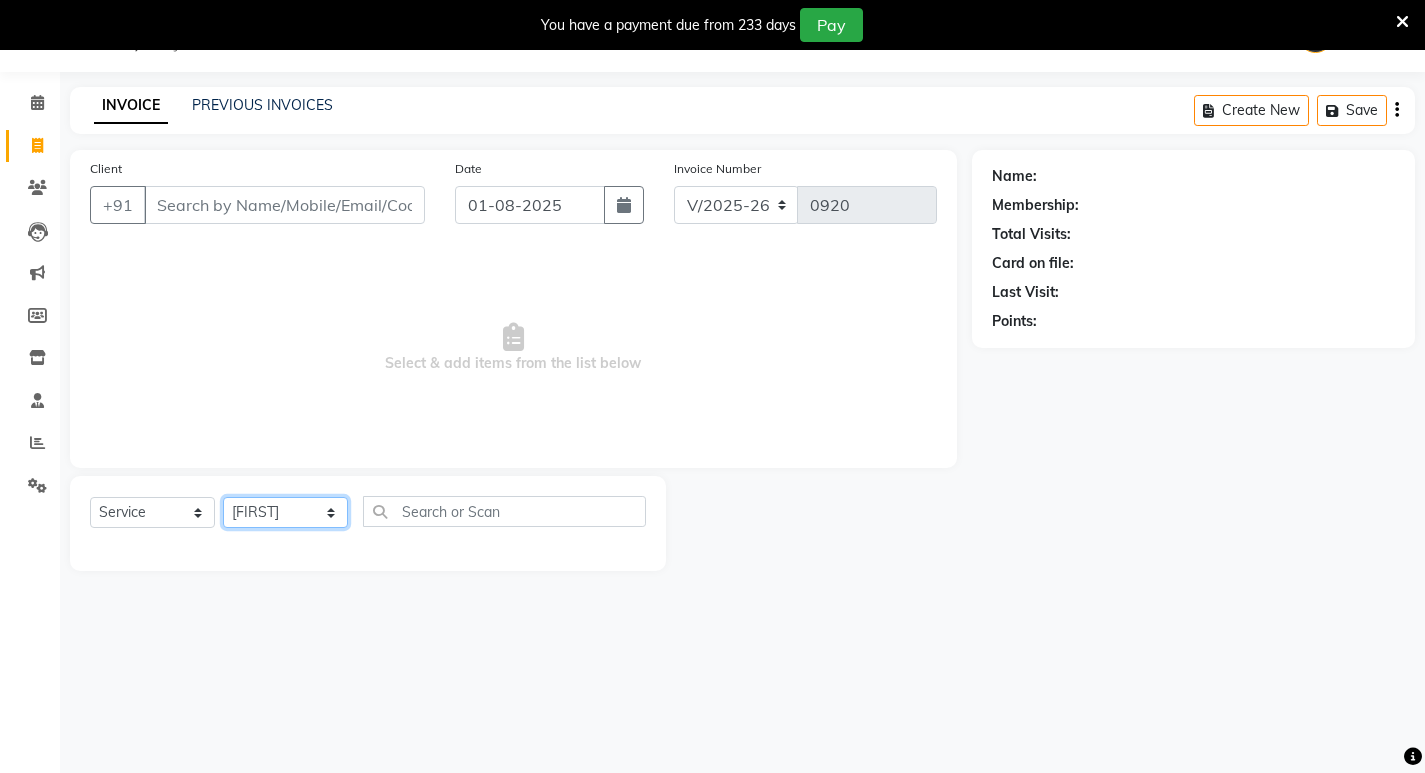 click on "Select Stylist [FIRST] [FIRST] [FIRST] [FIRST]" 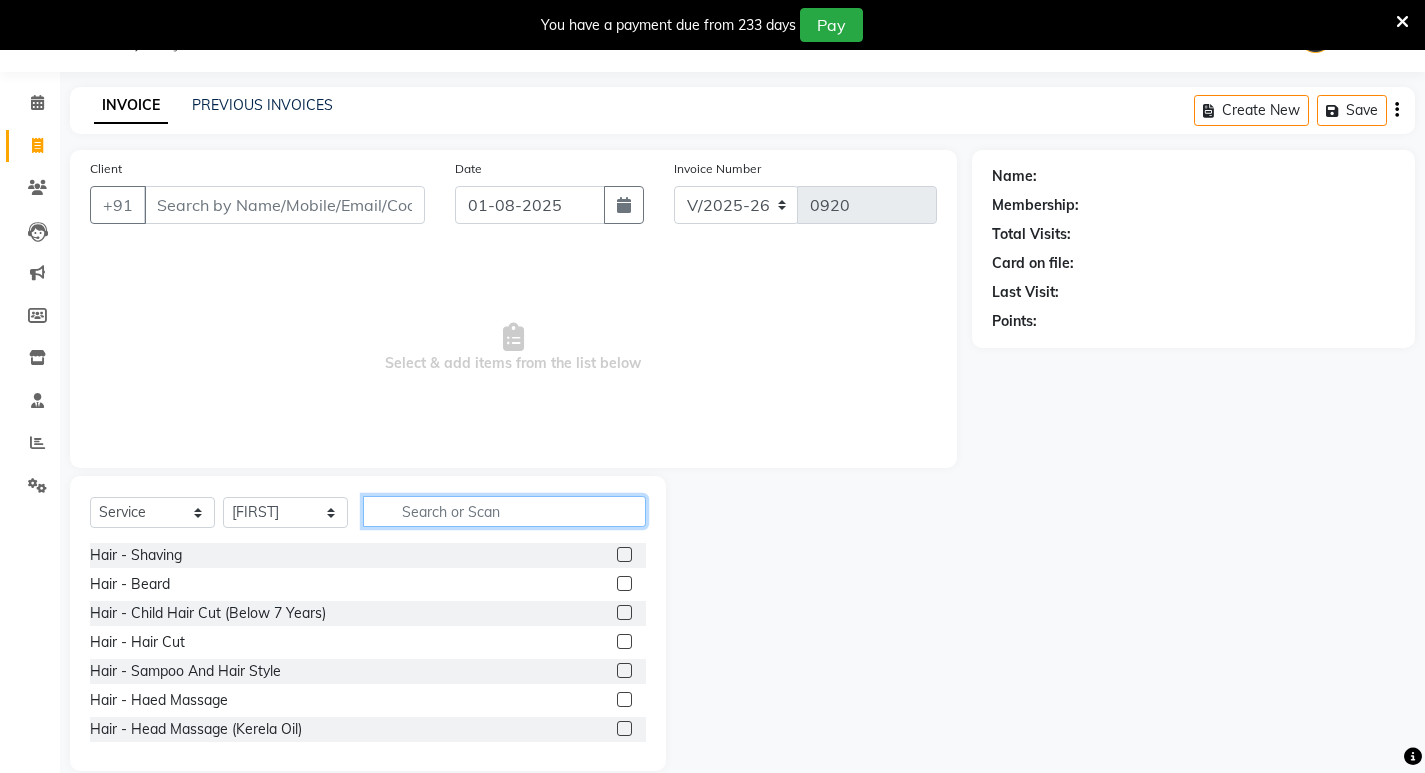 click 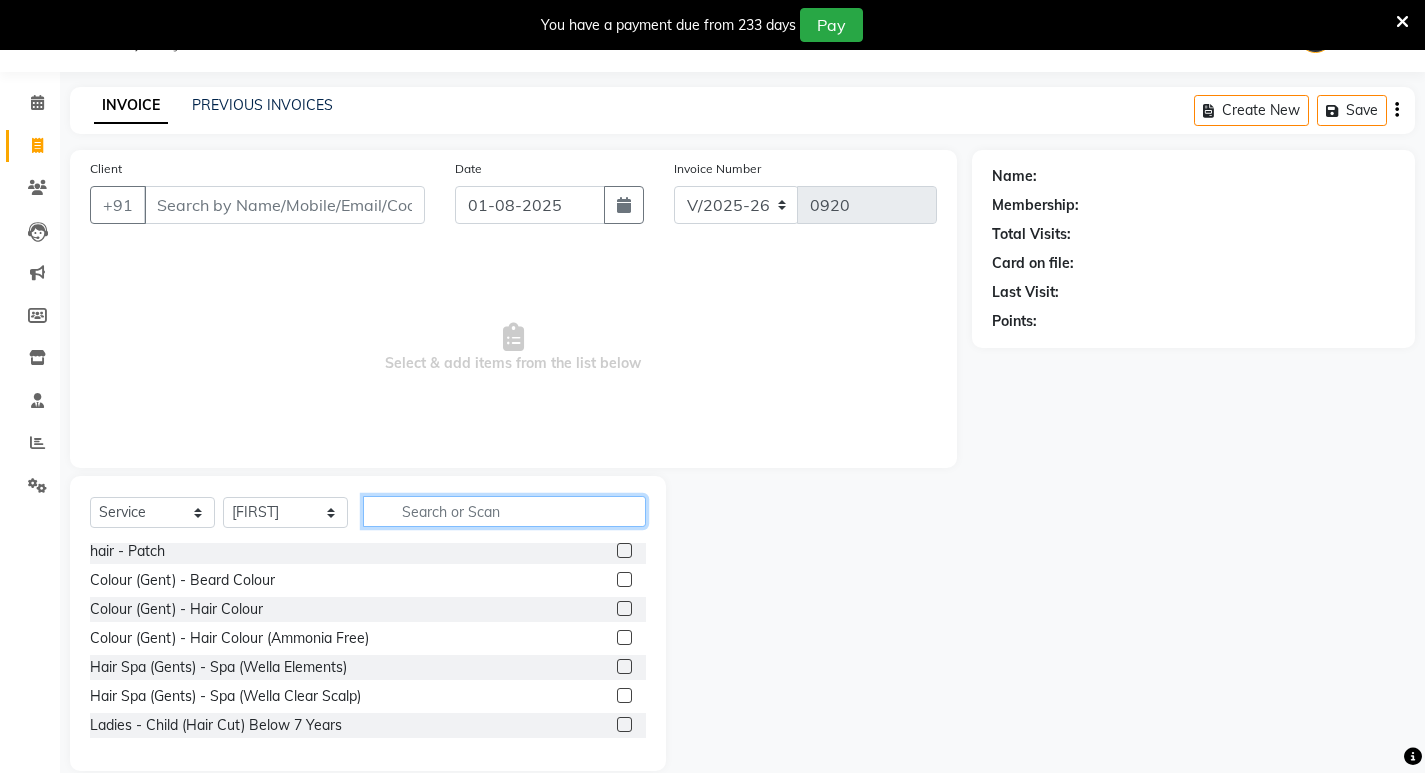 scroll, scrollTop: 300, scrollLeft: 0, axis: vertical 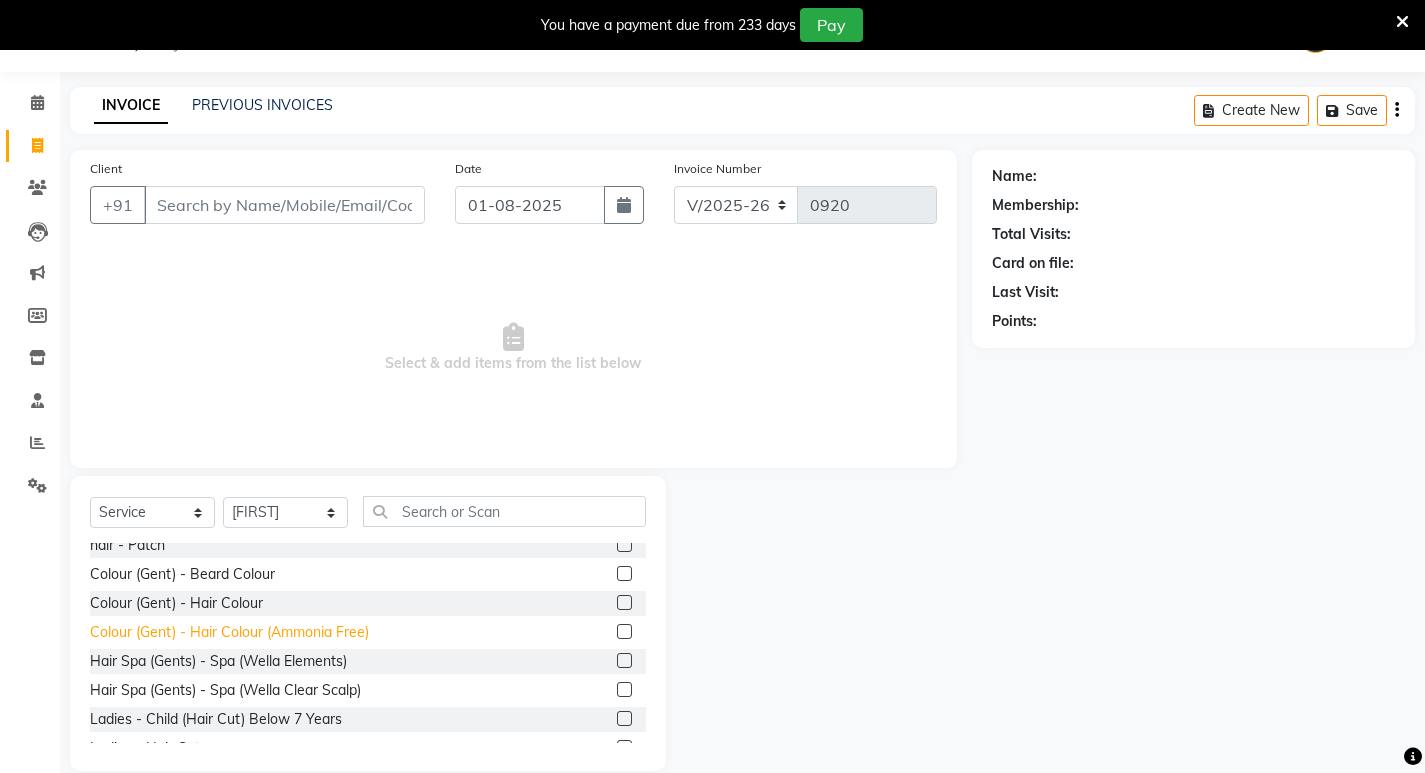 click on "Colour (Gent) - Hair Colour (Ammonia Free)" 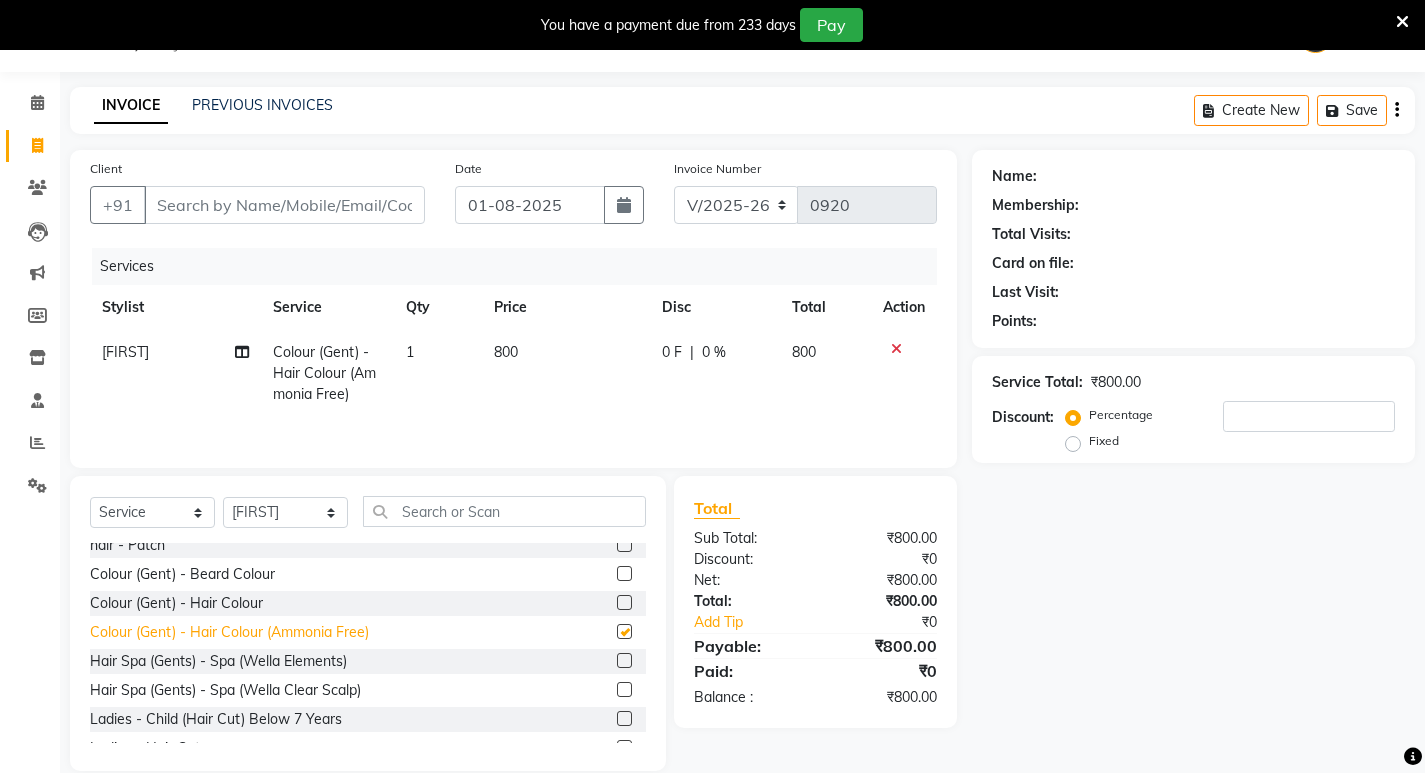 checkbox on "false" 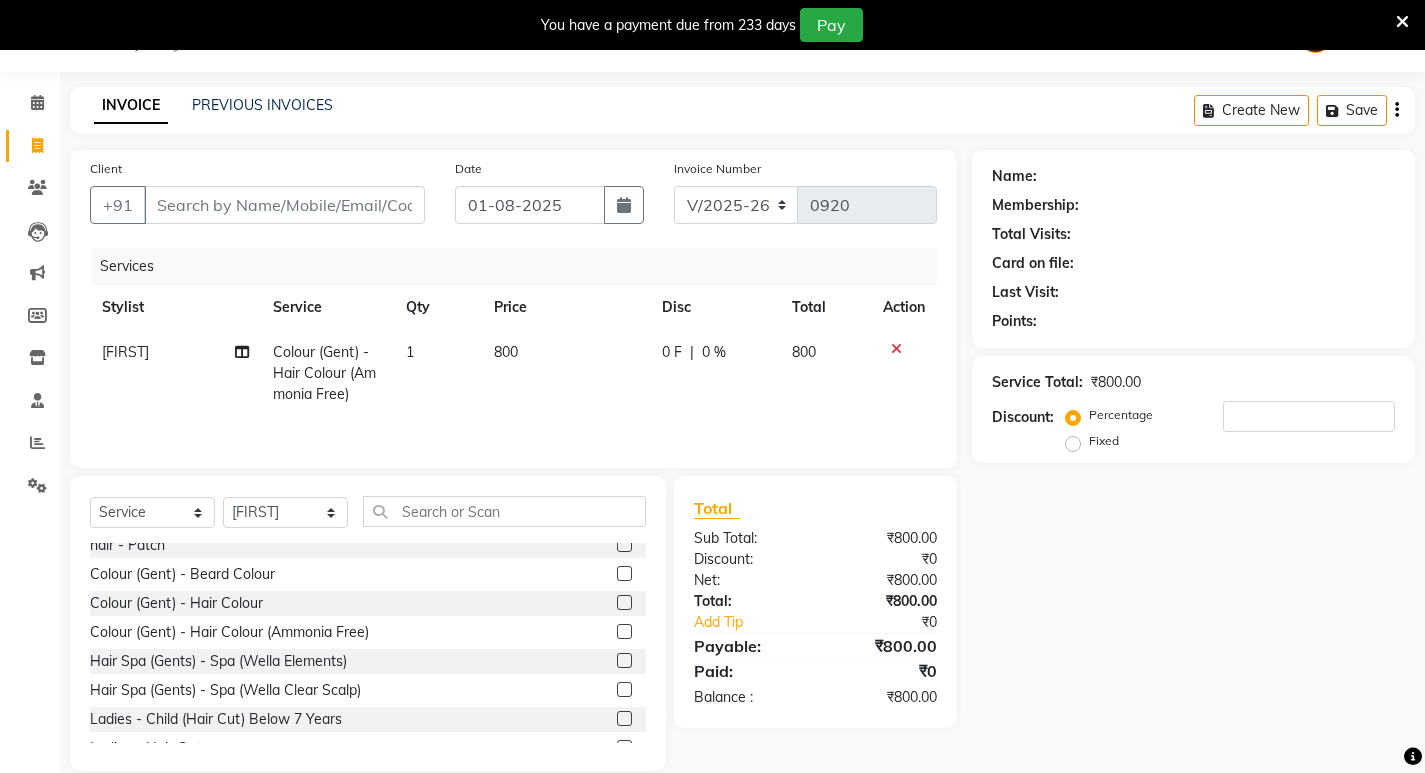 click on "800" 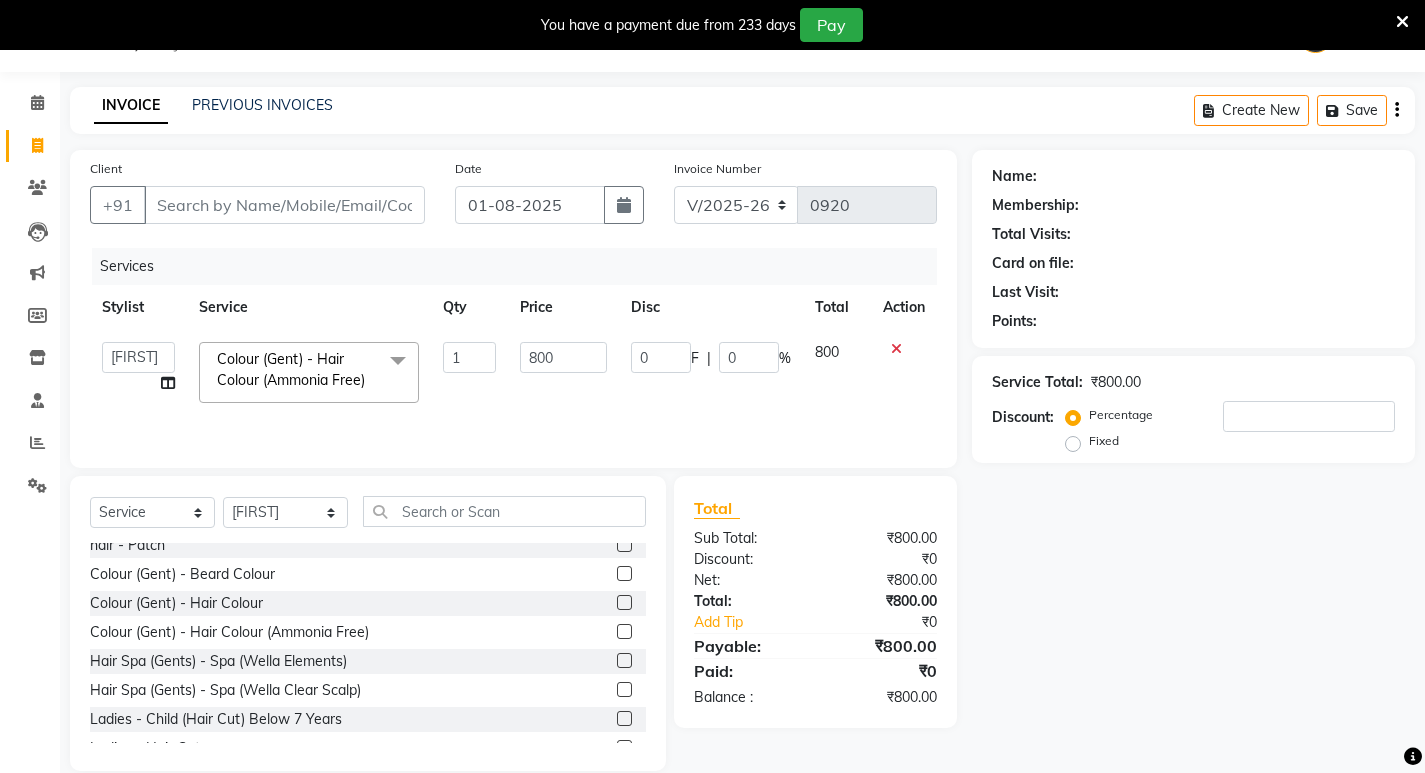 click on "1" 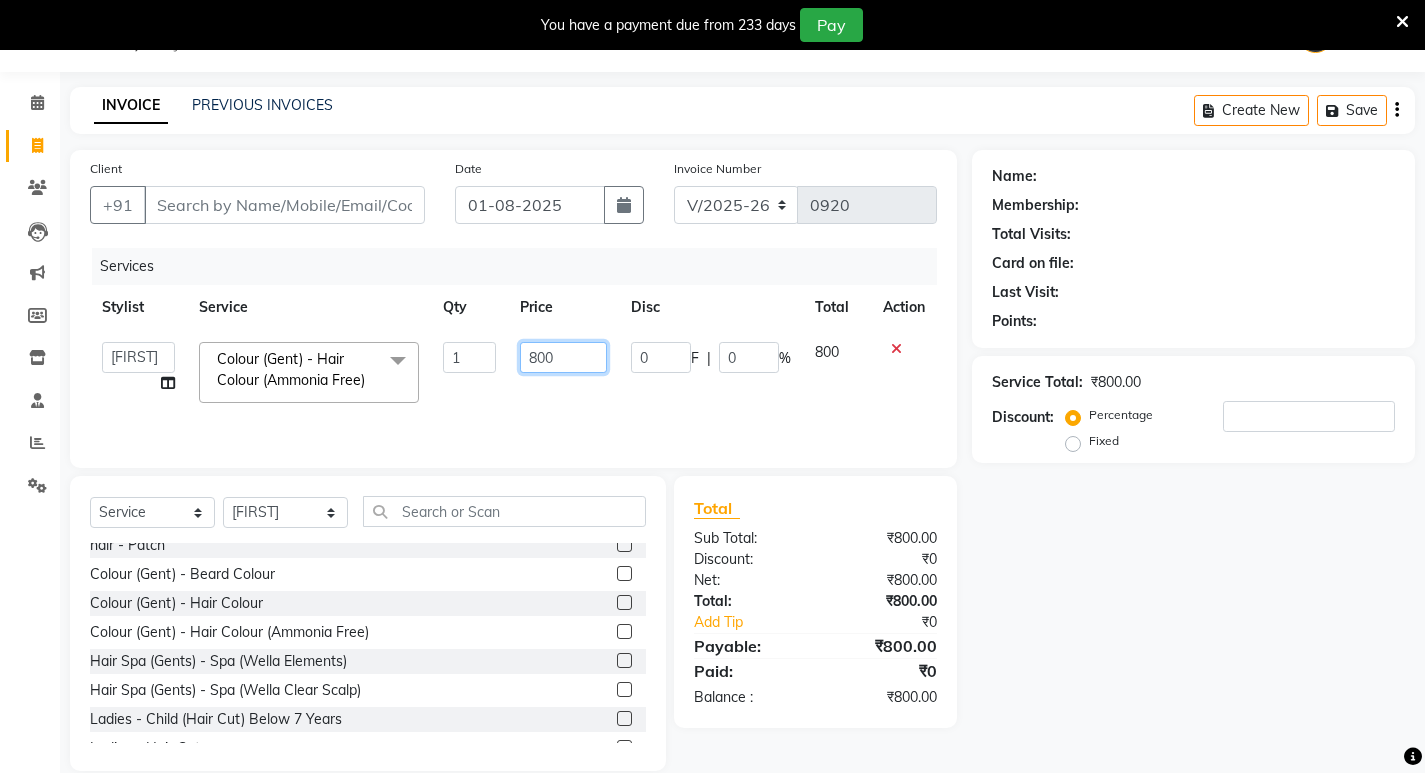click on "800" 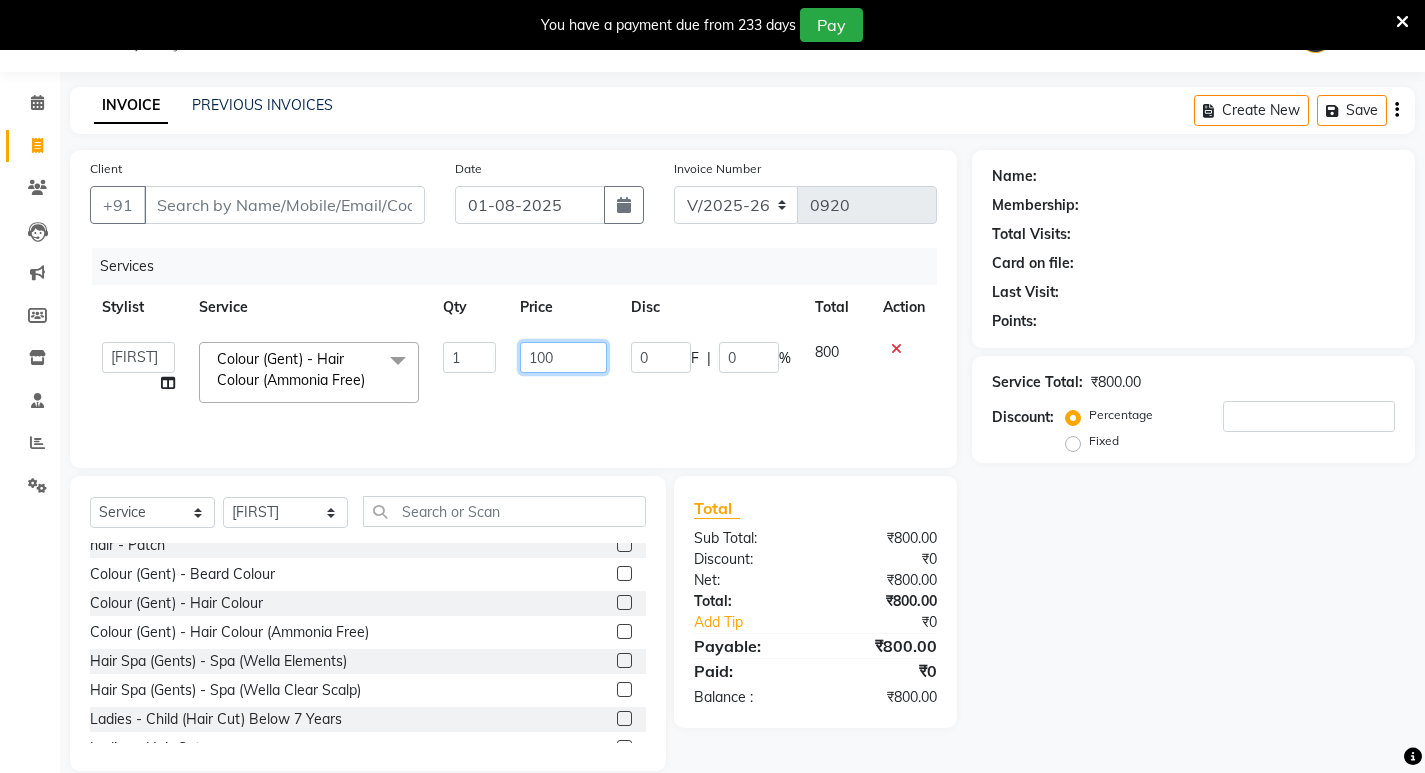 type on "1000" 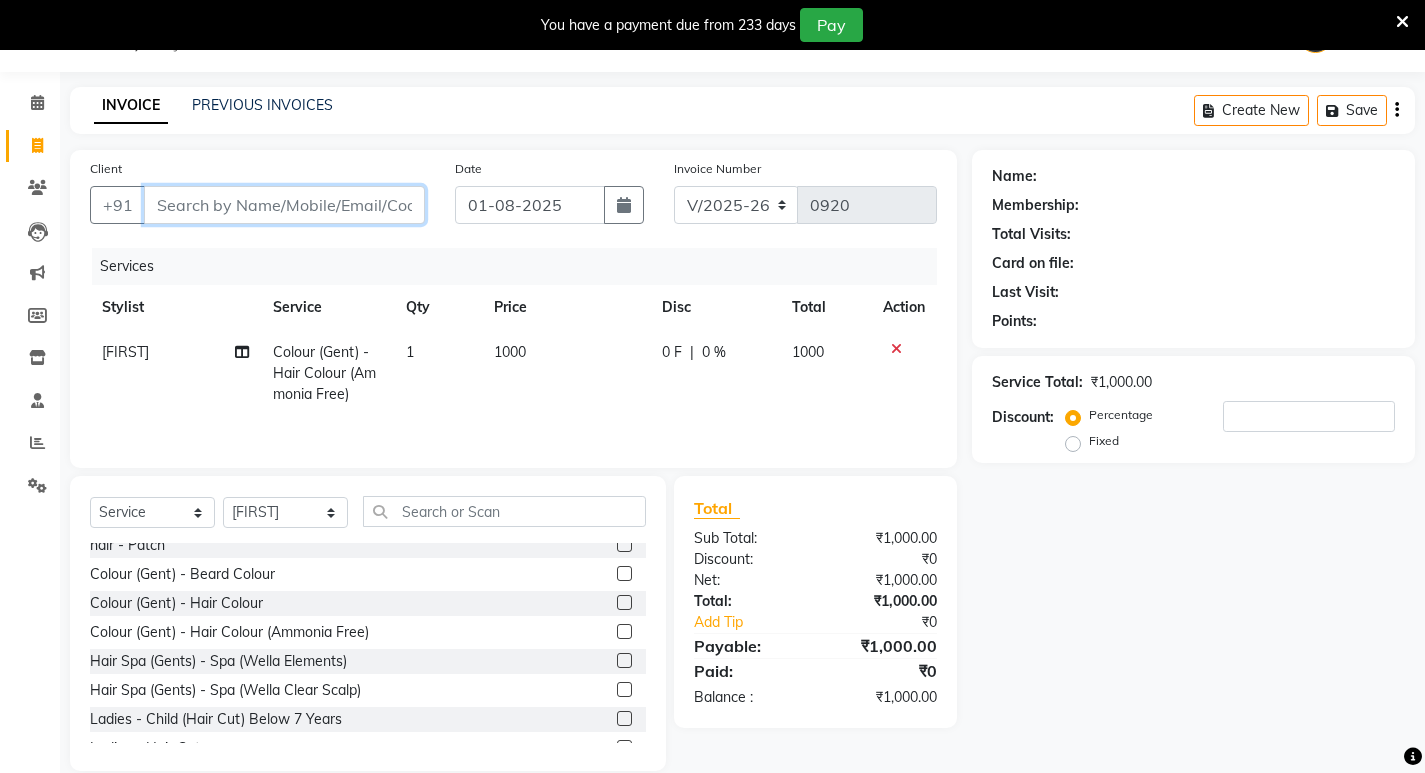 click on "Client" at bounding box center [284, 205] 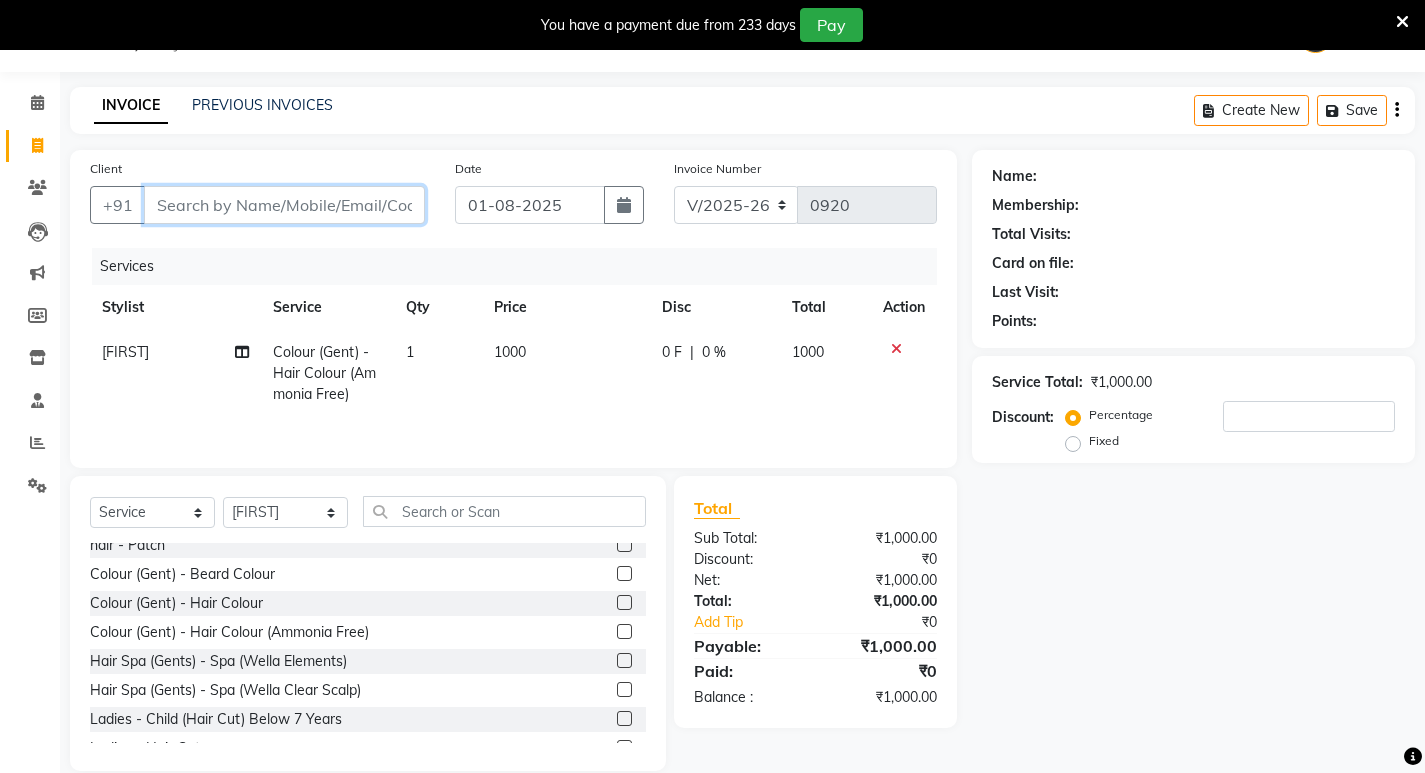 type on "7" 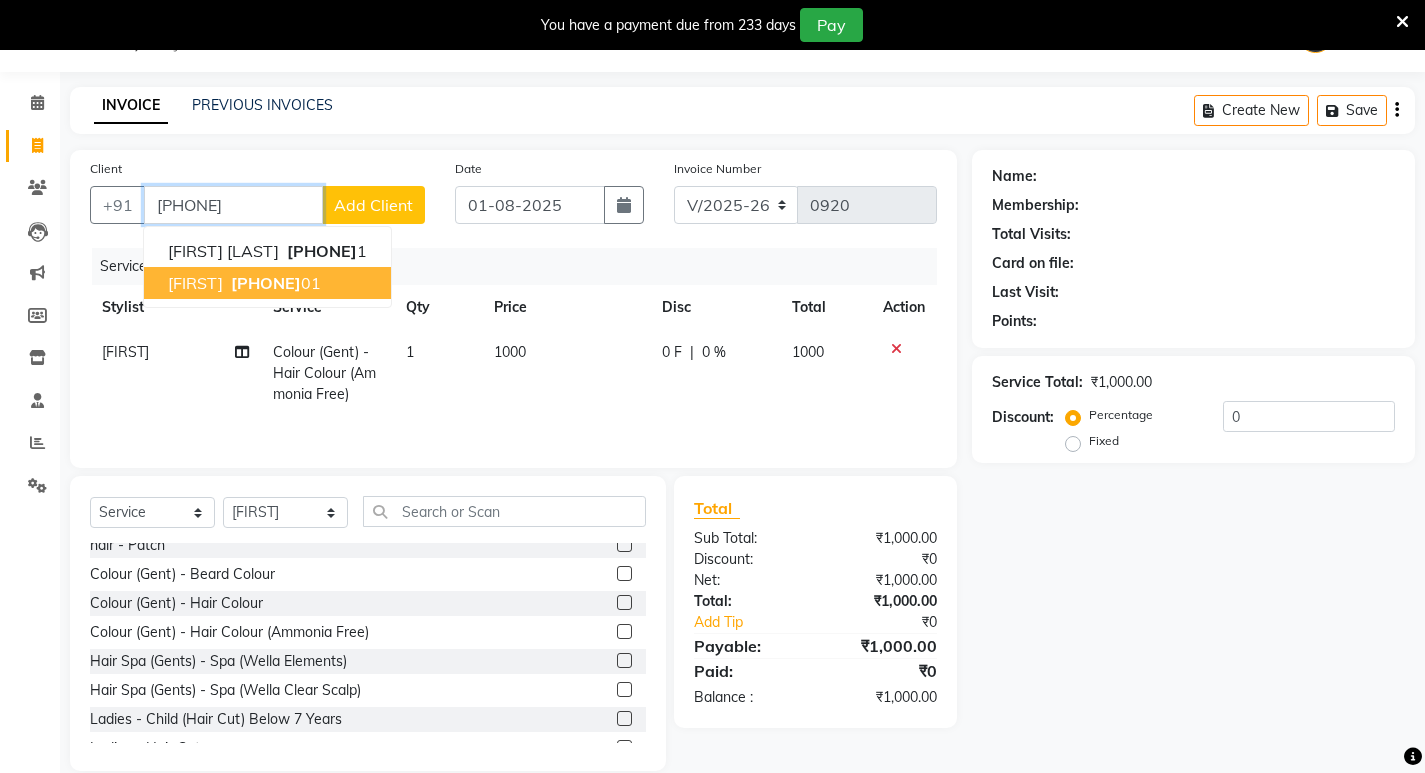 click on "[PHONE]" at bounding box center [266, 283] 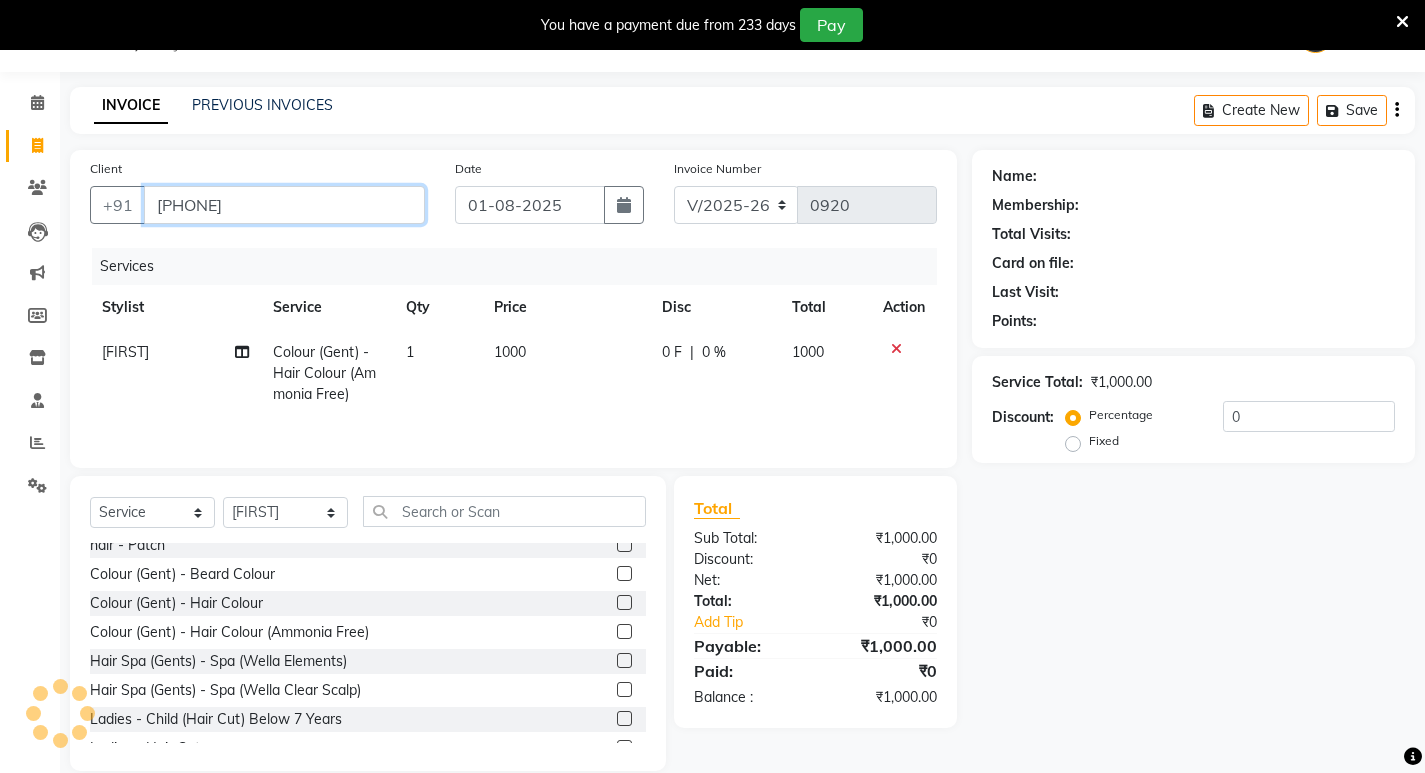 type on "[PHONE]" 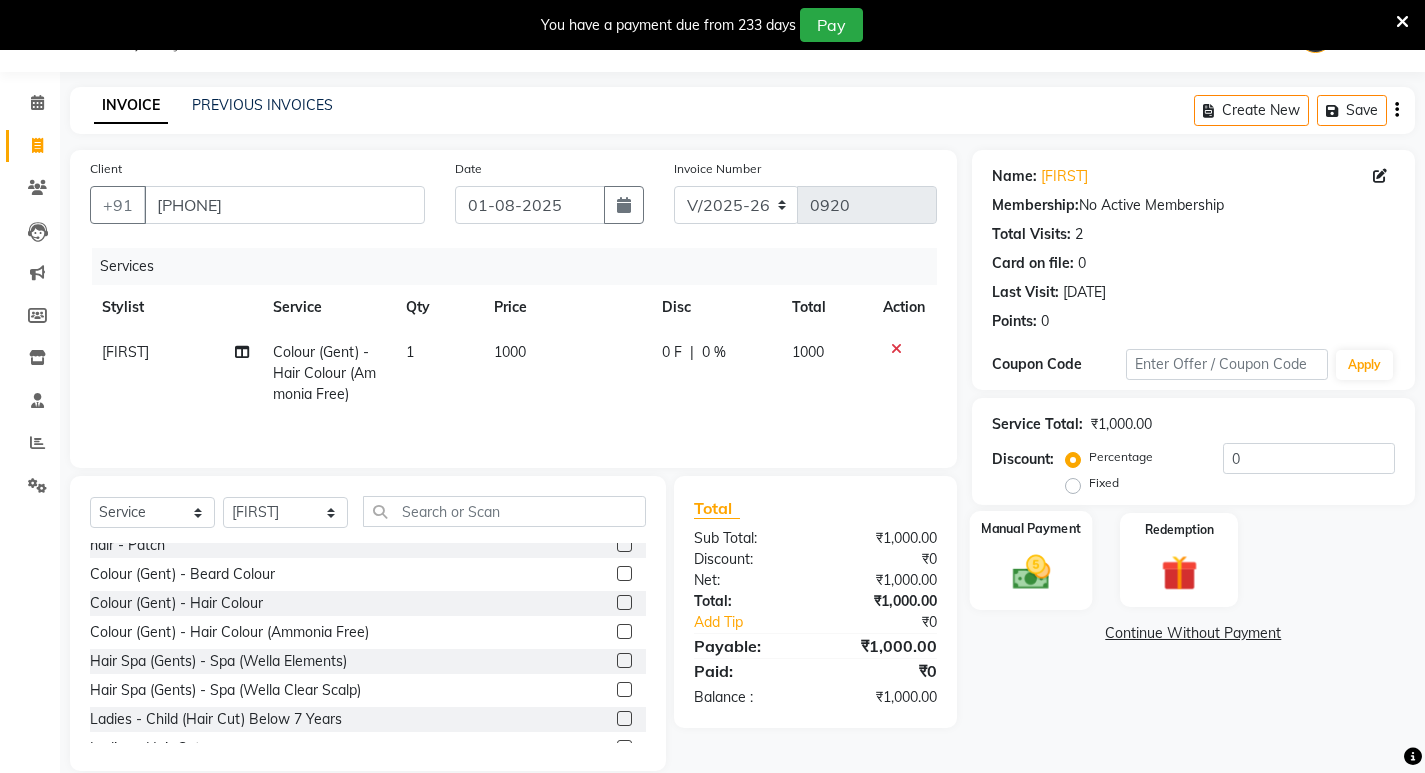 click on "Manual Payment" 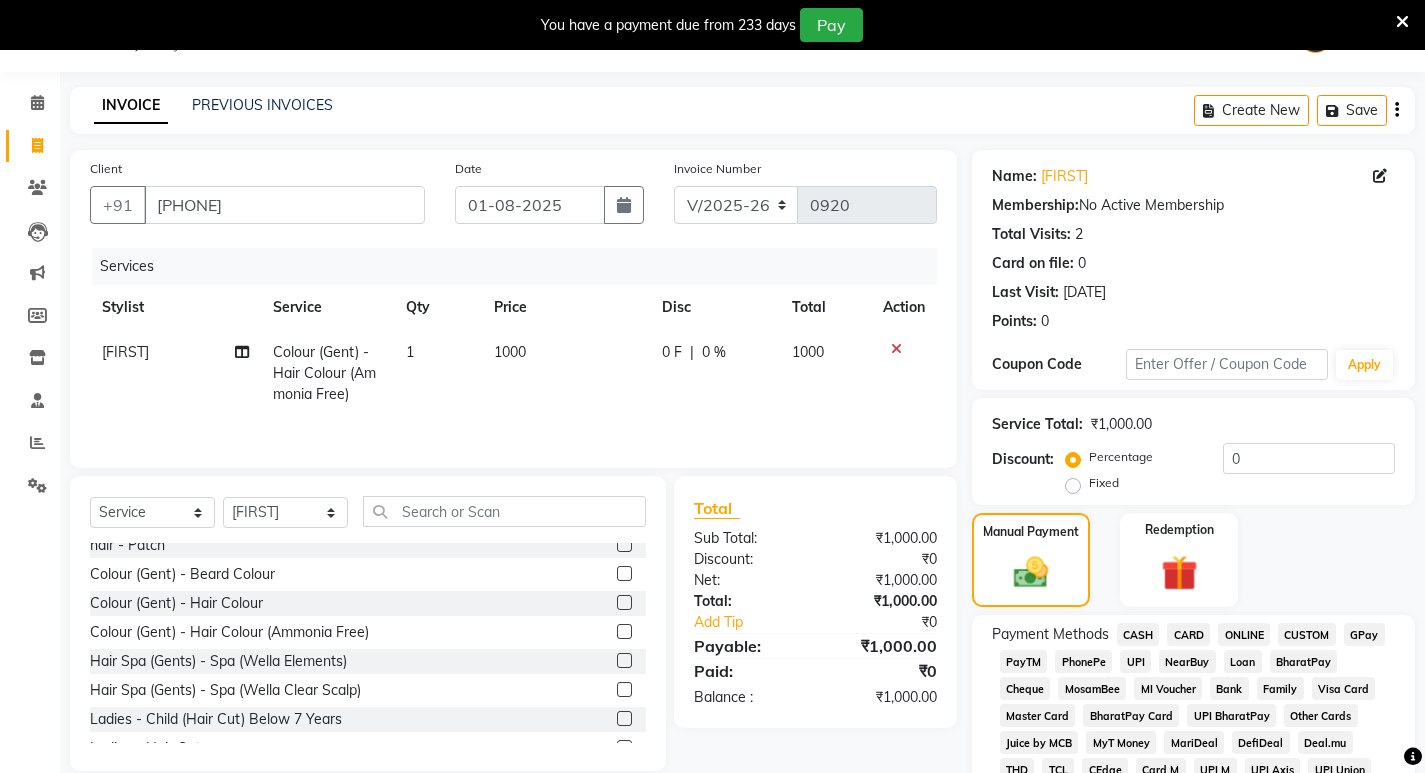click on "CASH" 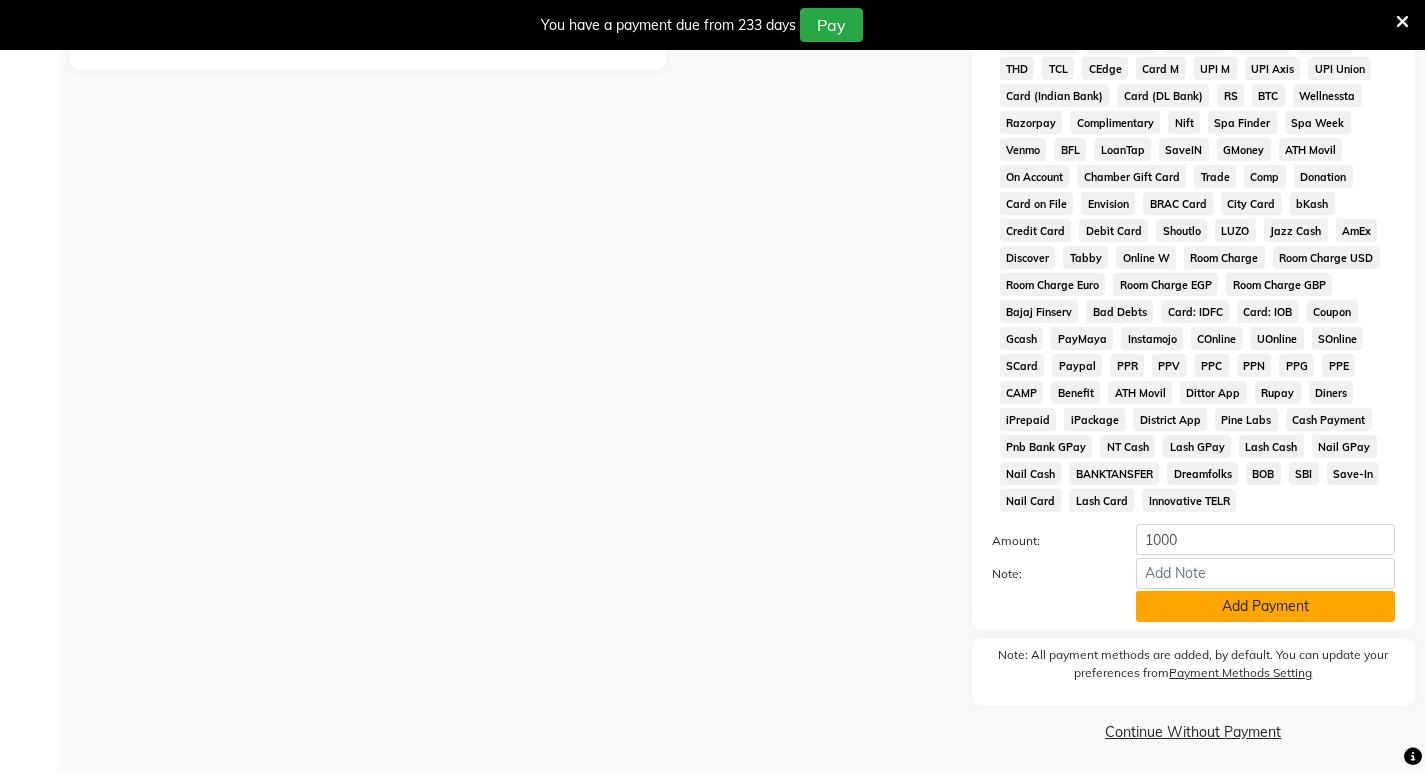 scroll, scrollTop: 755, scrollLeft: 0, axis: vertical 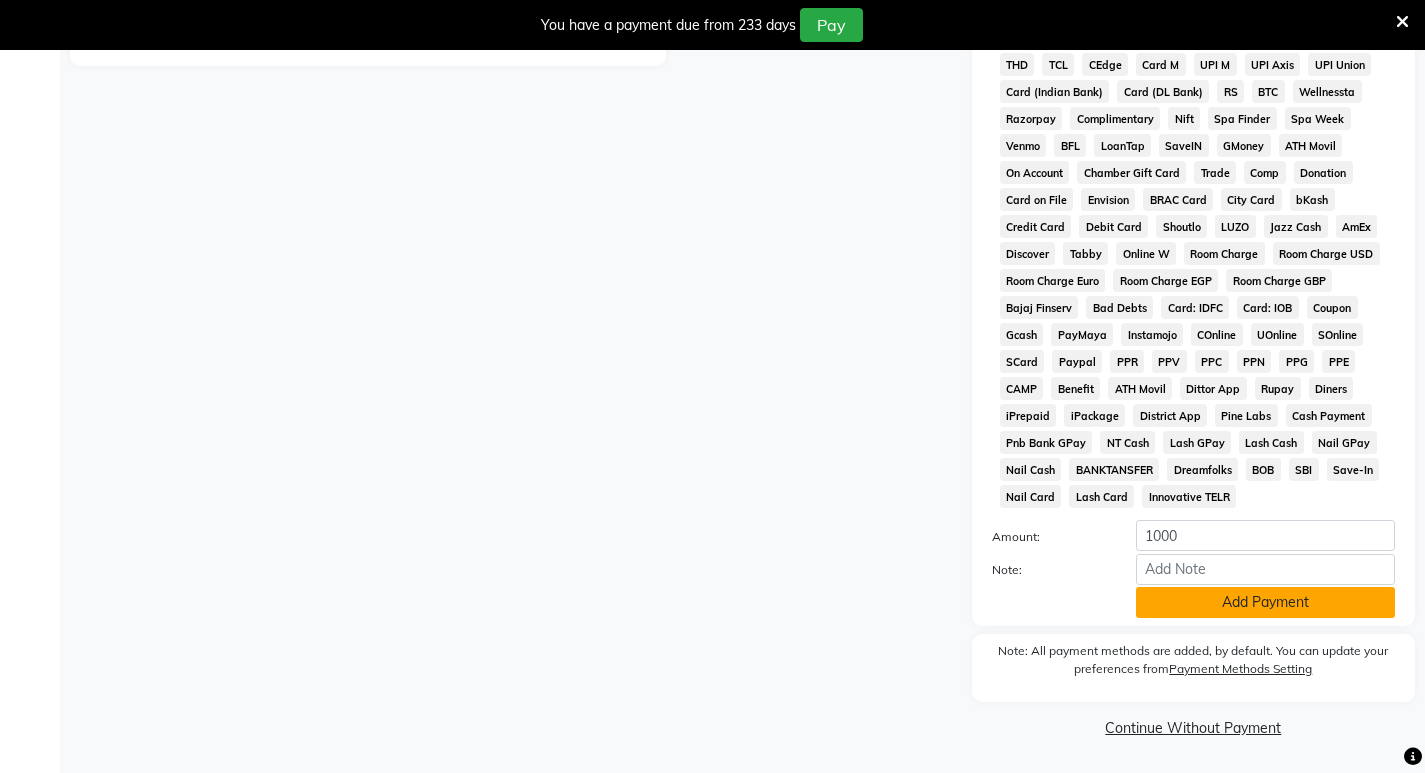 click on "Add Payment" 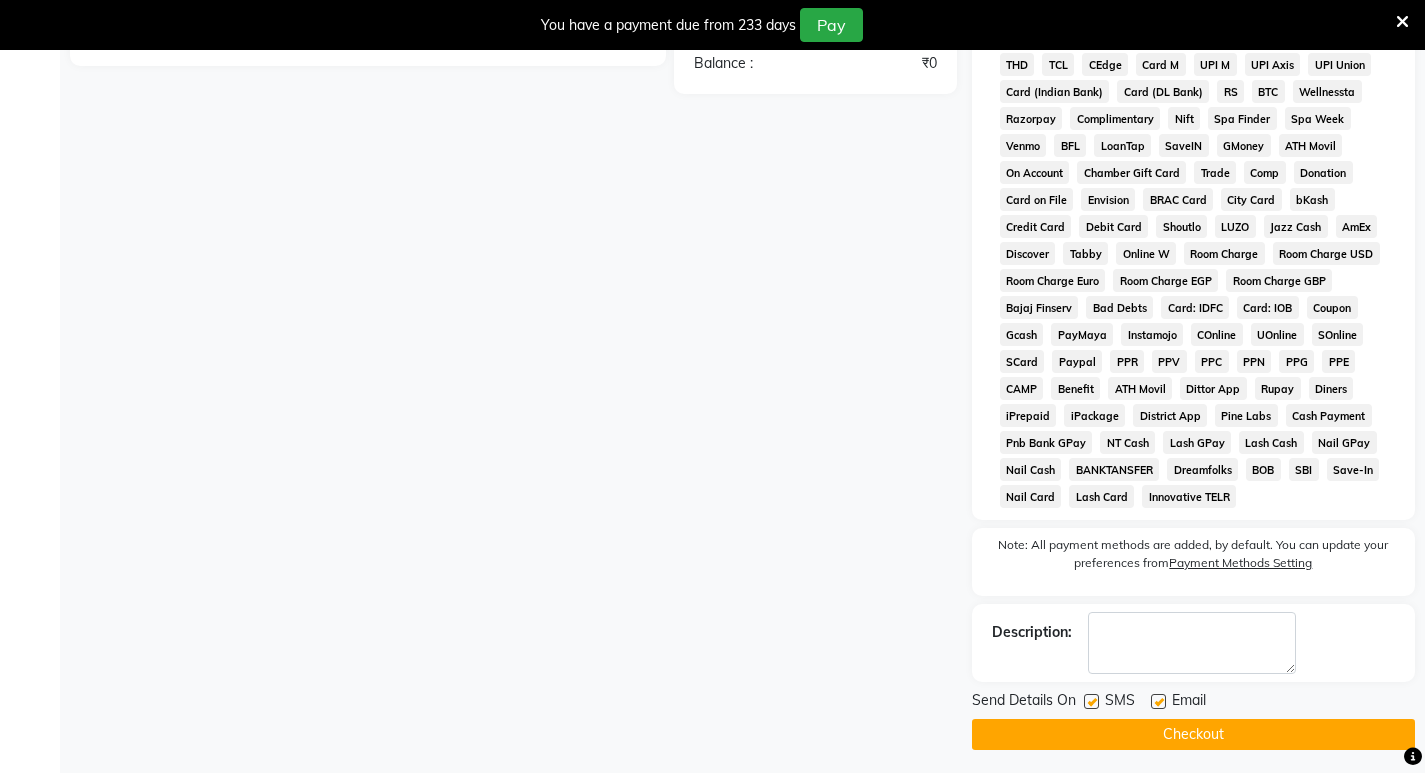 scroll, scrollTop: 762, scrollLeft: 0, axis: vertical 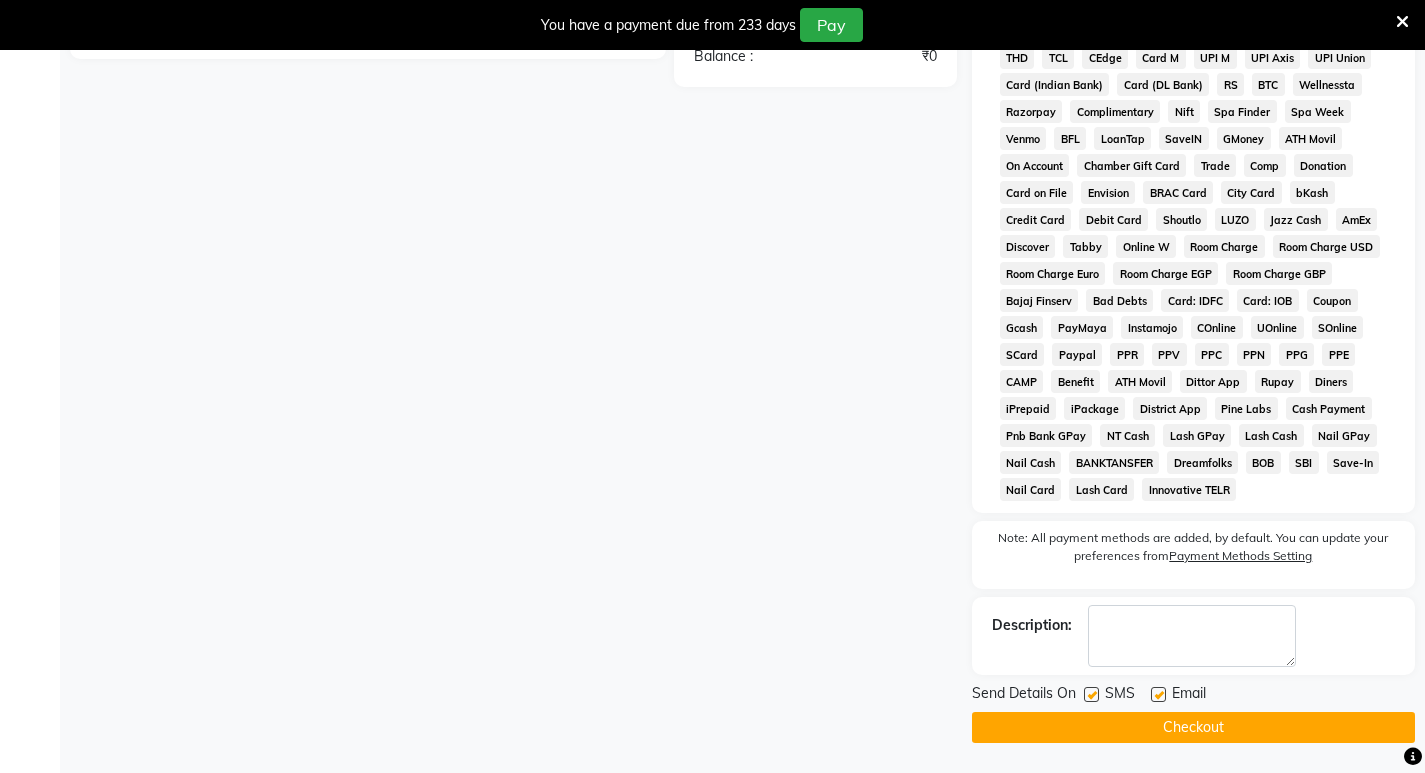 click on "Checkout" 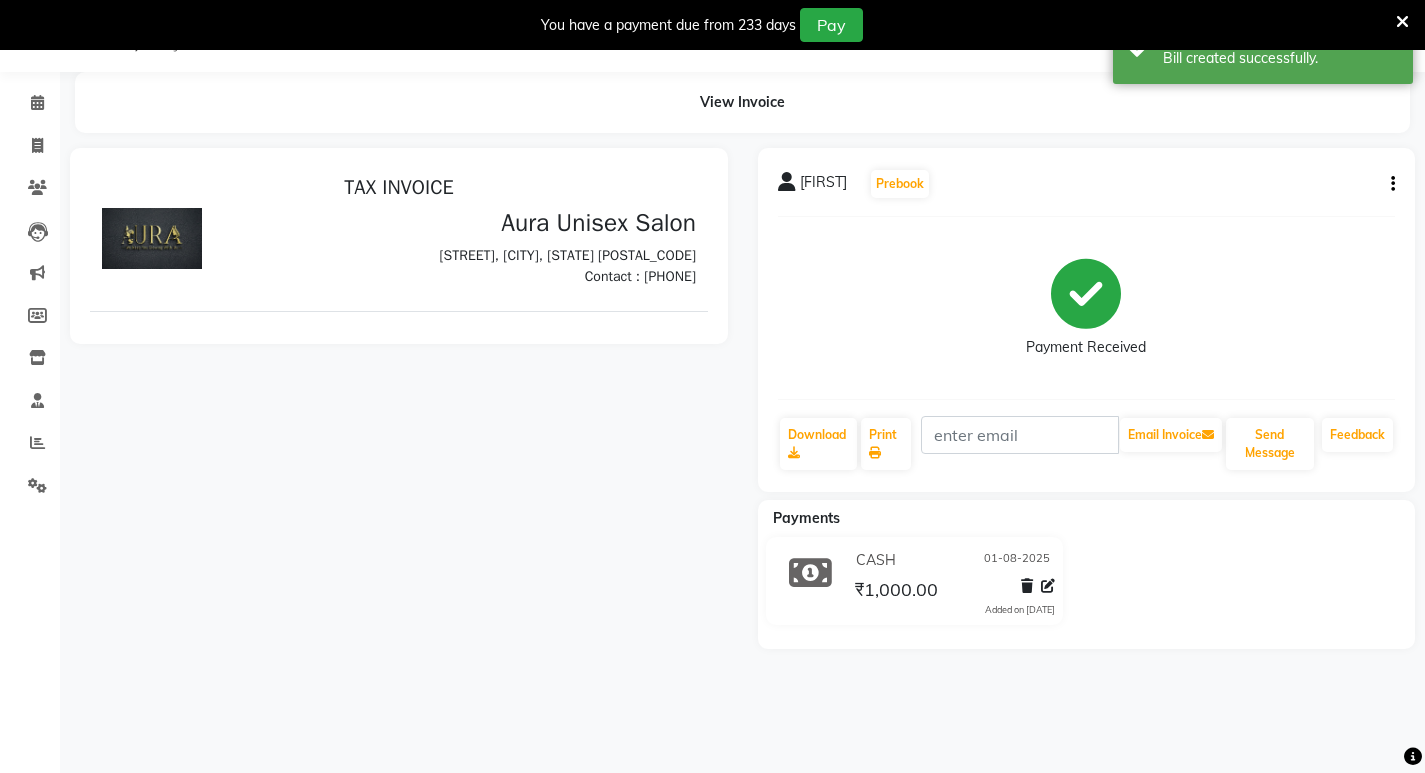 scroll, scrollTop: 0, scrollLeft: 0, axis: both 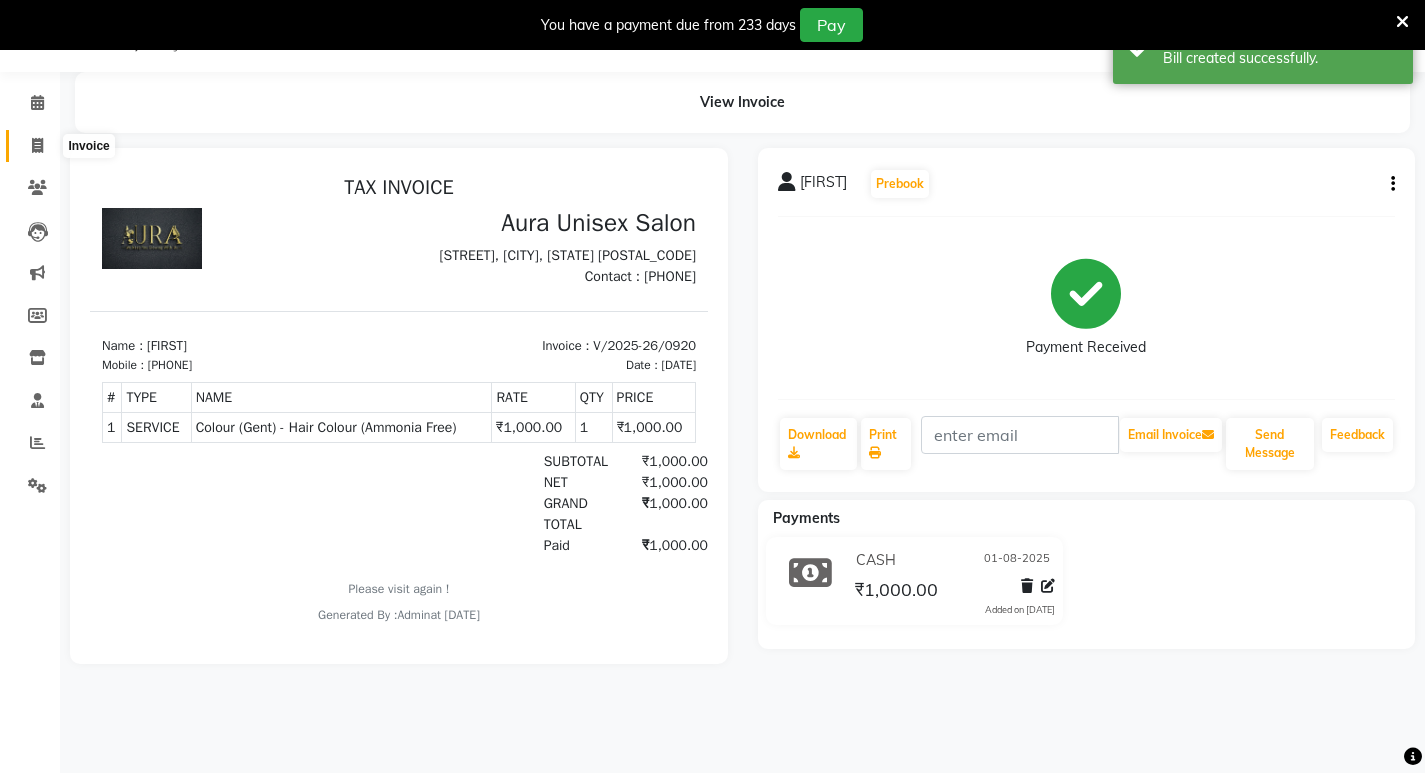 click 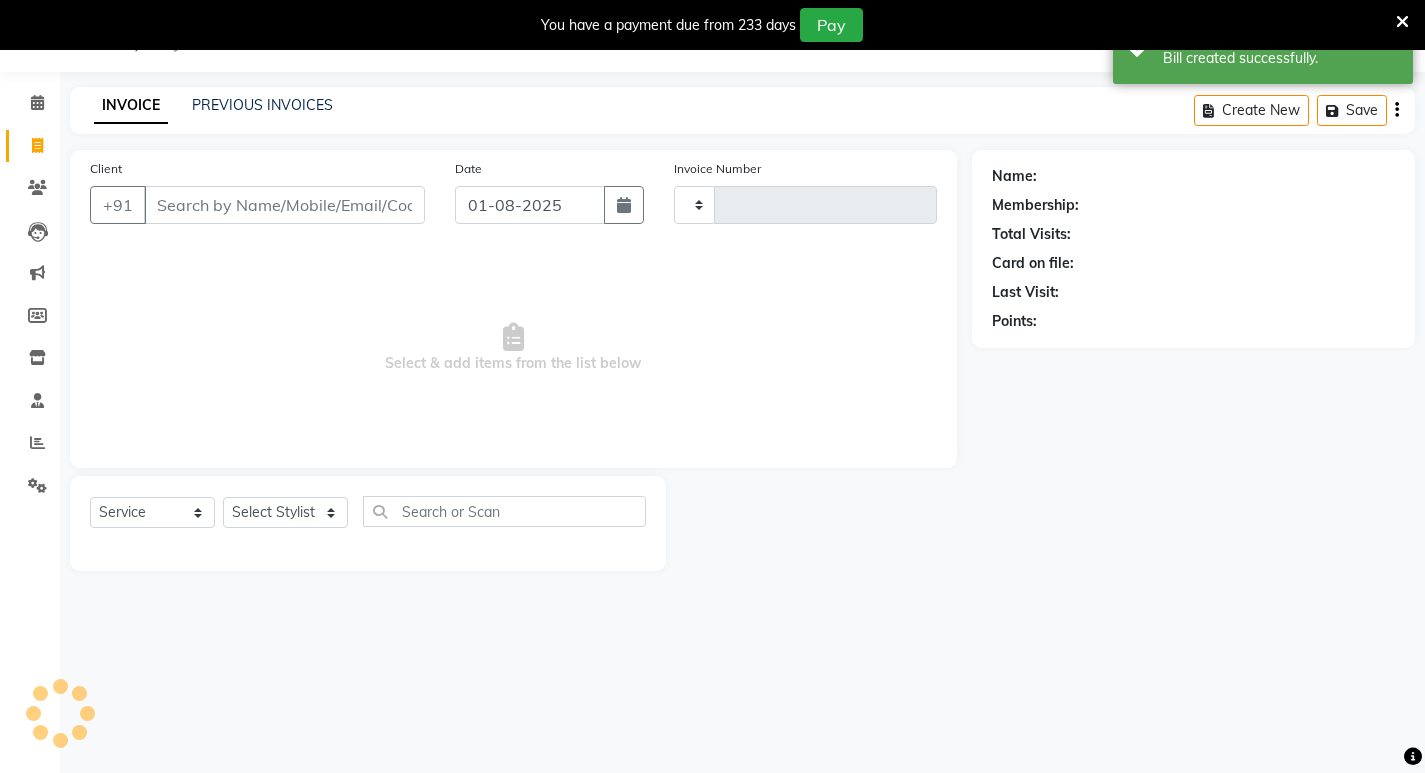 type on "0921" 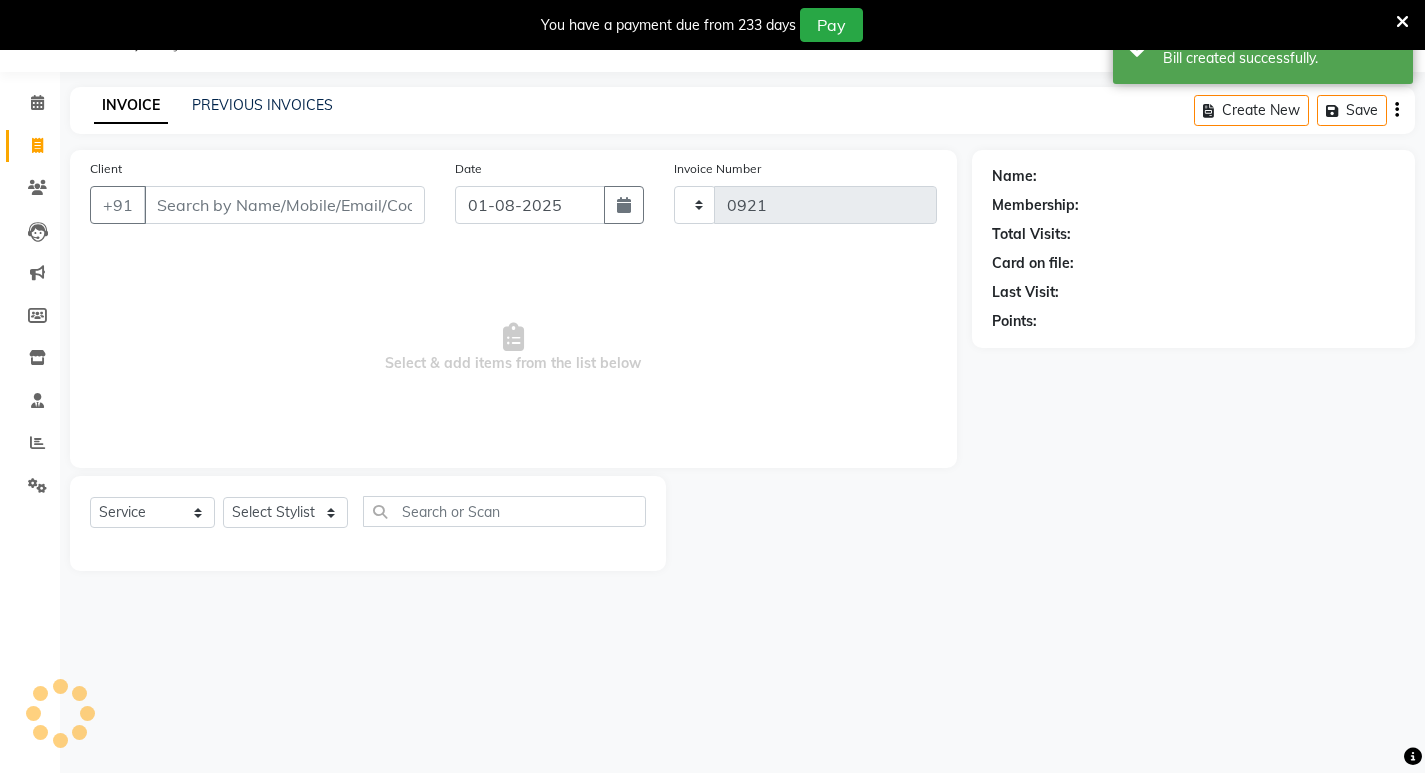 select on "837" 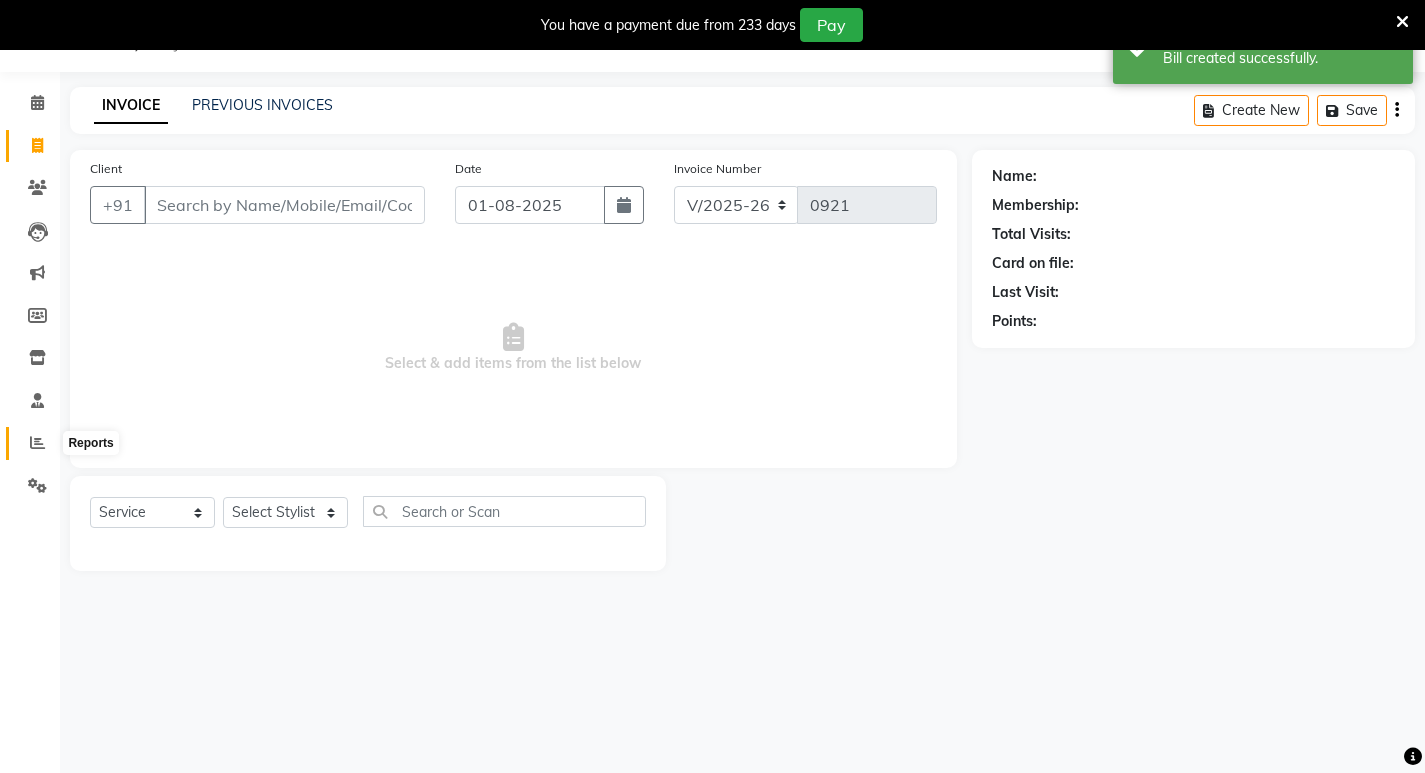 click 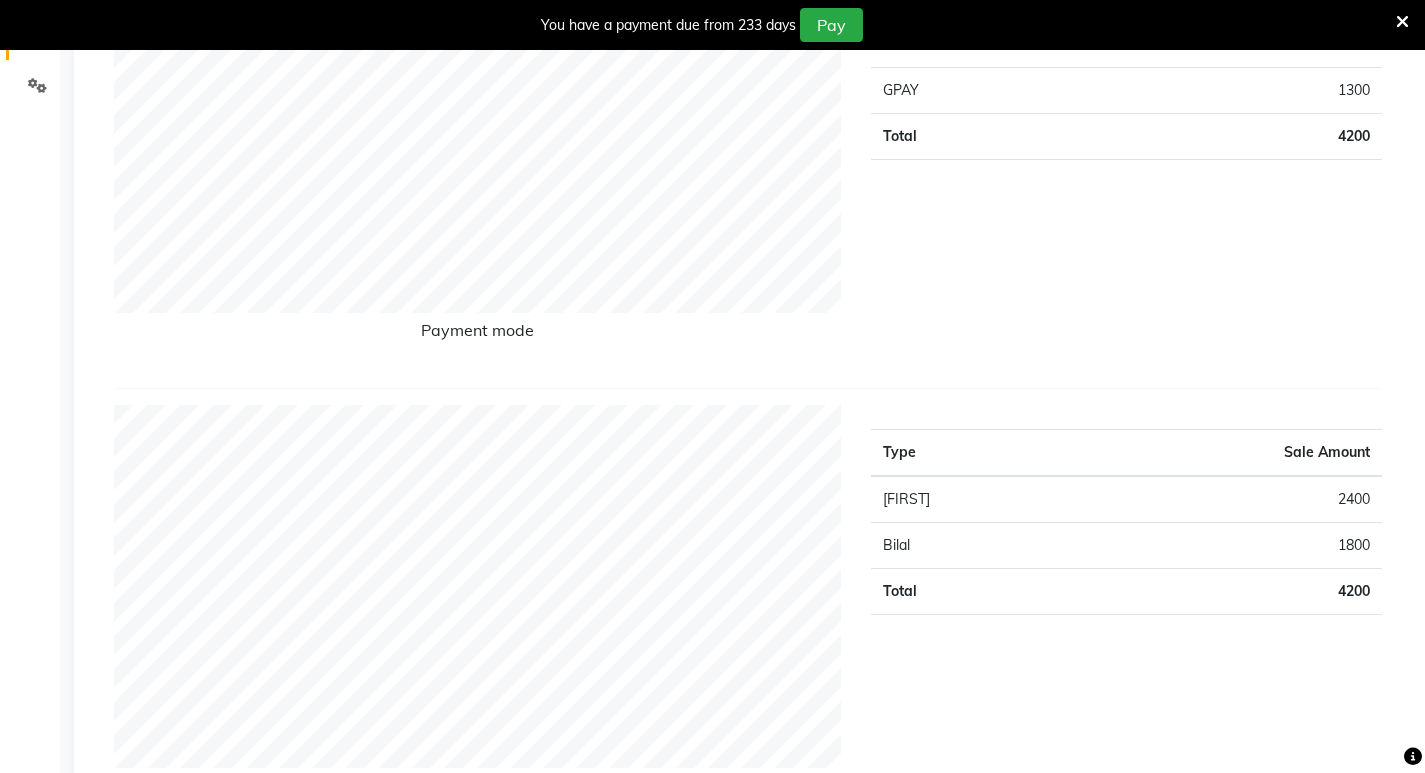 scroll, scrollTop: 0, scrollLeft: 0, axis: both 